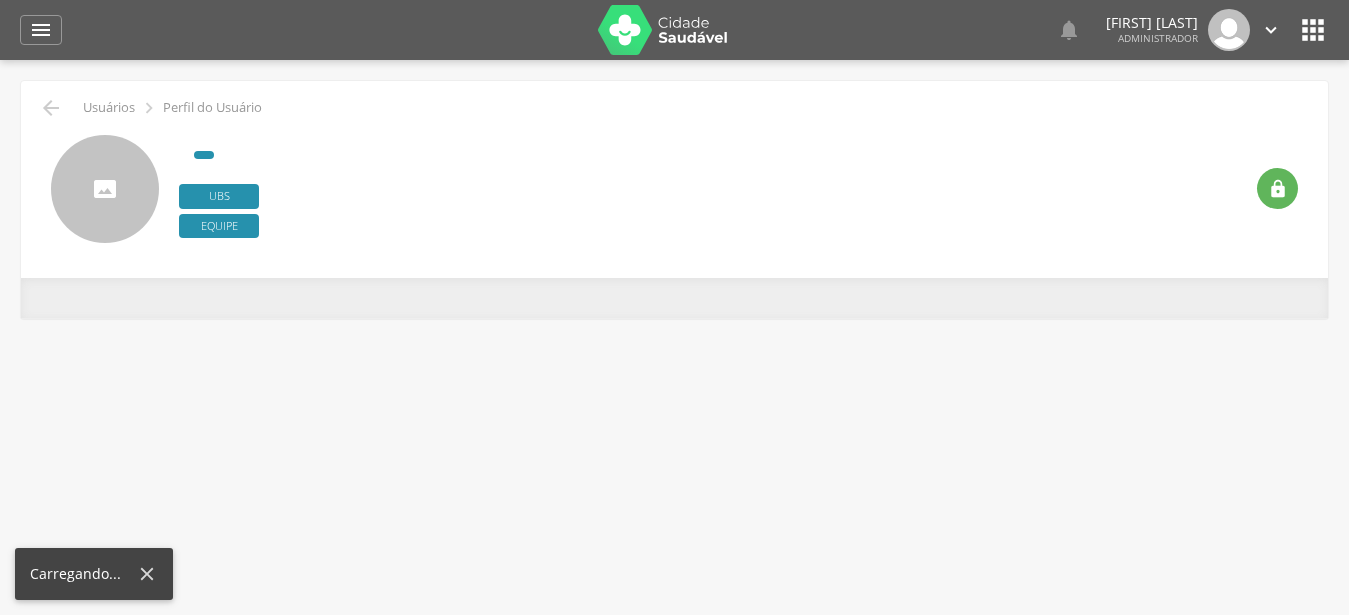 scroll, scrollTop: 0, scrollLeft: 0, axis: both 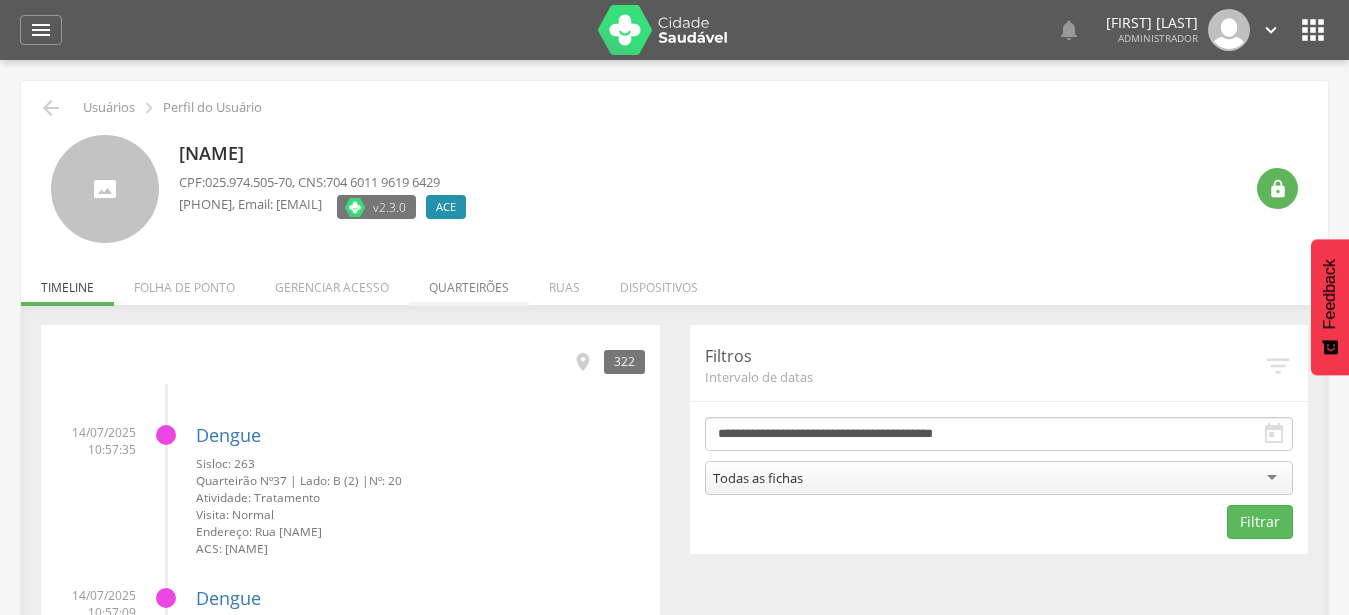 click on "Quarteirões" at bounding box center (469, 282) 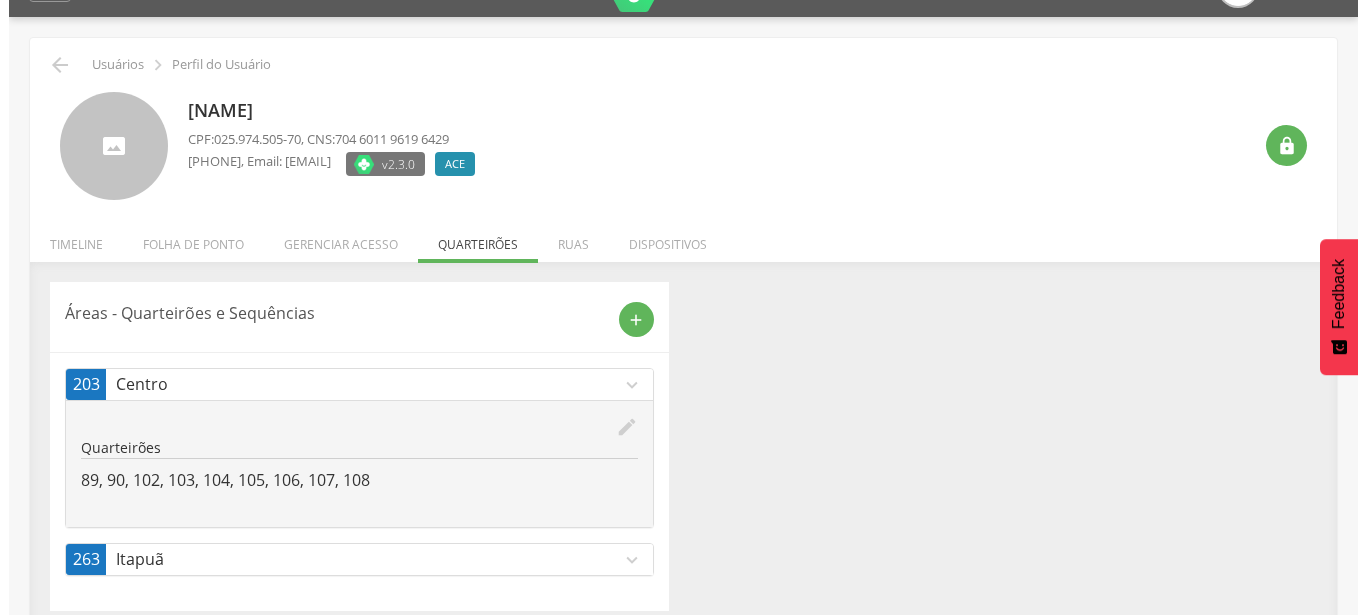scroll, scrollTop: 60, scrollLeft: 0, axis: vertical 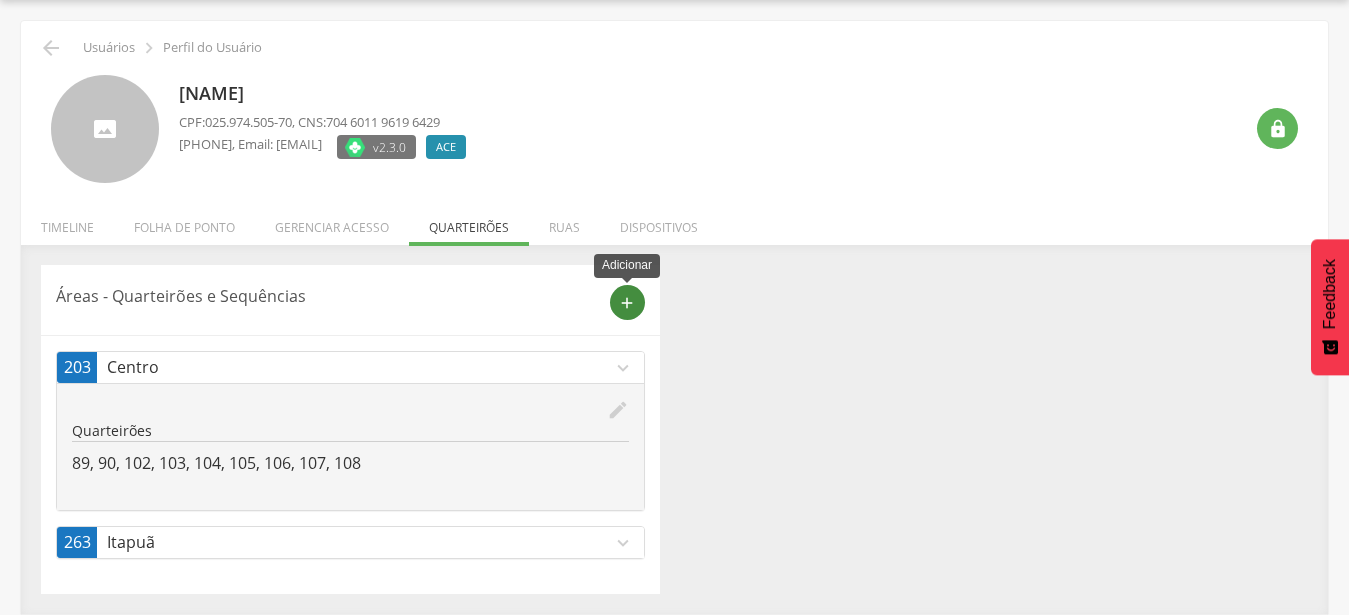 click on "add" at bounding box center (627, 303) 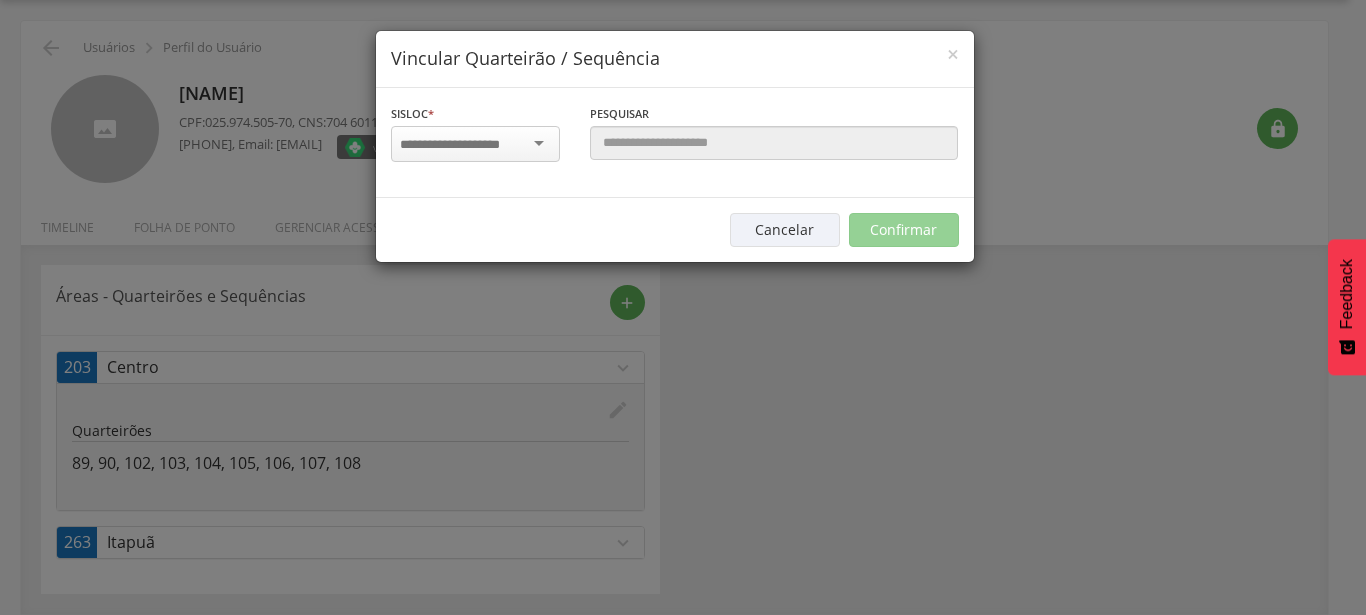 click at bounding box center (463, 145) 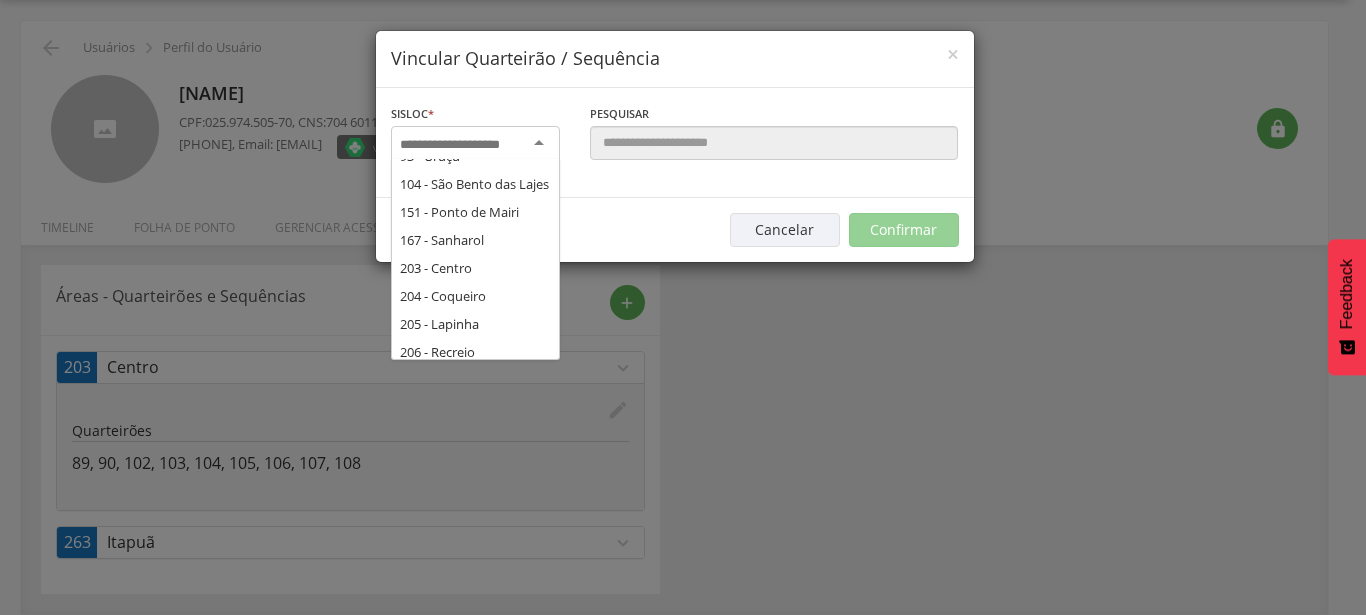 scroll, scrollTop: 216, scrollLeft: 0, axis: vertical 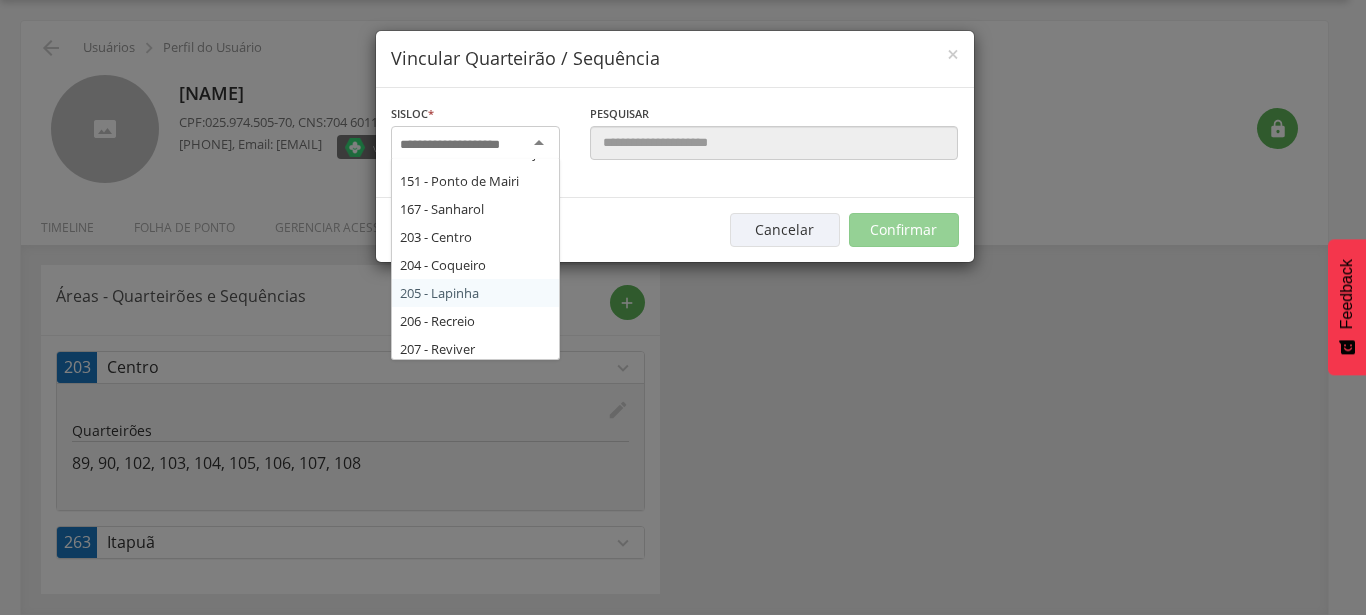 click on "Sisloc  *
17 - Angico 18 - Alagoinhas 19 - Aroeira 21 - Manguinhas 22 - Boa Paz 23 - Bonsucesso 93 - Uruçu 104 - São Bento das Lajes 151 - Ponto de Mairi 167 - Sanharol 203 - Centro 204 - Coqueiro 205 - Lapinha 206 - Recreio 207 - Reviver 262 - Alto da Boa Vista 263 - Itapuã 264 - Portal da Cidade
Informe a localidade
Pesquisar

Área
Nenhuma área encontrada pra esse Sisloc." at bounding box center (675, 143) 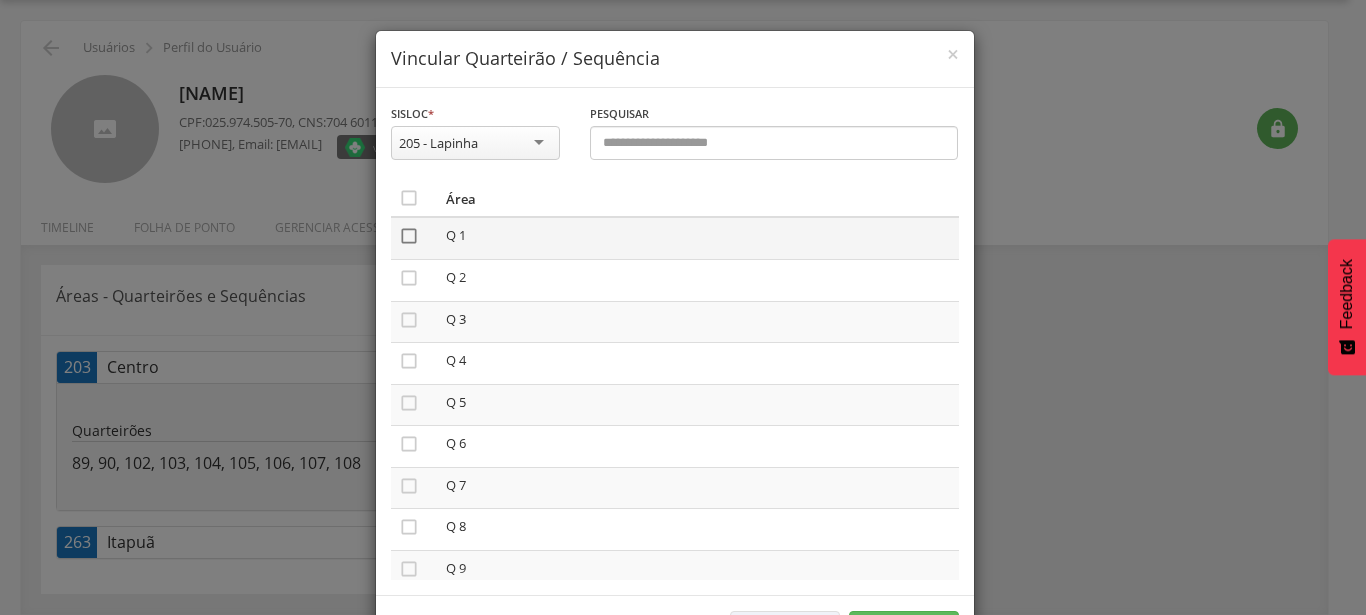 click on "" at bounding box center [409, 236] 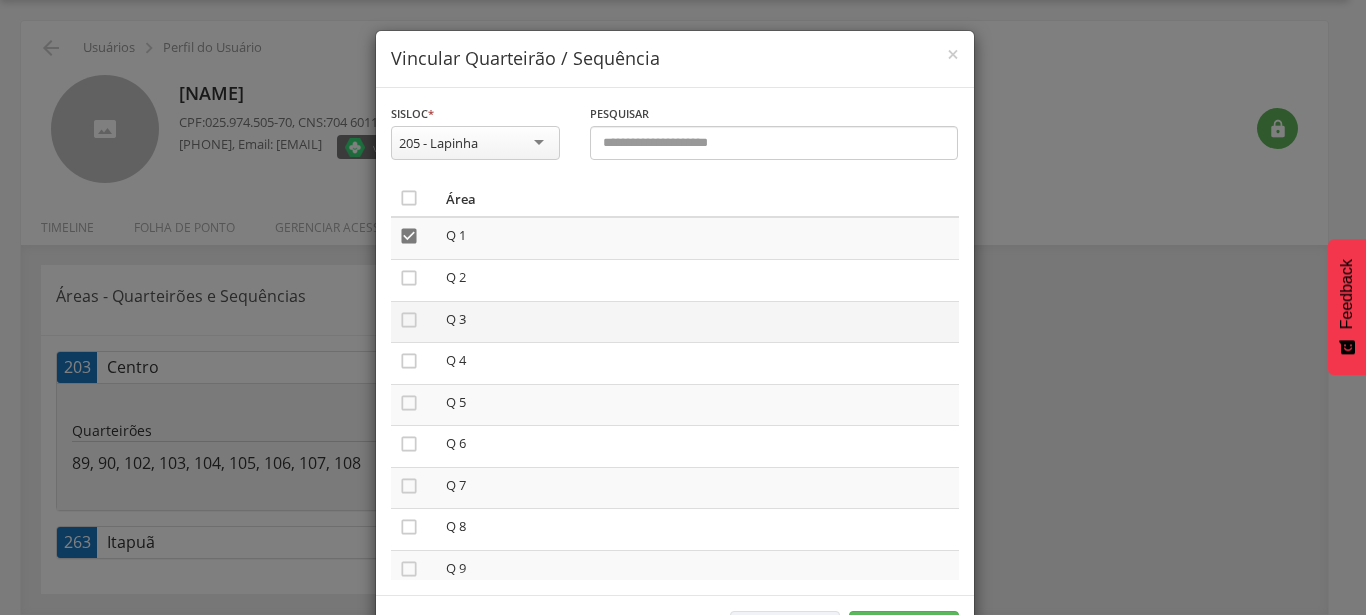 drag, startPoint x: 402, startPoint y: 276, endPoint x: 403, endPoint y: 304, distance: 28.01785 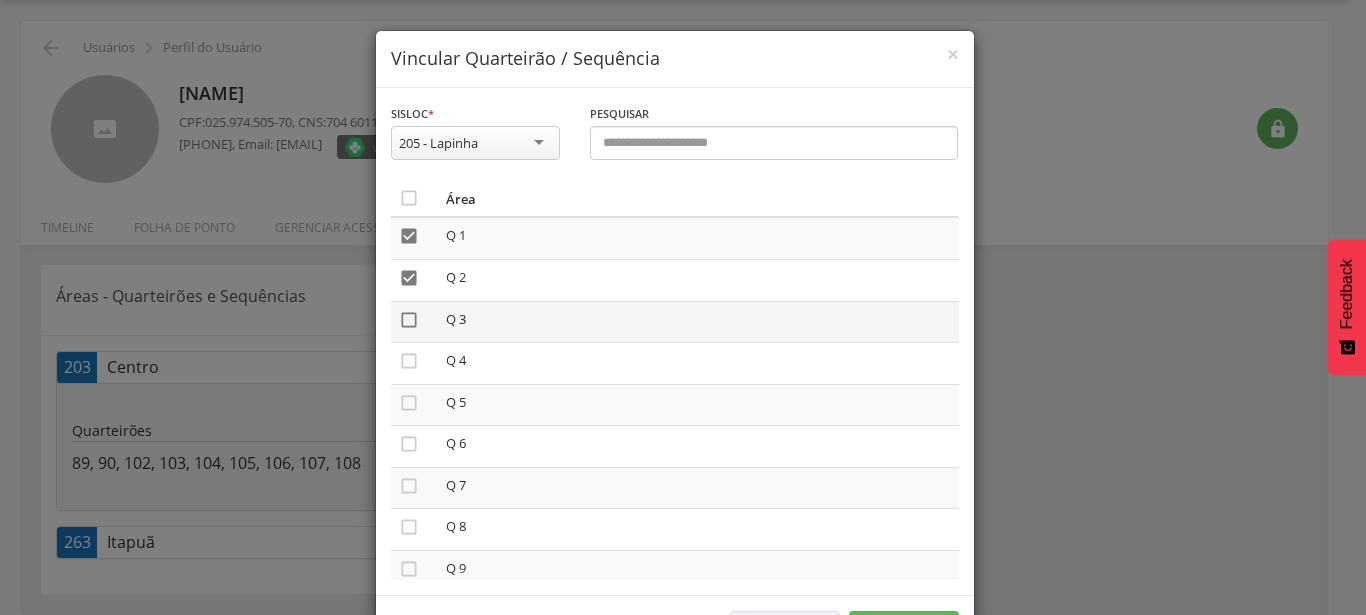 click on "" at bounding box center (409, 320) 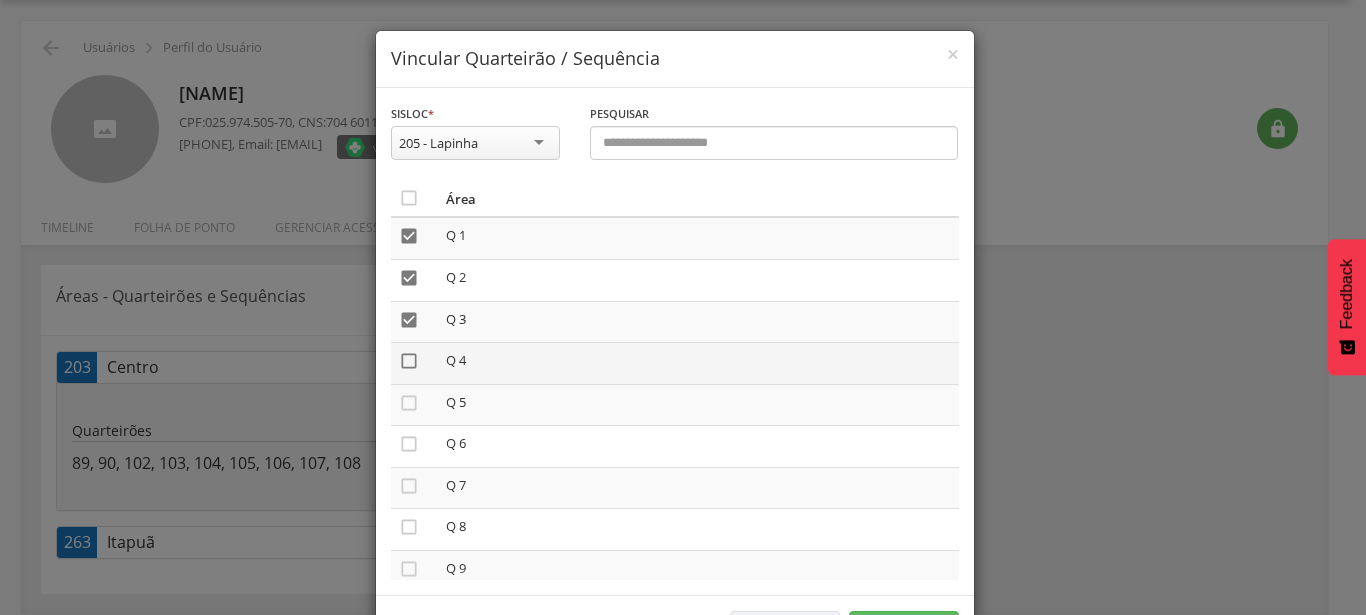 drag, startPoint x: 408, startPoint y: 357, endPoint x: 411, endPoint y: 385, distance: 28.160255 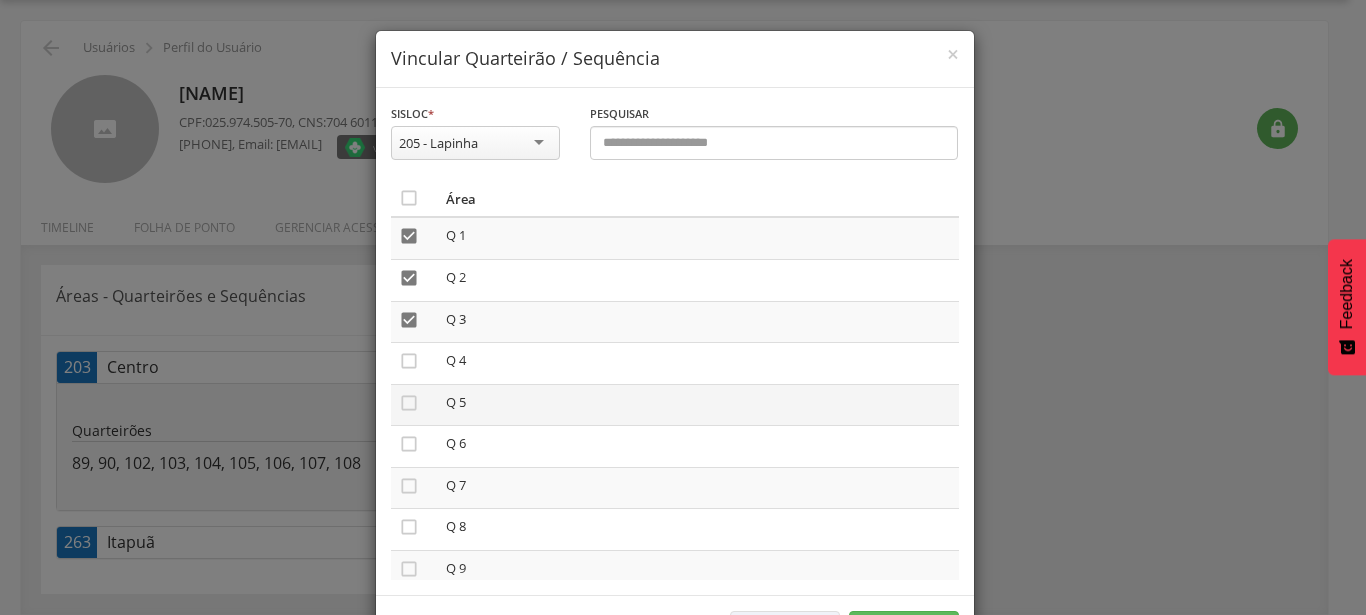click on "" at bounding box center [409, 361] 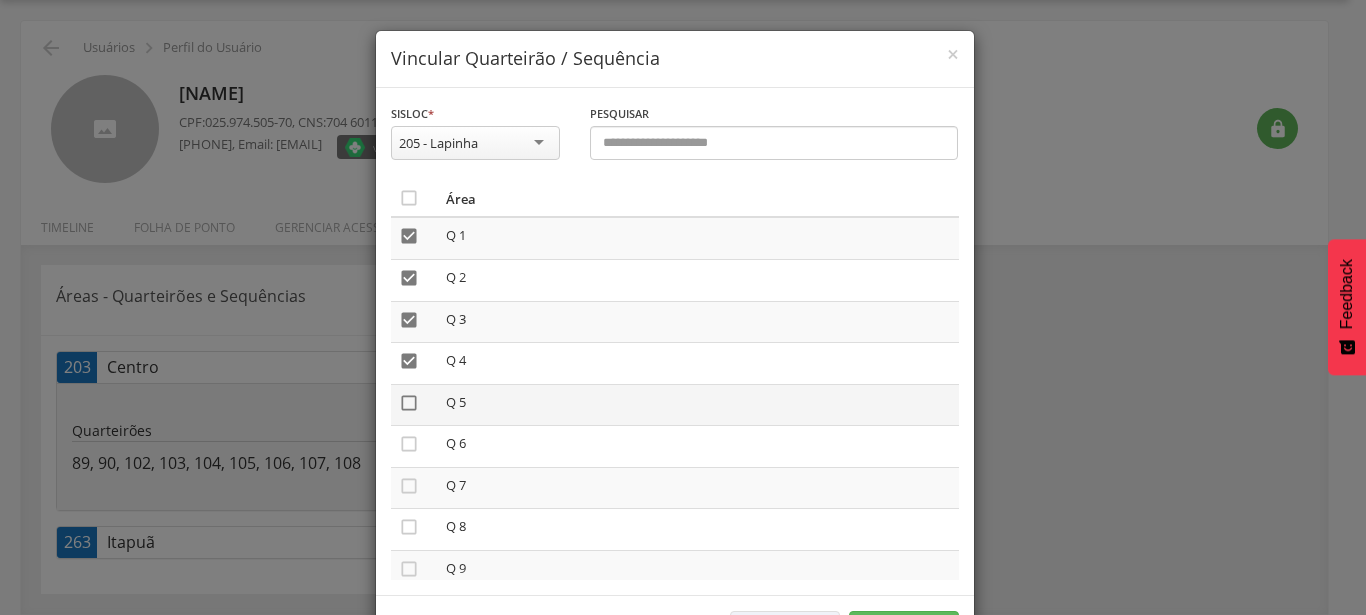 click on "" at bounding box center [409, 403] 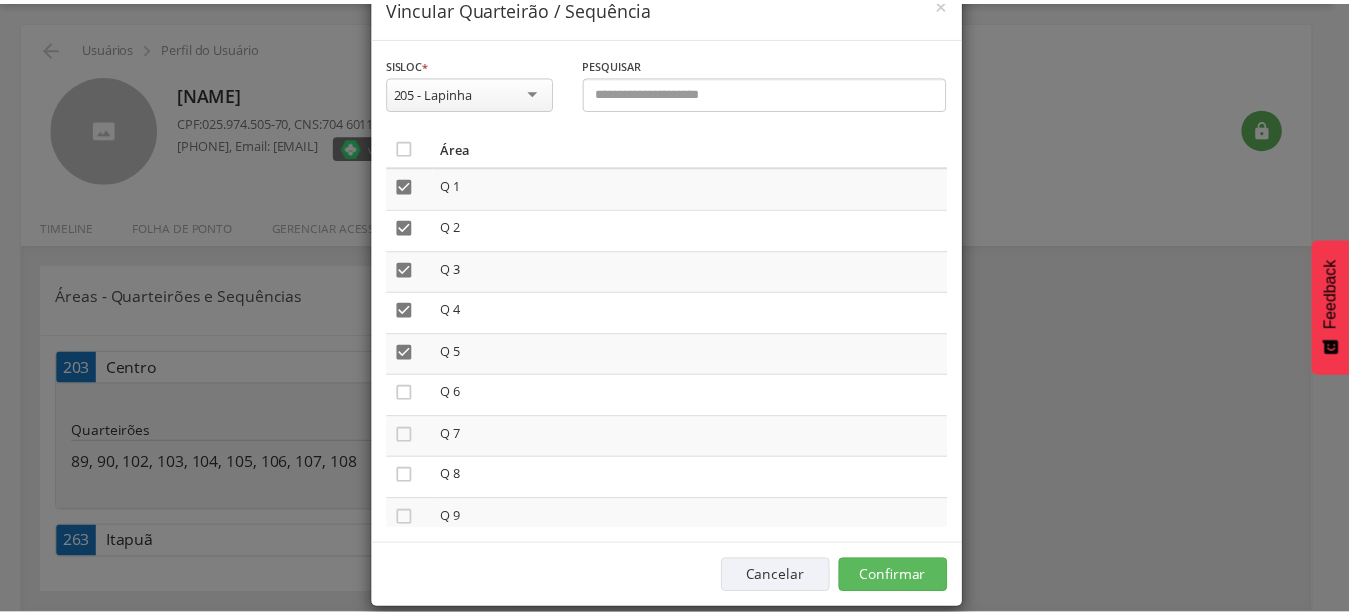scroll, scrollTop: 76, scrollLeft: 0, axis: vertical 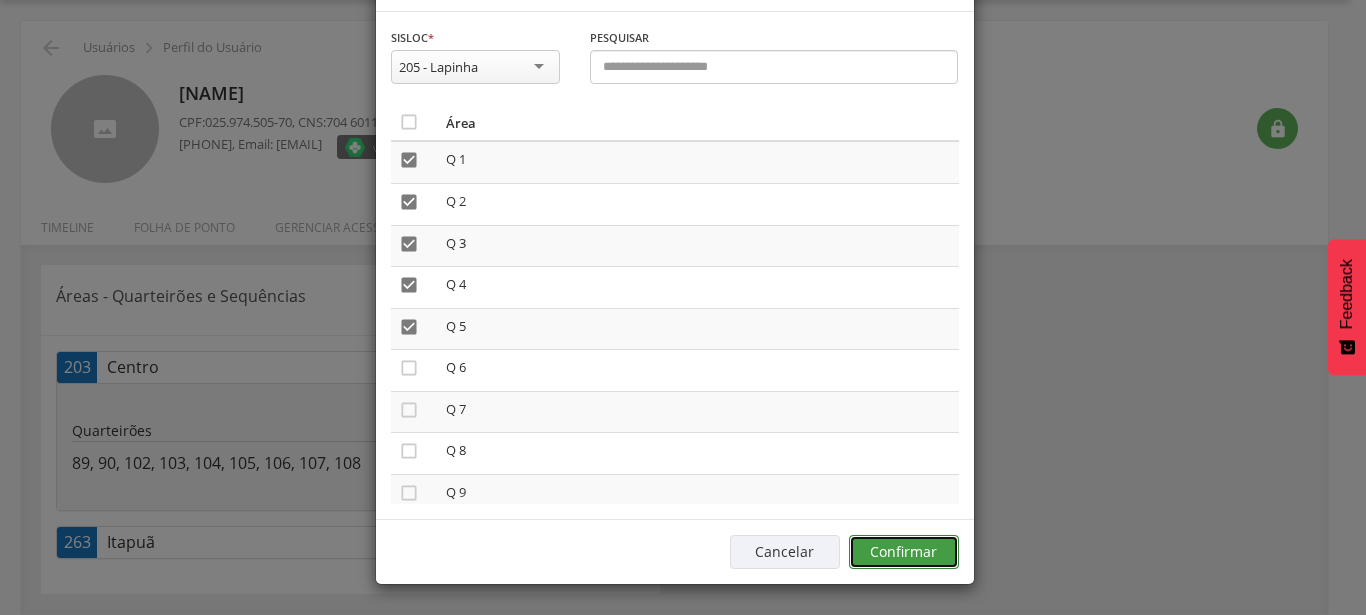 click on "Confirmar" at bounding box center [904, 552] 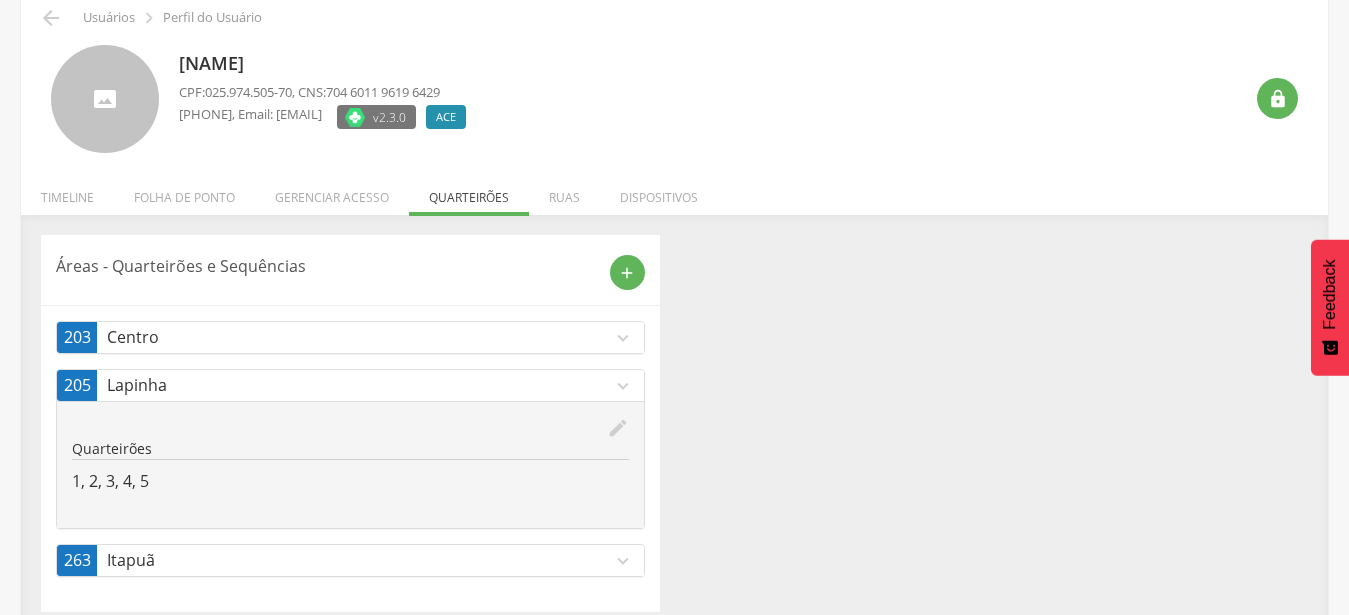 scroll, scrollTop: 108, scrollLeft: 0, axis: vertical 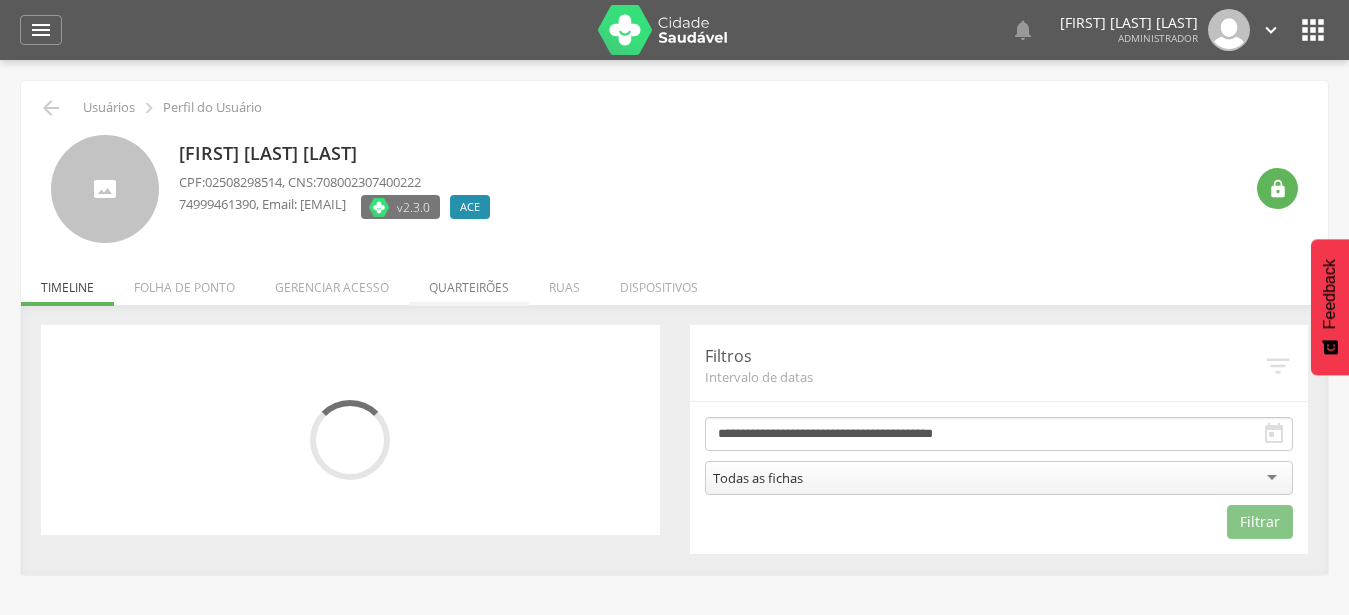 click on "Quarteirões" at bounding box center (469, 282) 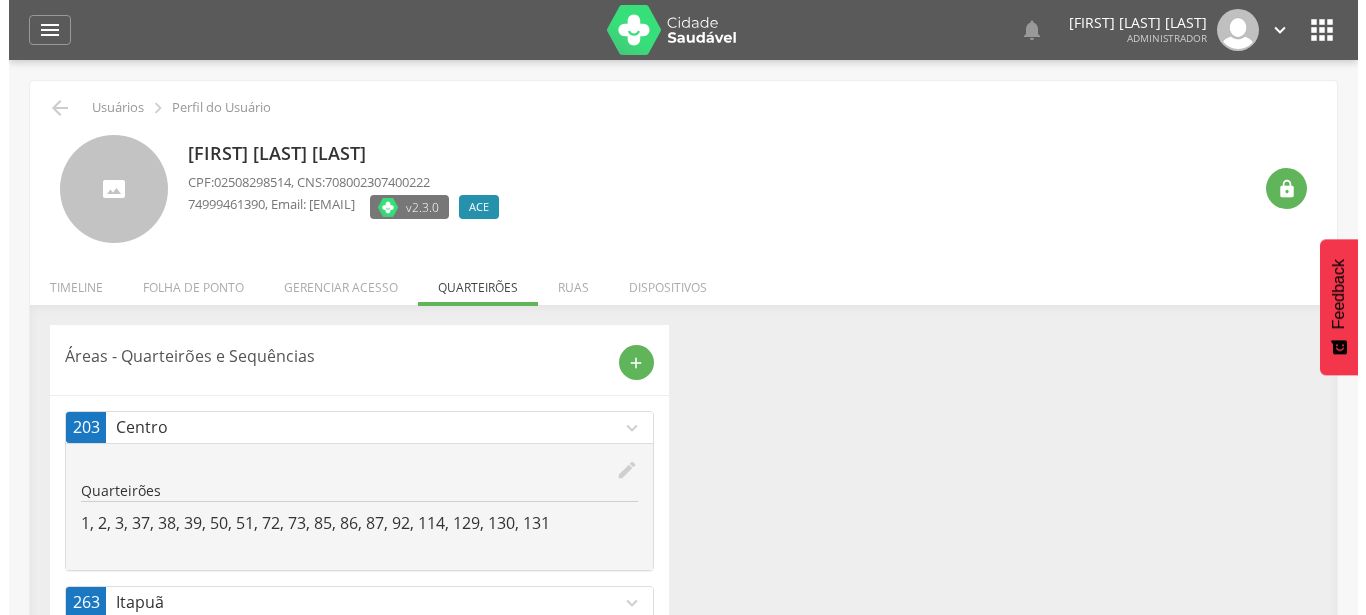 scroll, scrollTop: 60, scrollLeft: 0, axis: vertical 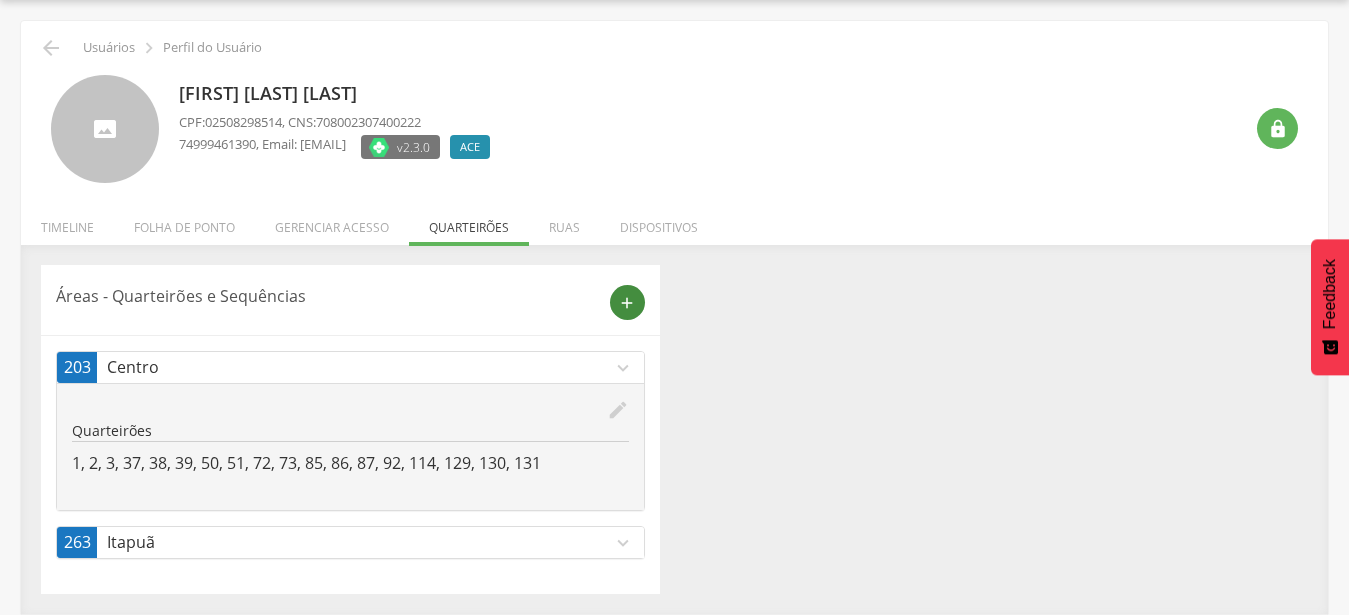 click on "add" at bounding box center [627, 303] 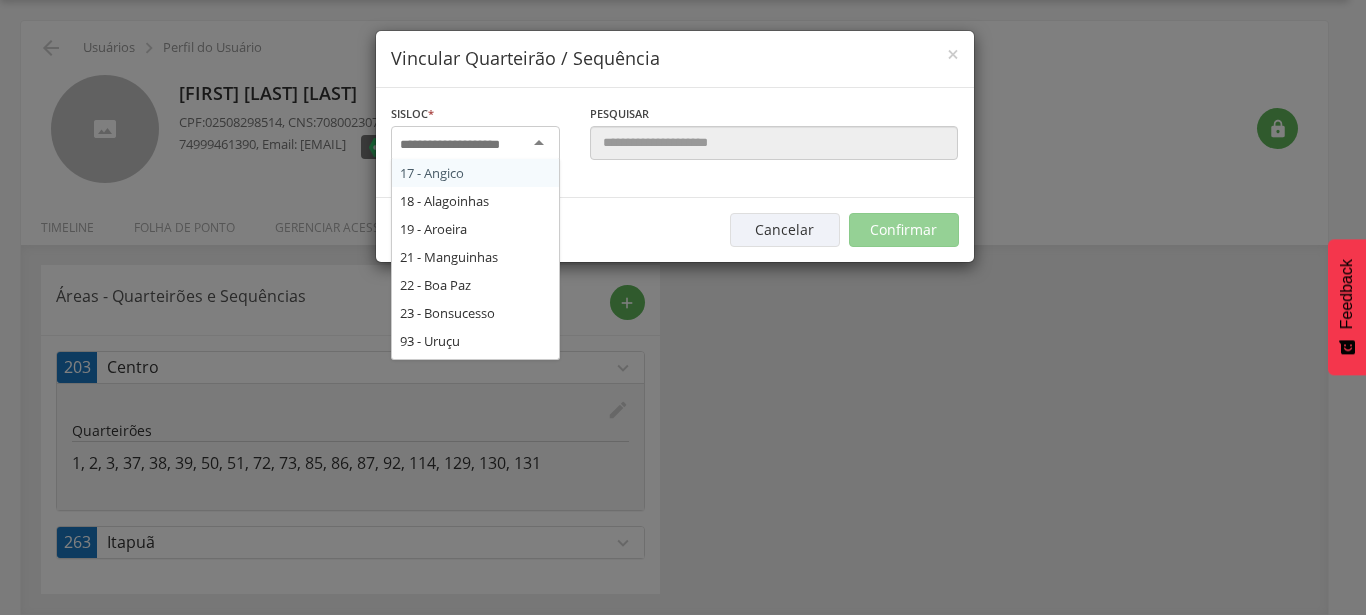 click at bounding box center [475, 144] 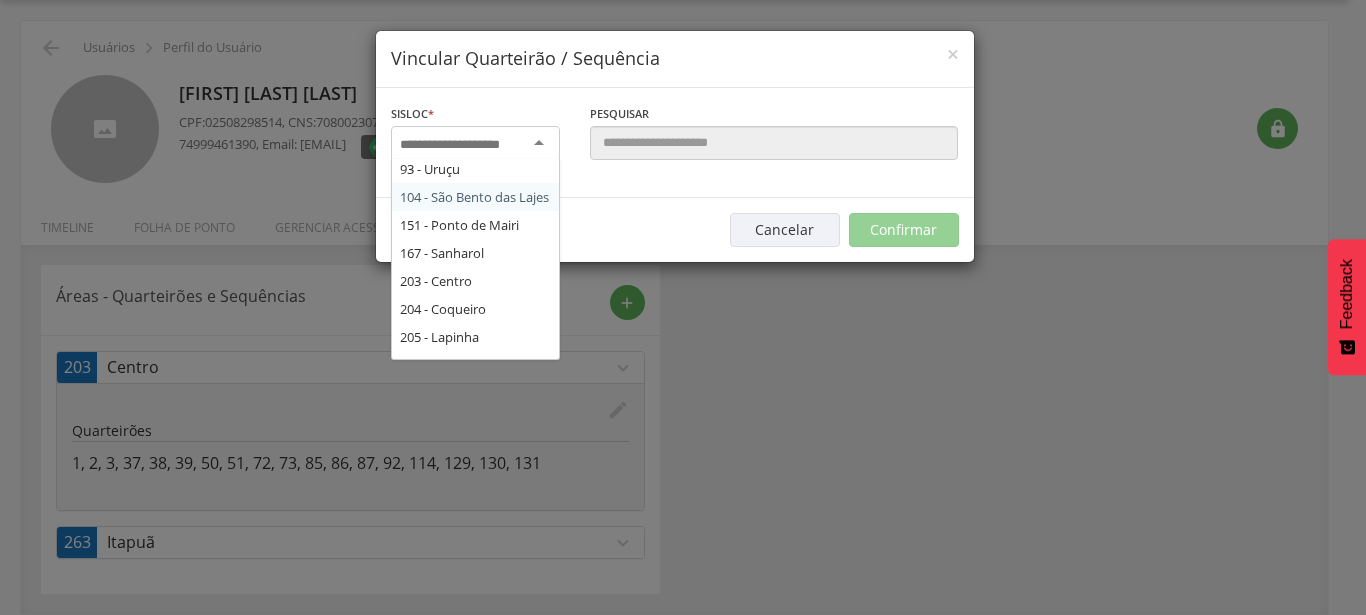 scroll, scrollTop: 216, scrollLeft: 0, axis: vertical 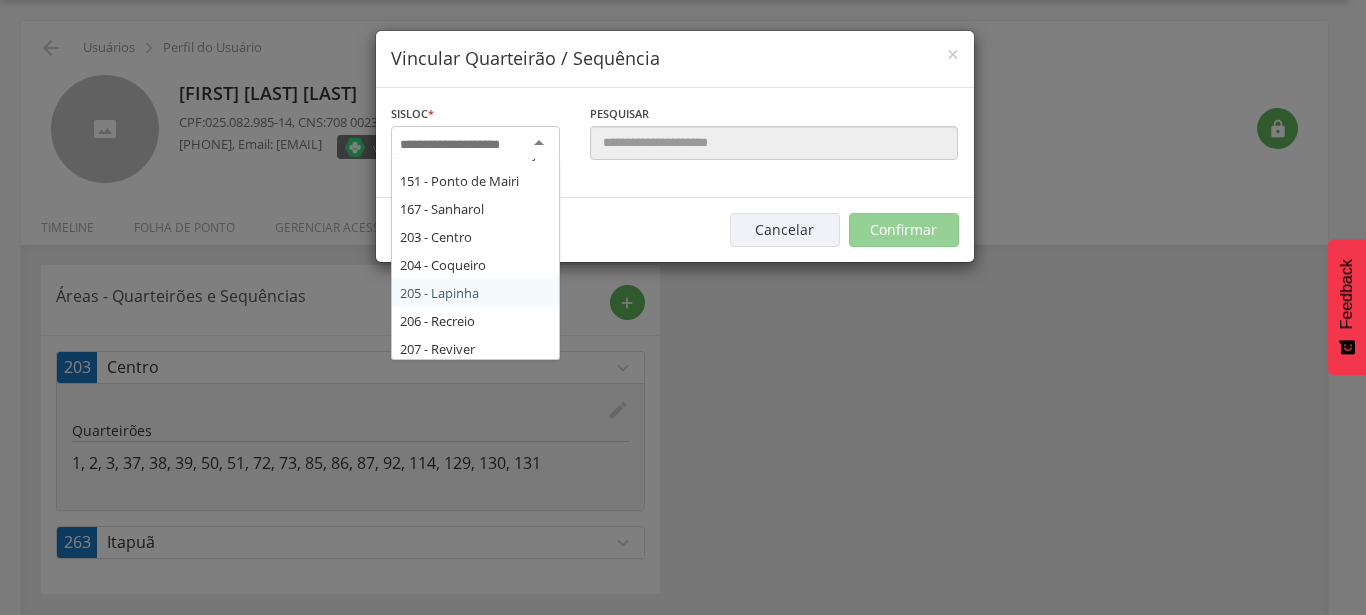 click on "Sisloc  *
17 - Angico 18 - Alagoinhas 19 - Aroeira 21 - Manguinhas 22 - Boa Paz 23 - Bonsucesso 93 - Uruçu 104 - São Bento das Lajes 151 - Ponto de Mairi 167 - Sanharol 203 - Centro 204 - Coqueiro 205 - Lapinha 206 - Recreio 207 - Reviver 262 - Alto da Boa Vista 263 - Itapuã 264 - Portal da Cidade
Informe a localidade
Pesquisar

Área
Nenhuma área encontrada pra esse Sisloc." at bounding box center [675, 143] 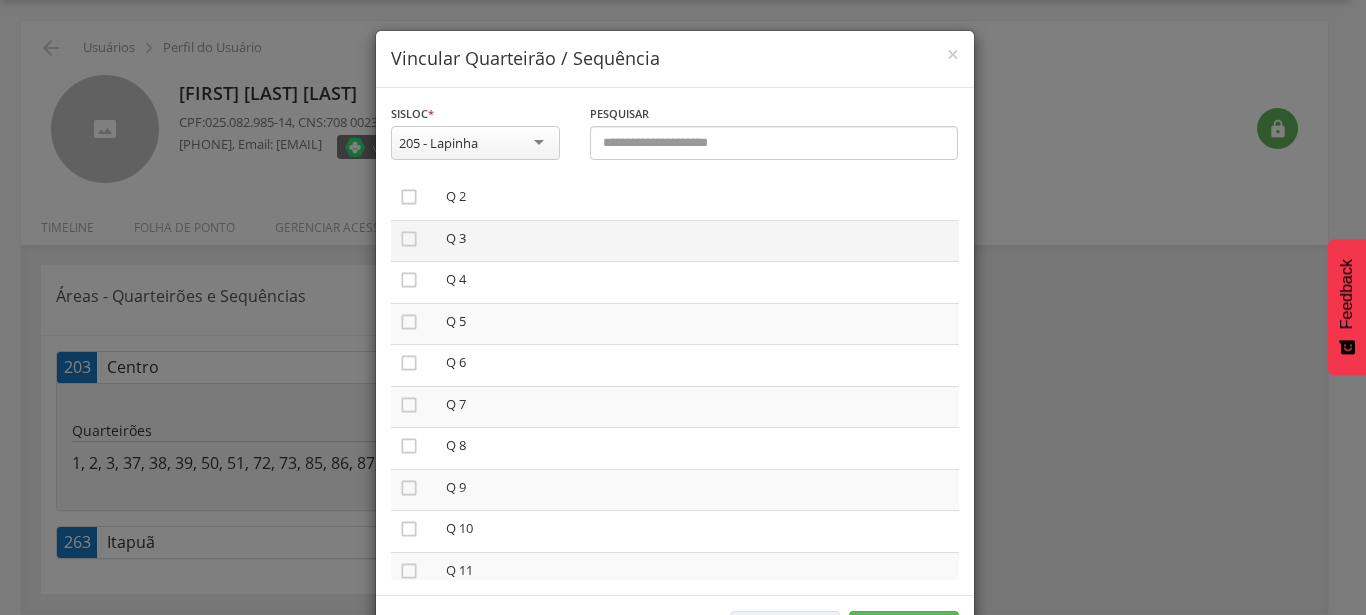scroll, scrollTop: 114, scrollLeft: 0, axis: vertical 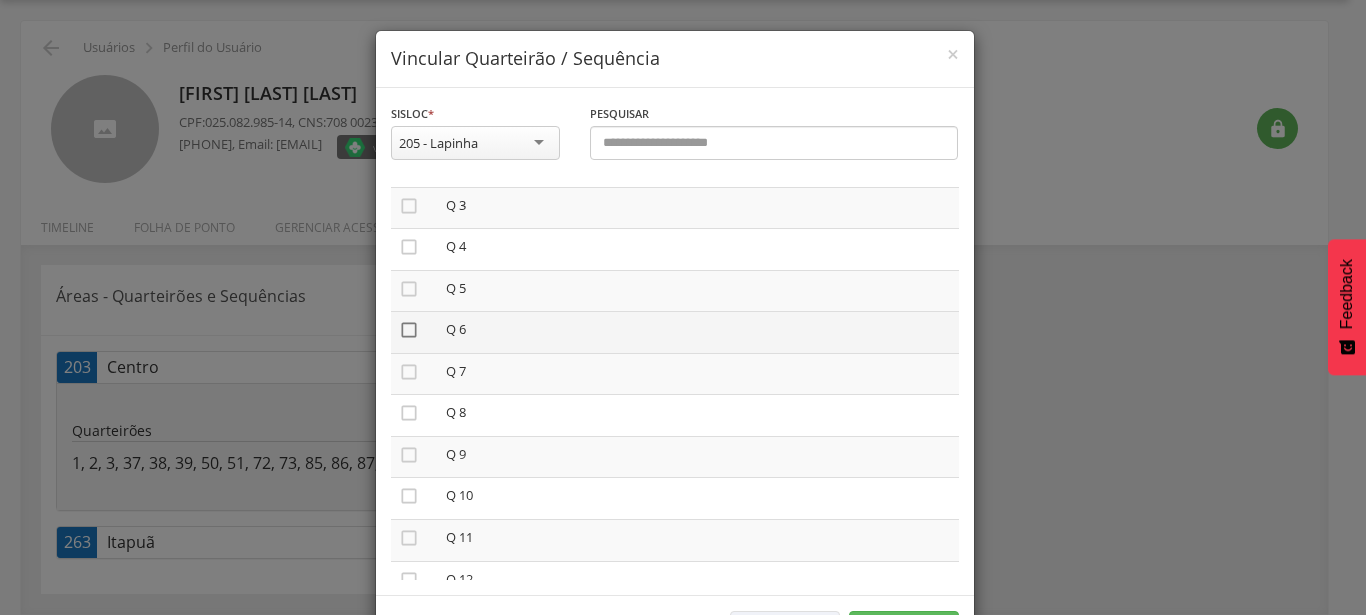 click on "" at bounding box center (409, 330) 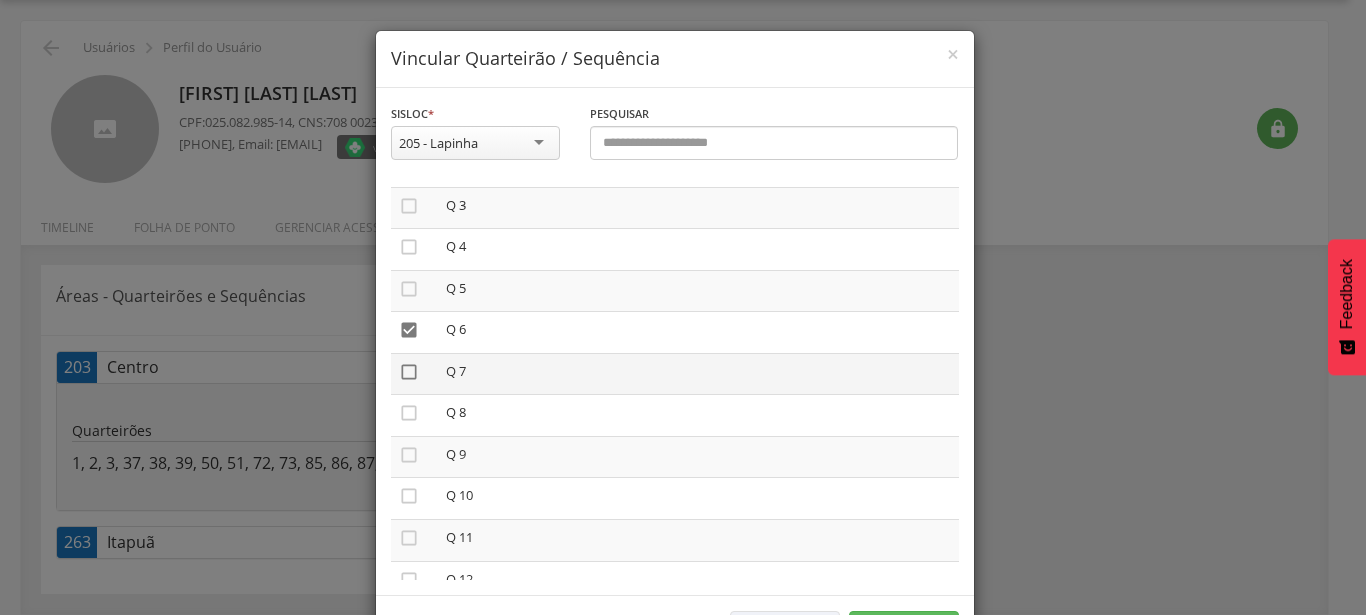 click on "" at bounding box center [409, 372] 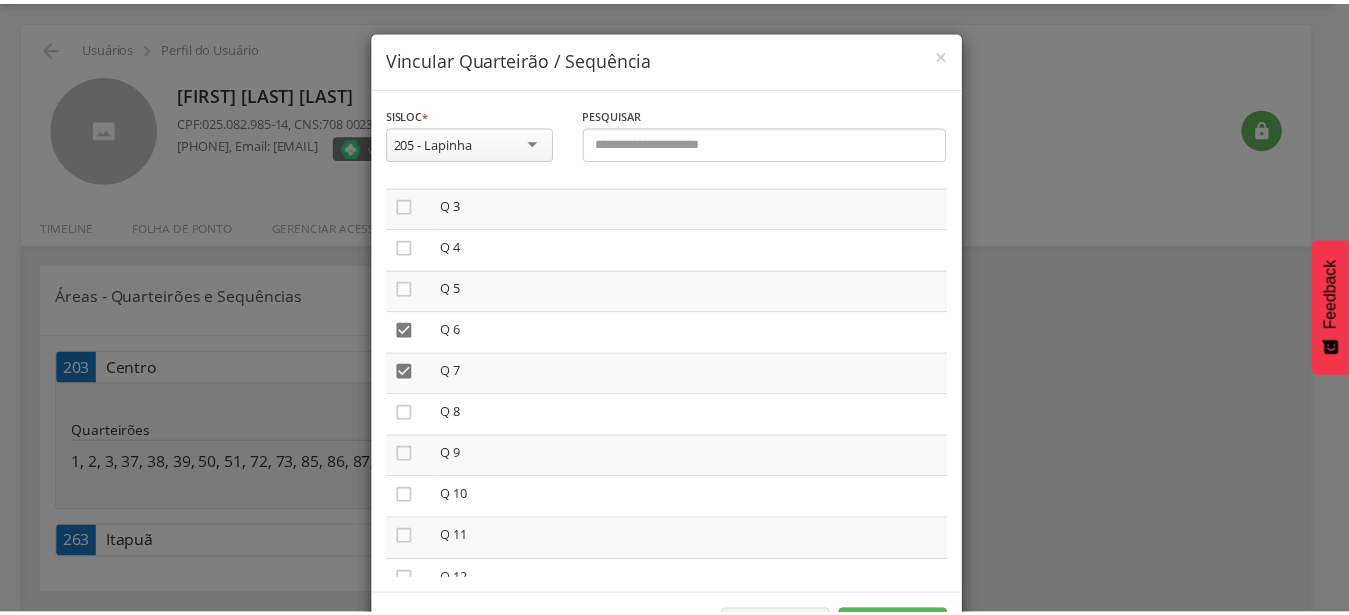 scroll, scrollTop: 76, scrollLeft: 0, axis: vertical 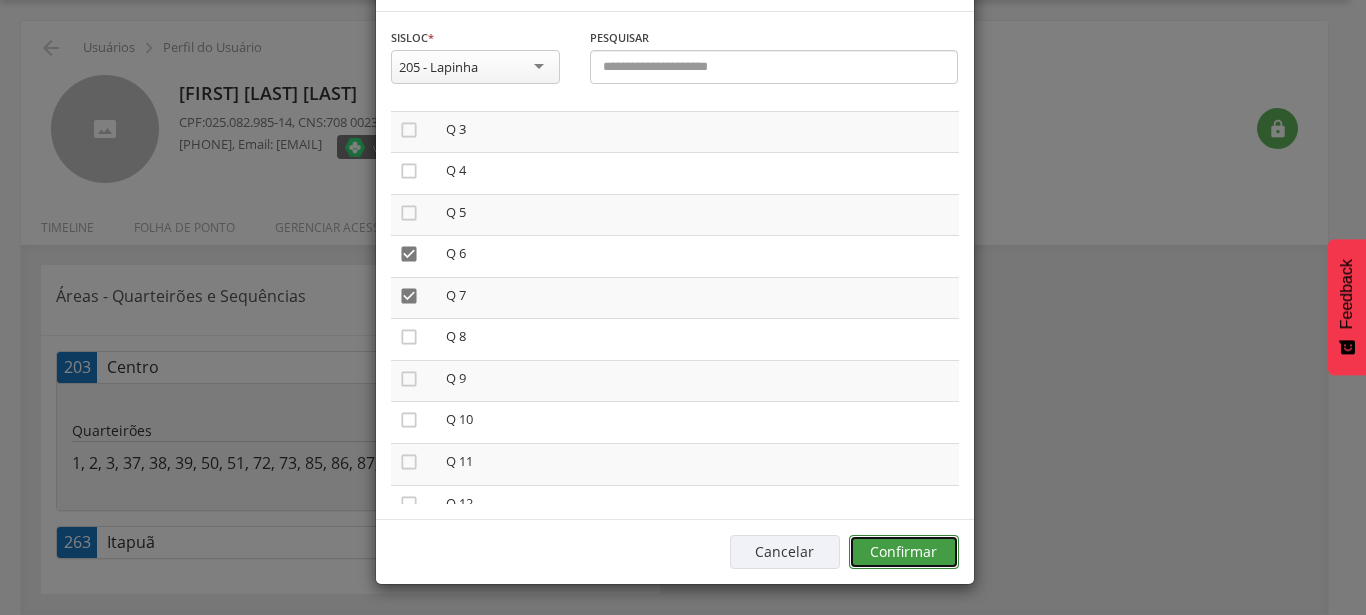 click on "Confirmar" at bounding box center [904, 552] 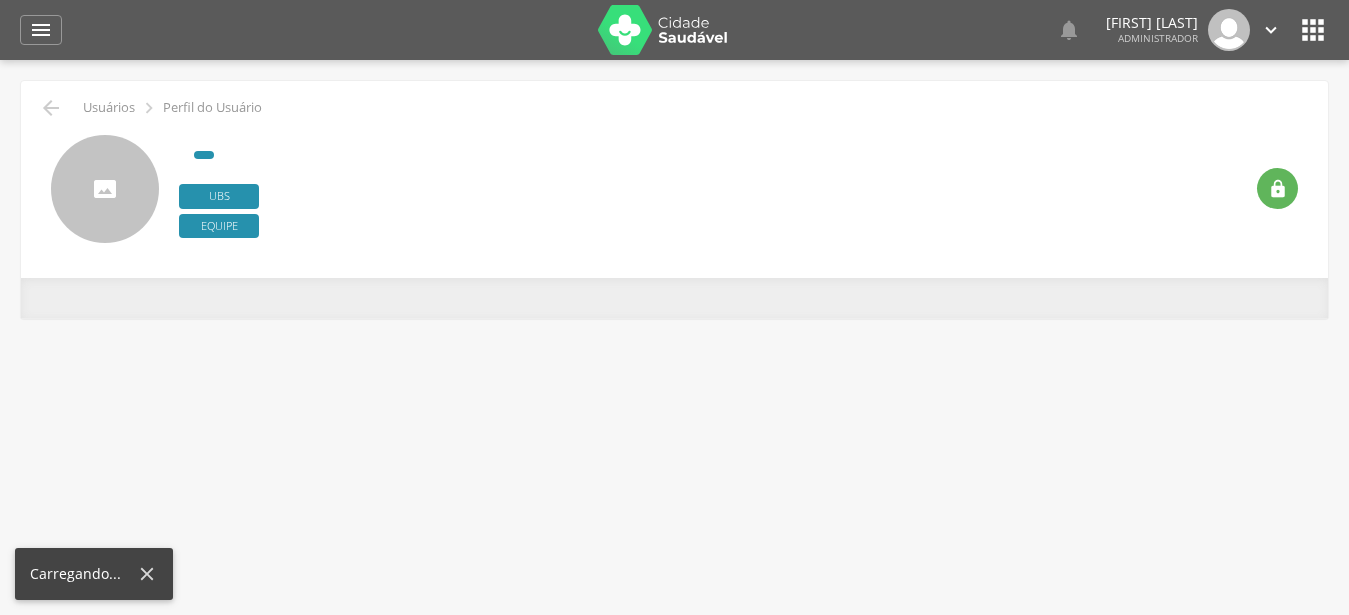scroll, scrollTop: 0, scrollLeft: 0, axis: both 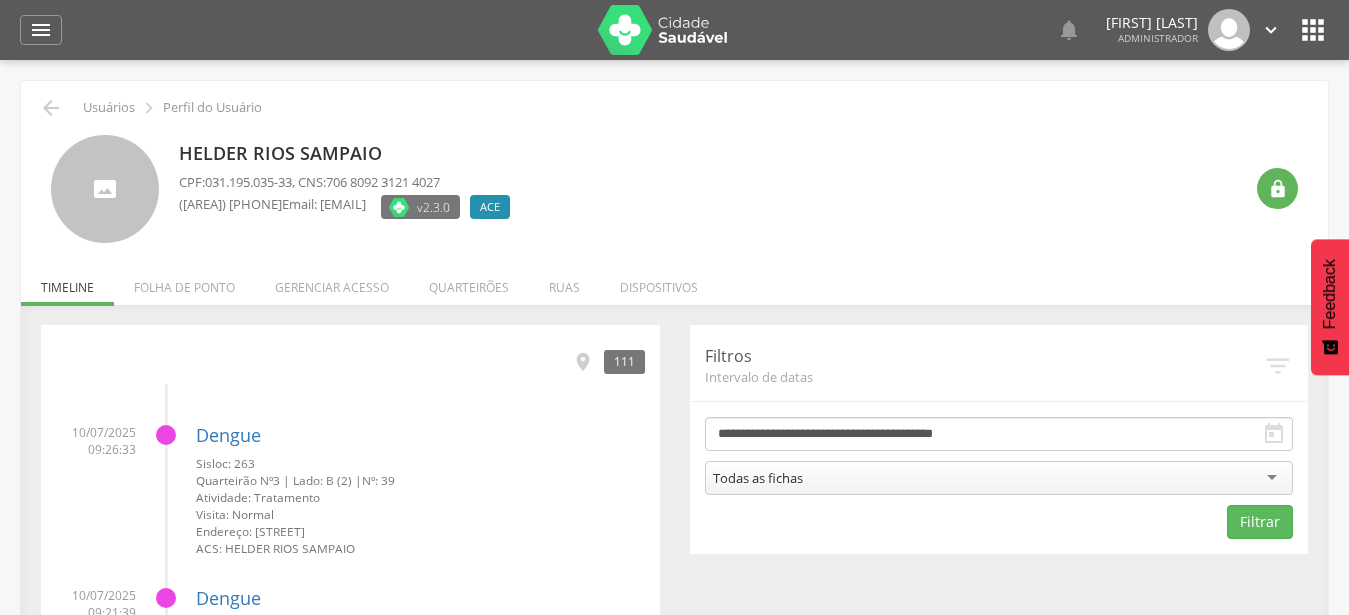click on "Quarteirões" at bounding box center (469, 282) 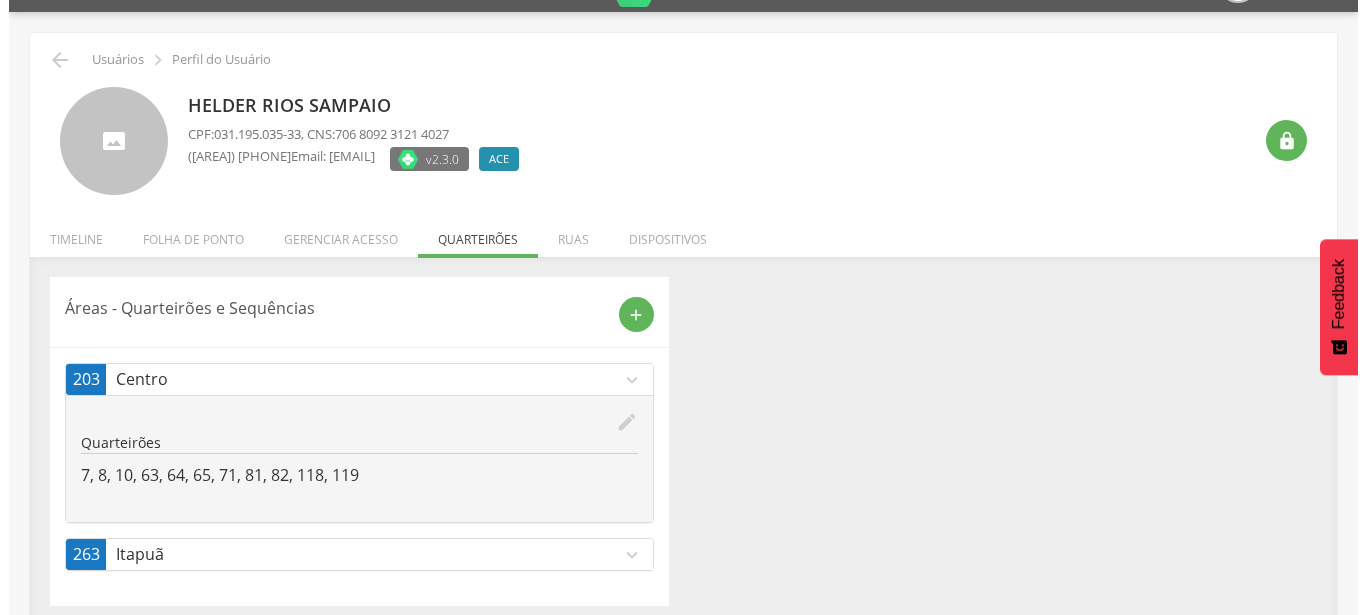 scroll, scrollTop: 60, scrollLeft: 0, axis: vertical 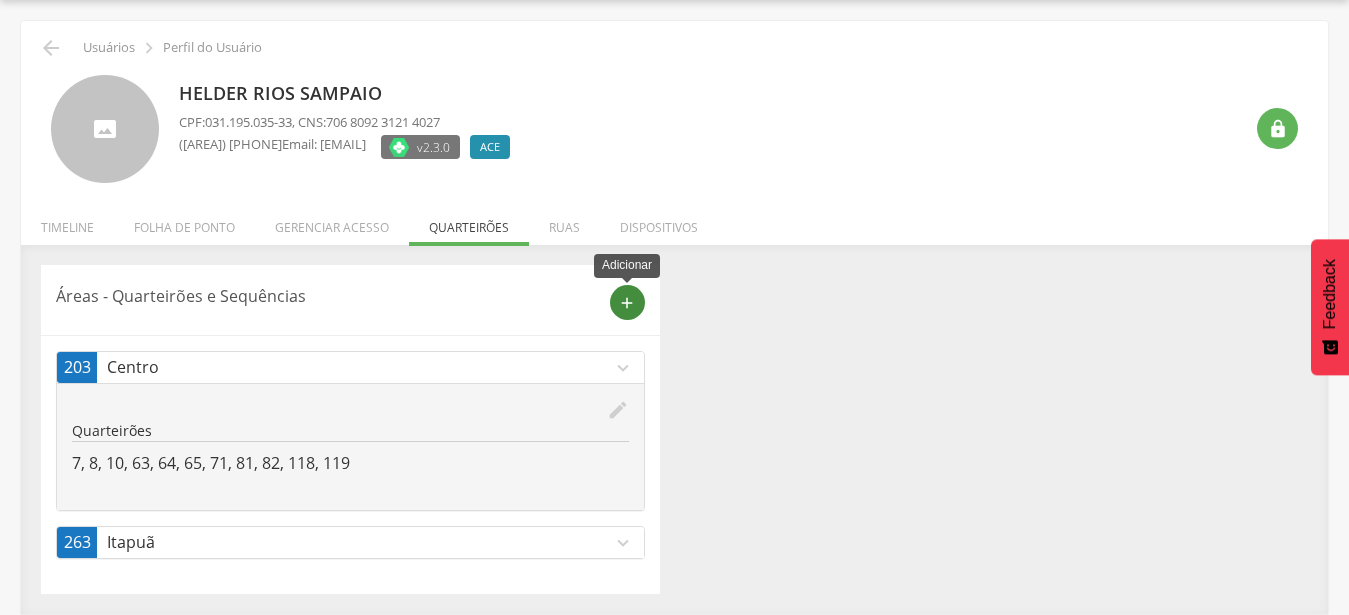 click on "add" at bounding box center (627, 303) 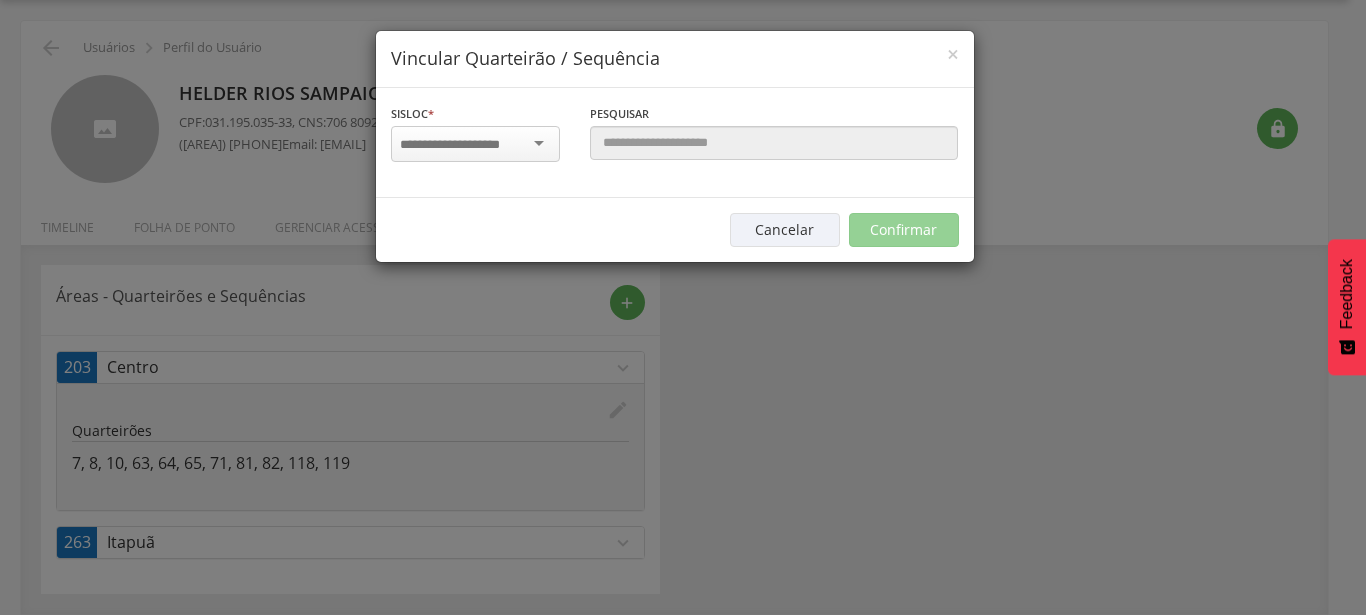 click at bounding box center (475, 144) 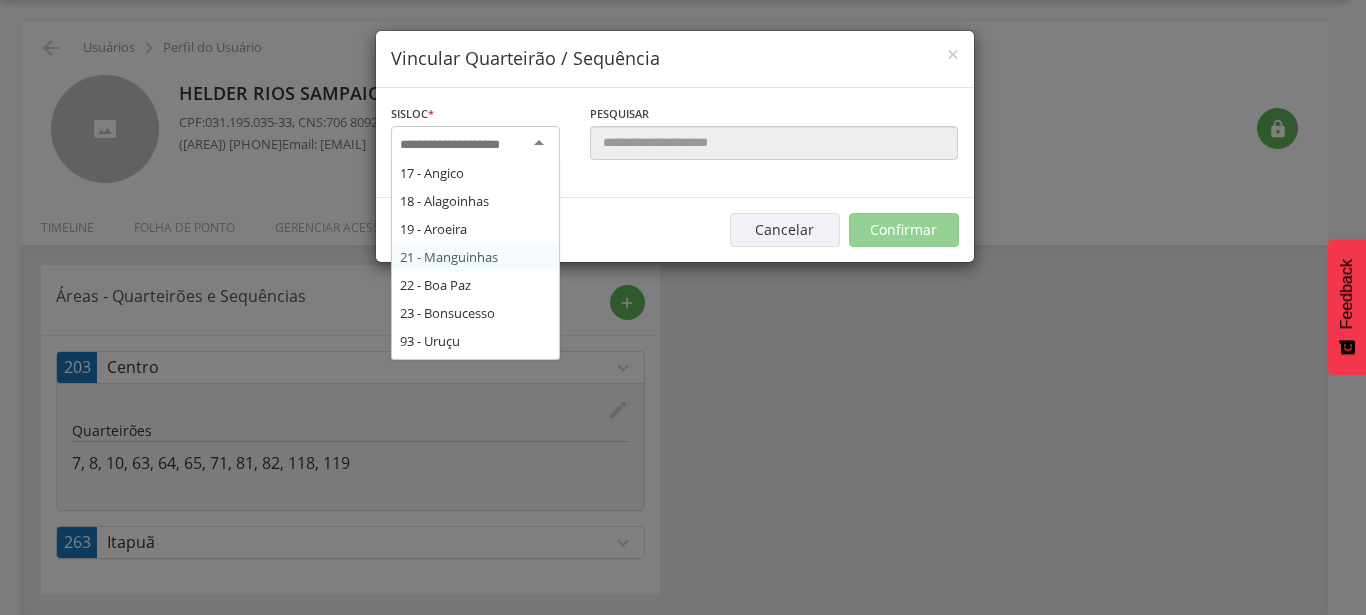 scroll, scrollTop: 340, scrollLeft: 0, axis: vertical 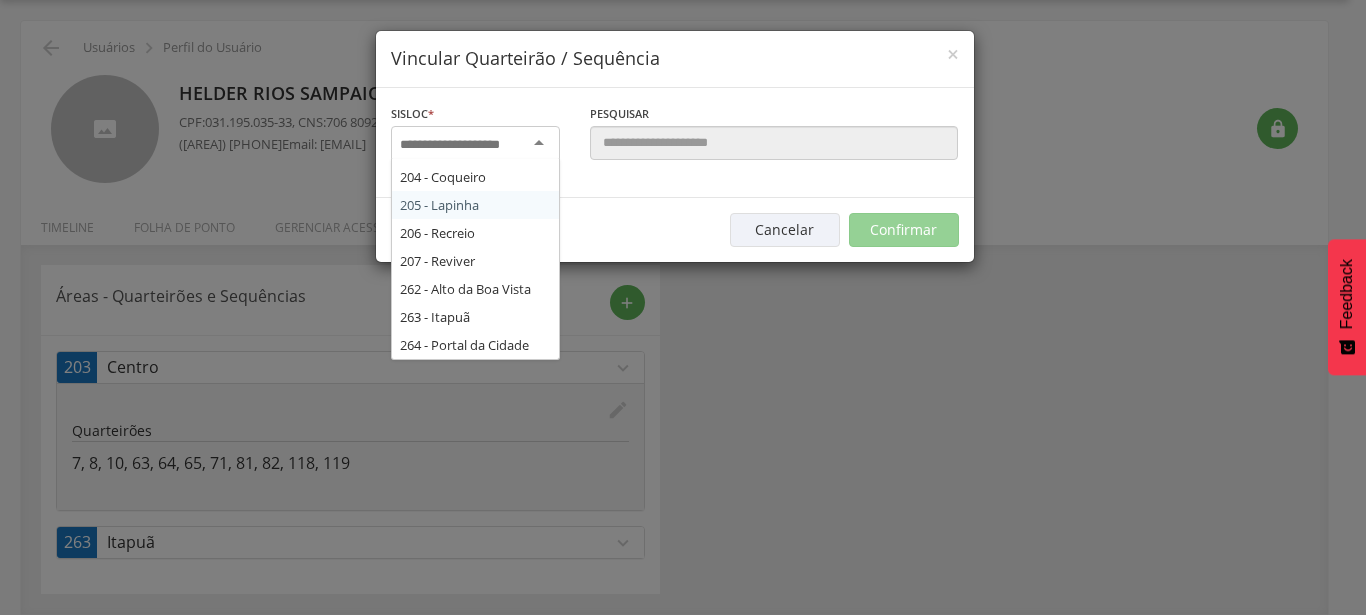 click on "Sisloc  *
17 - Angico 18 - Alagoinhas 19 - Aroeira 21 - Manguinhas 22 - Boa Paz 23 - Bonsucesso 93 - Uruçu 104 - São Bento das Lajes 151 - Ponto de Mairi 167 - Sanharol 203 - Centro 204 - Coqueiro 205 - Lapinha 206 - Recreio 207 - Reviver 262 - Alto da Boa Vista 263 - Itapuã 264 - Portal da Cidade
Informe a localidade
Pesquisar

Área
Nenhuma área encontrada pra esse Sisloc." at bounding box center [675, 143] 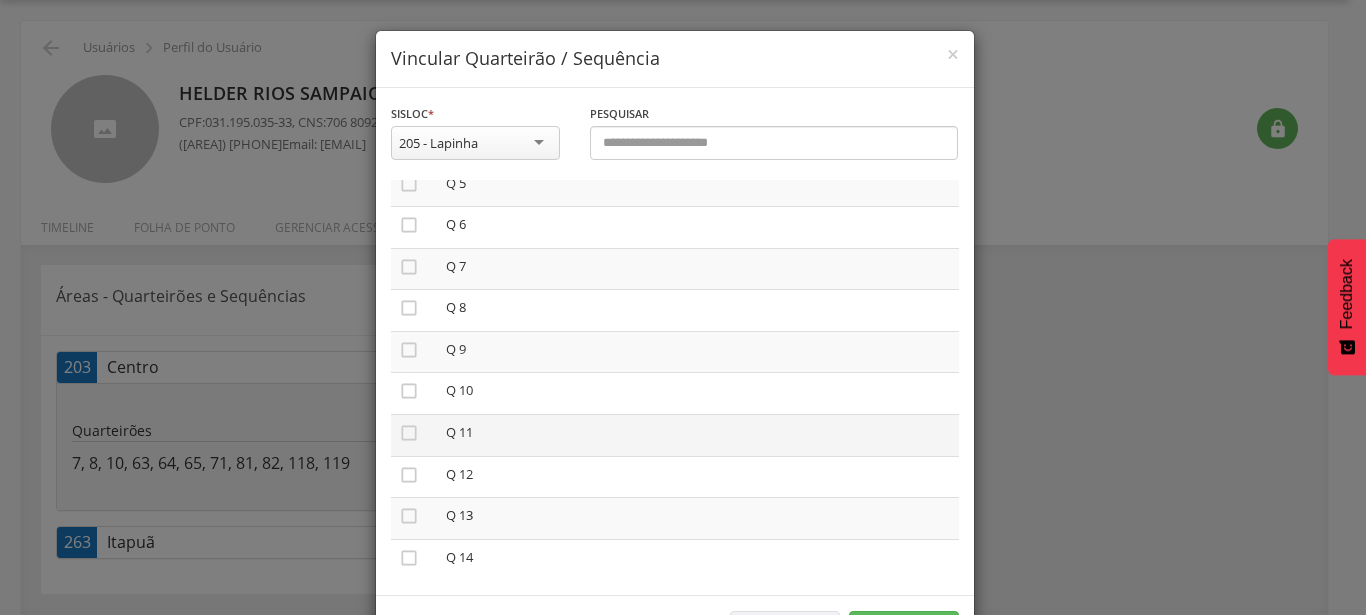 scroll, scrollTop: 228, scrollLeft: 0, axis: vertical 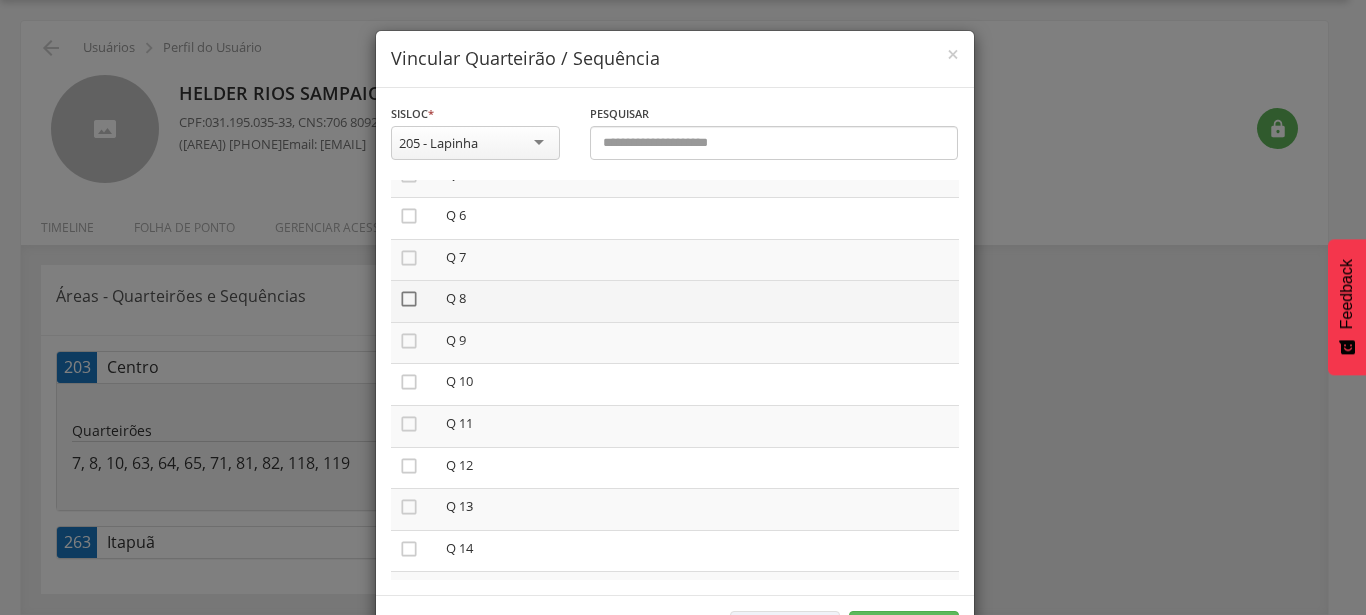 click on "" at bounding box center [409, 299] 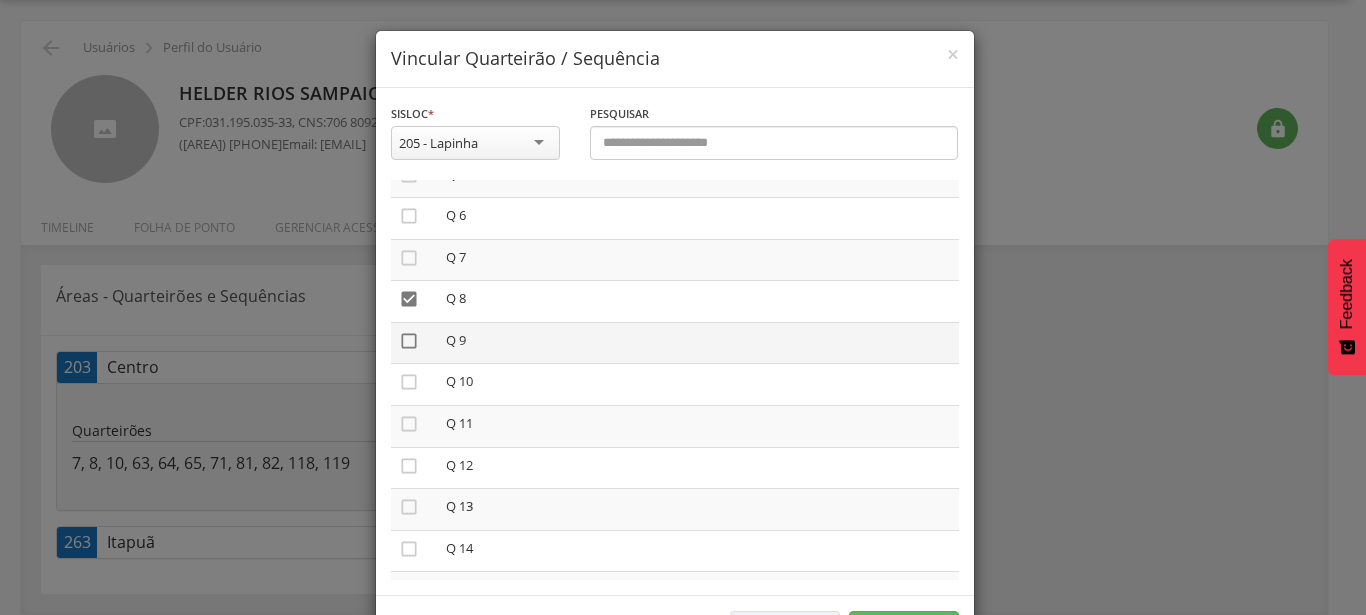 click on "" at bounding box center (409, 341) 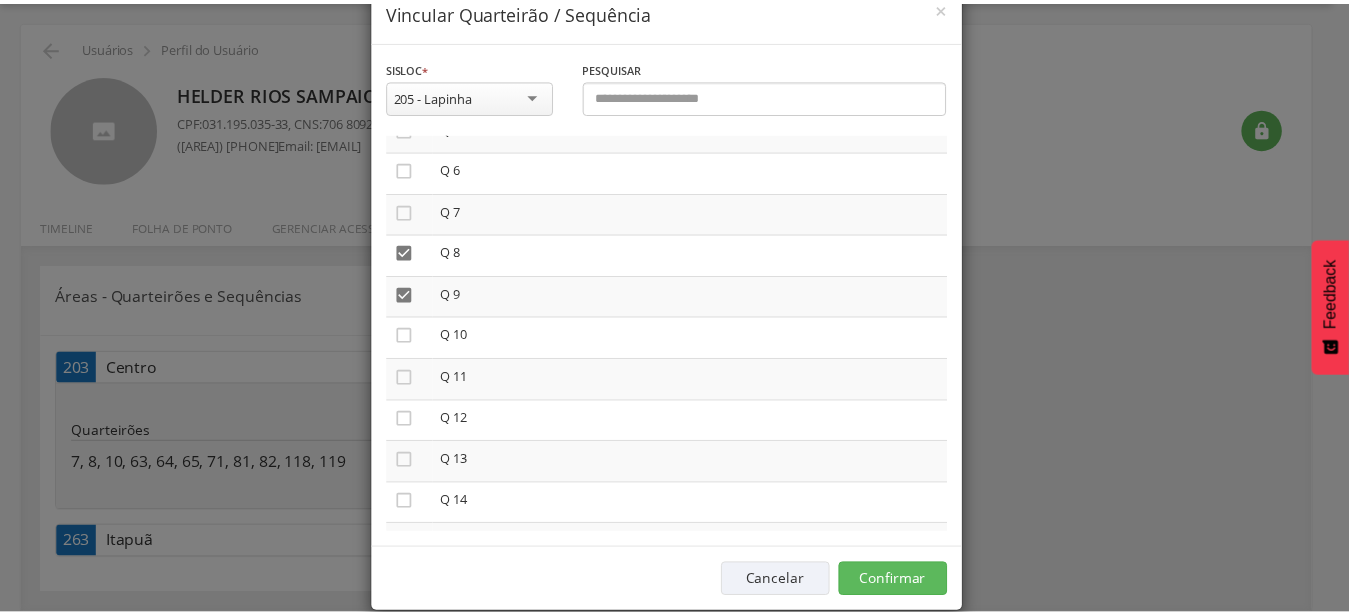 scroll, scrollTop: 76, scrollLeft: 0, axis: vertical 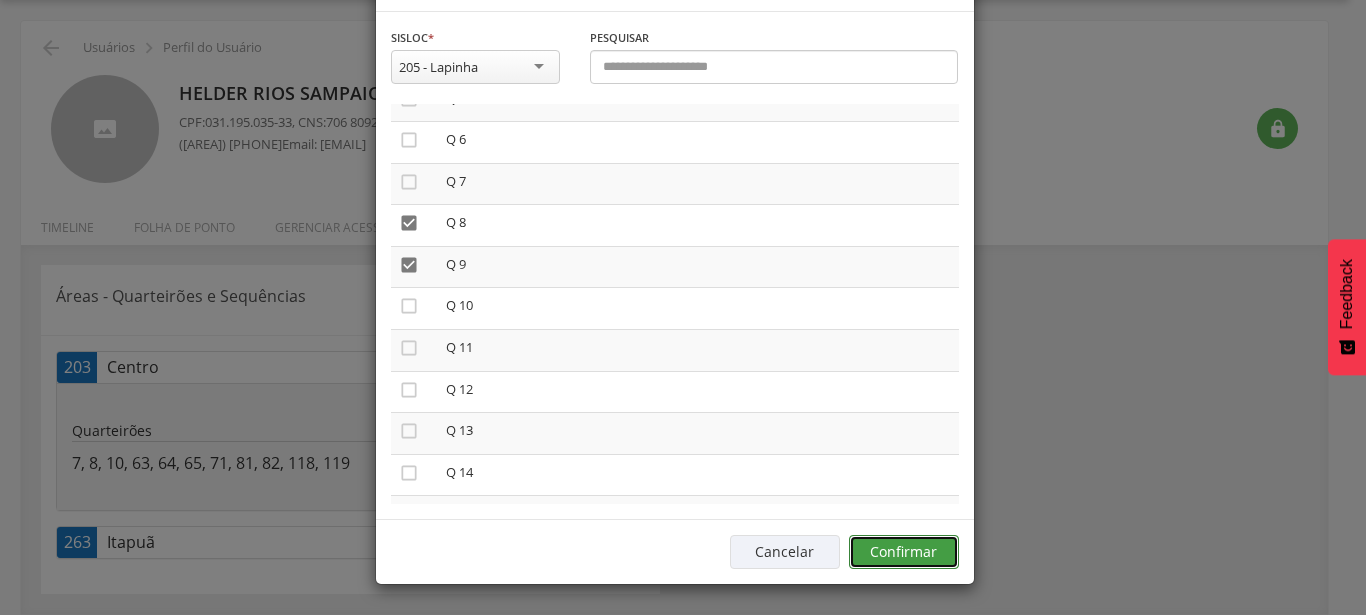 click on "Confirmar" at bounding box center (904, 552) 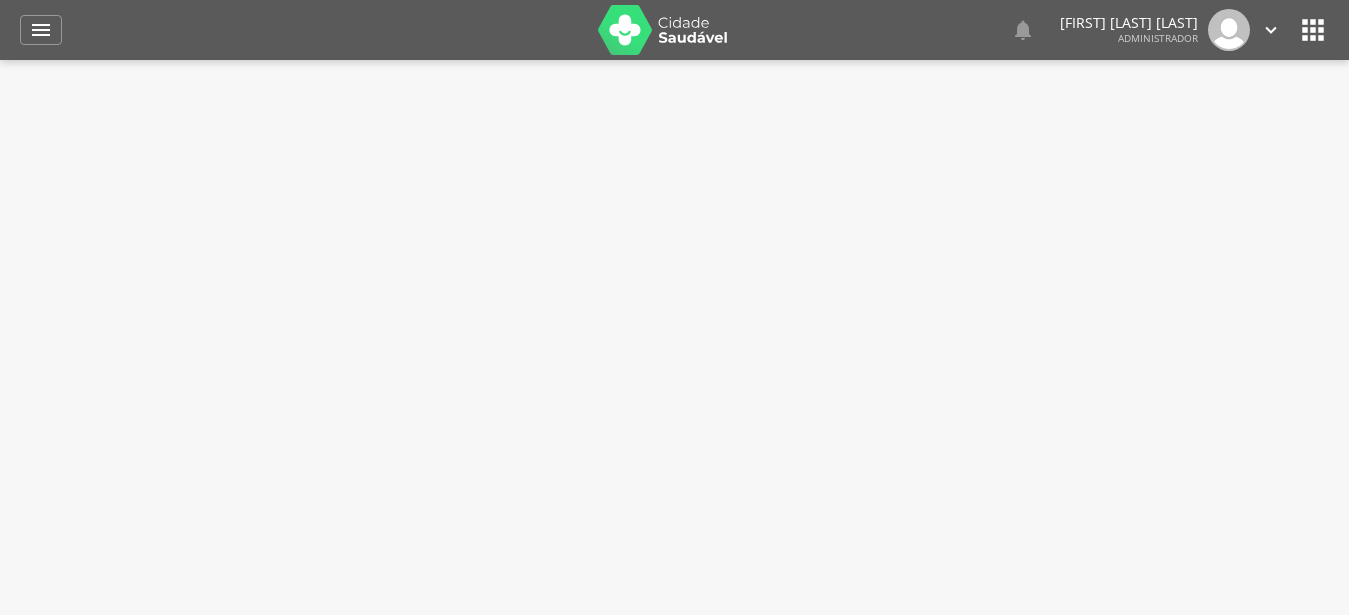 scroll, scrollTop: 0, scrollLeft: 0, axis: both 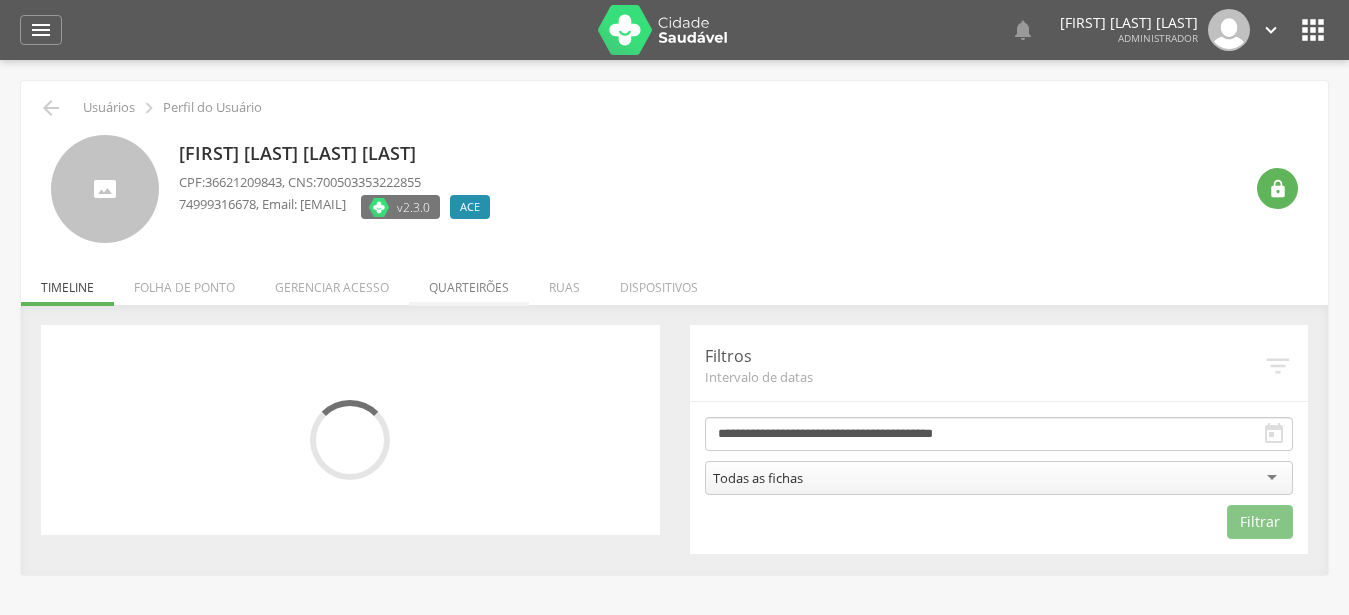 drag, startPoint x: 0, startPoint y: 0, endPoint x: 485, endPoint y: 289, distance: 564.5759 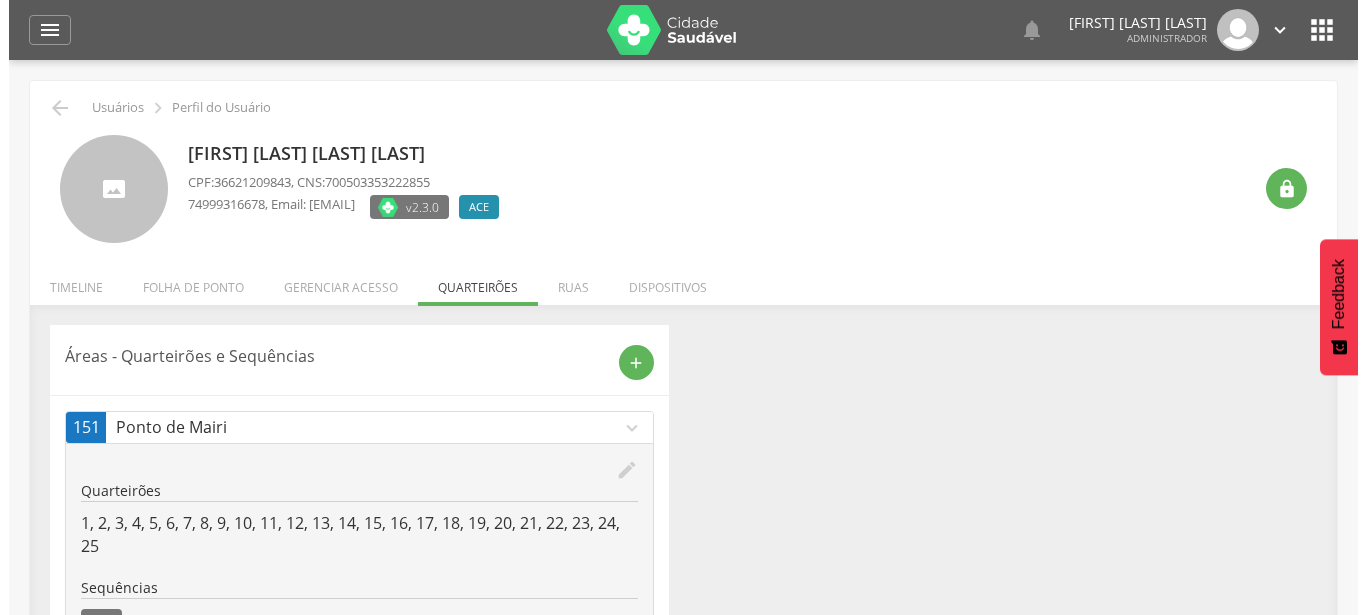 scroll, scrollTop: 193, scrollLeft: 0, axis: vertical 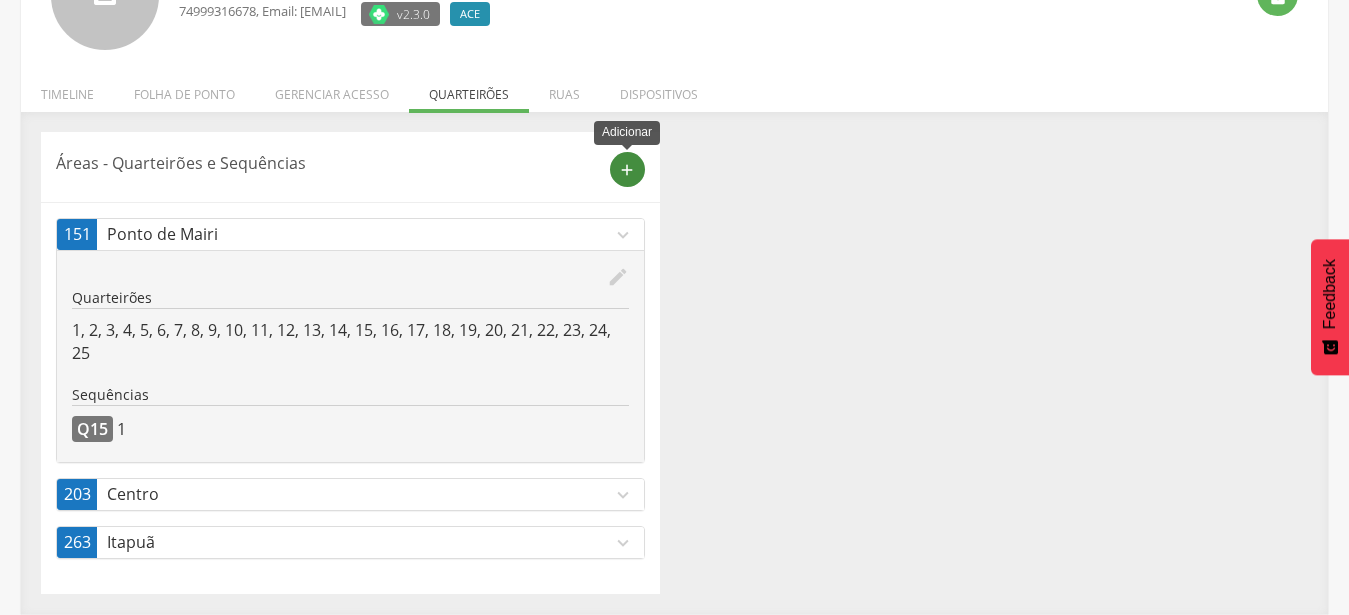 click on "add" at bounding box center (627, 170) 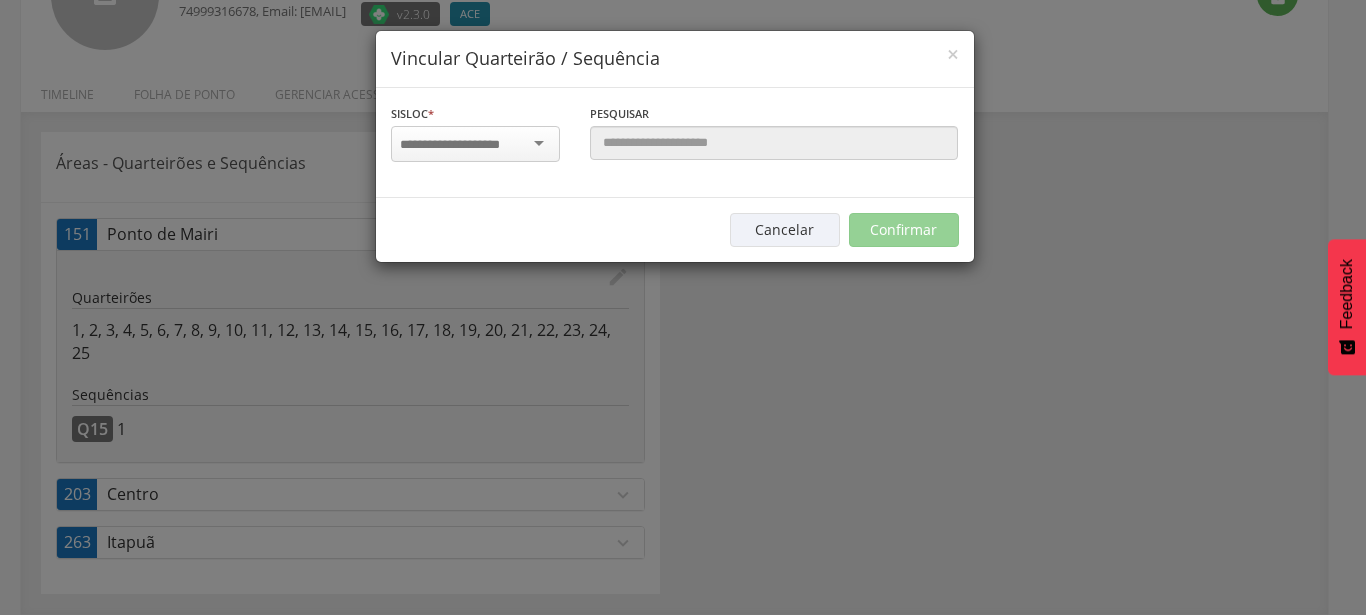 click at bounding box center [463, 145] 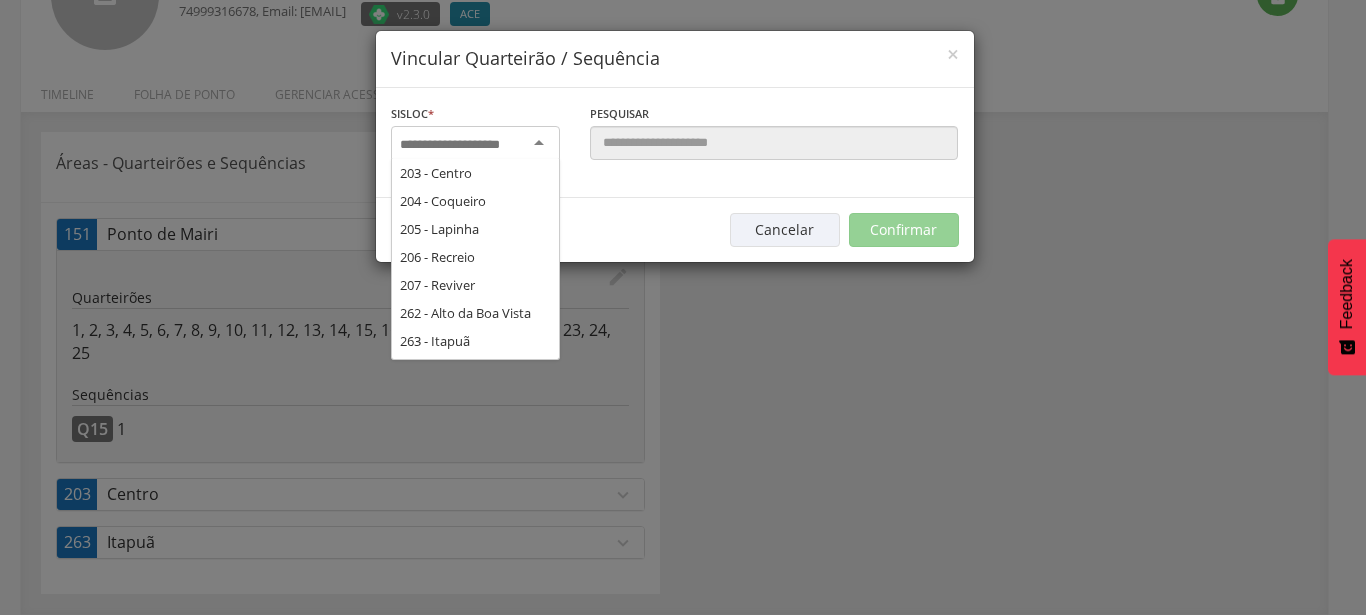 scroll, scrollTop: 324, scrollLeft: 0, axis: vertical 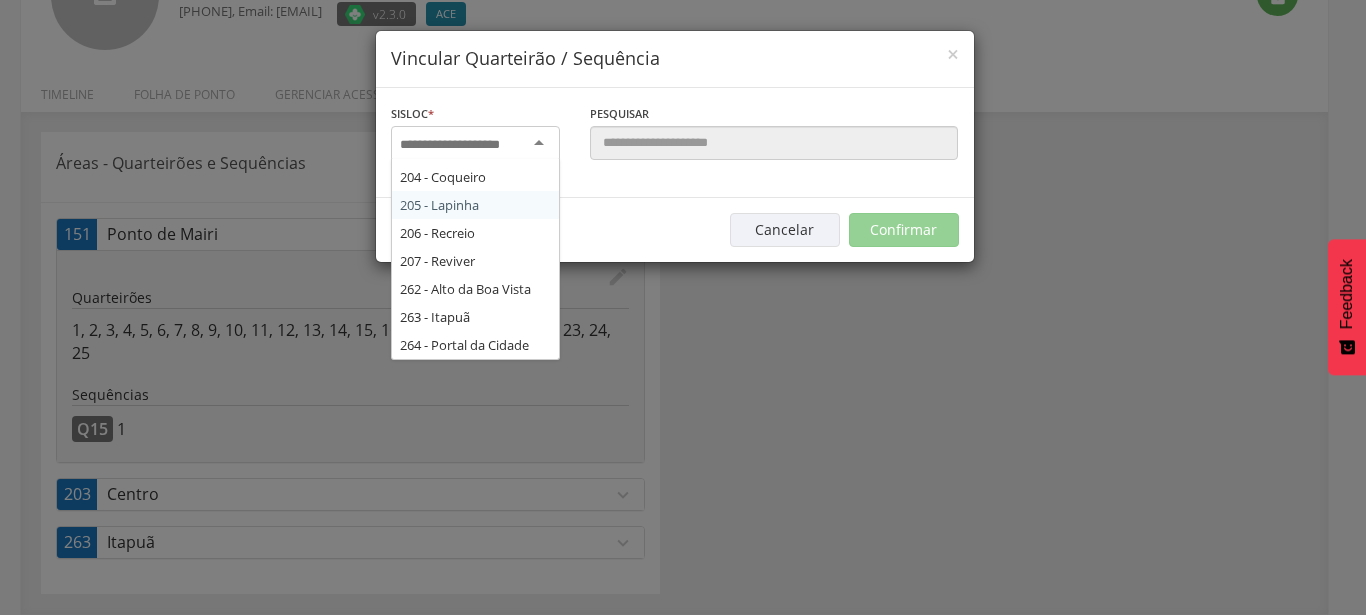 click on "Sisloc  *
17 - Angico 18 - Alagoinhas 19 - Aroeira 21 - Manguinhas 22 - Boa Paz 23 - Bonsucesso 93 - Uruçu 104 - São Bento das Lajes 151 - Ponto de Mairi 167 - Sanharol 203 - Centro 204 - Coqueiro 205 - Lapinha 206 - Recreio 207 - Reviver 262 - Alto da Boa Vista 263 - Itapuã 264 - Portal da Cidade
Informe a localidade
Pesquisar

Área
Nenhuma área encontrada pra esse Sisloc." at bounding box center [675, 143] 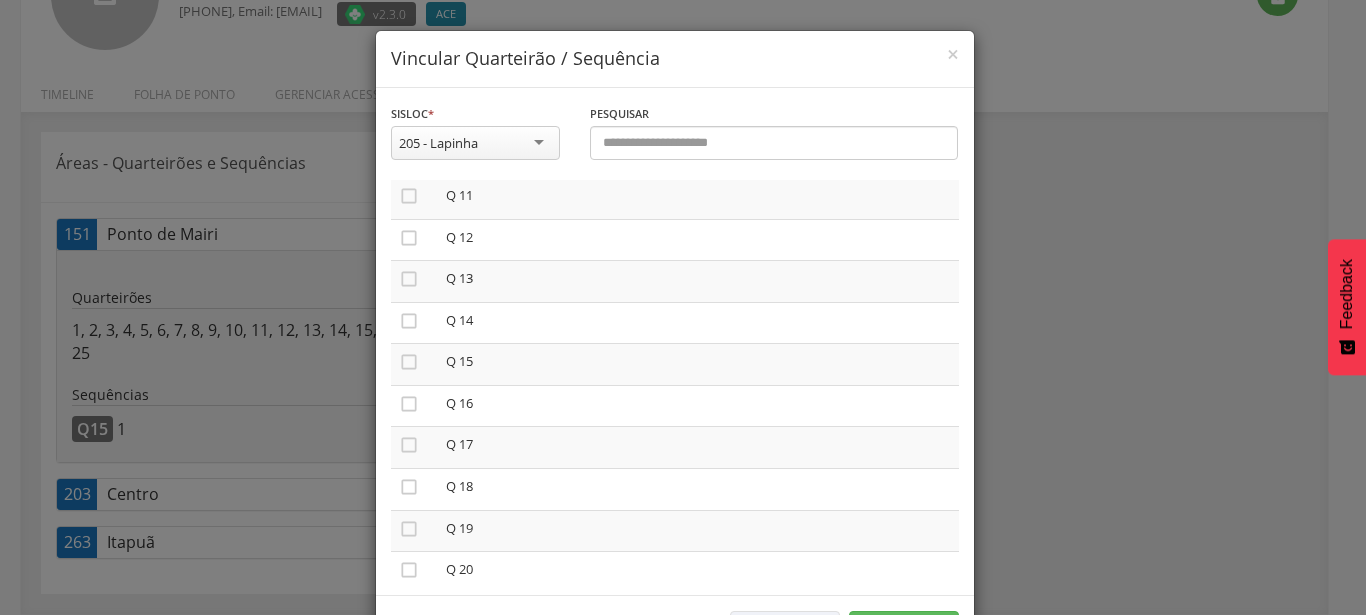 scroll, scrollTop: 342, scrollLeft: 0, axis: vertical 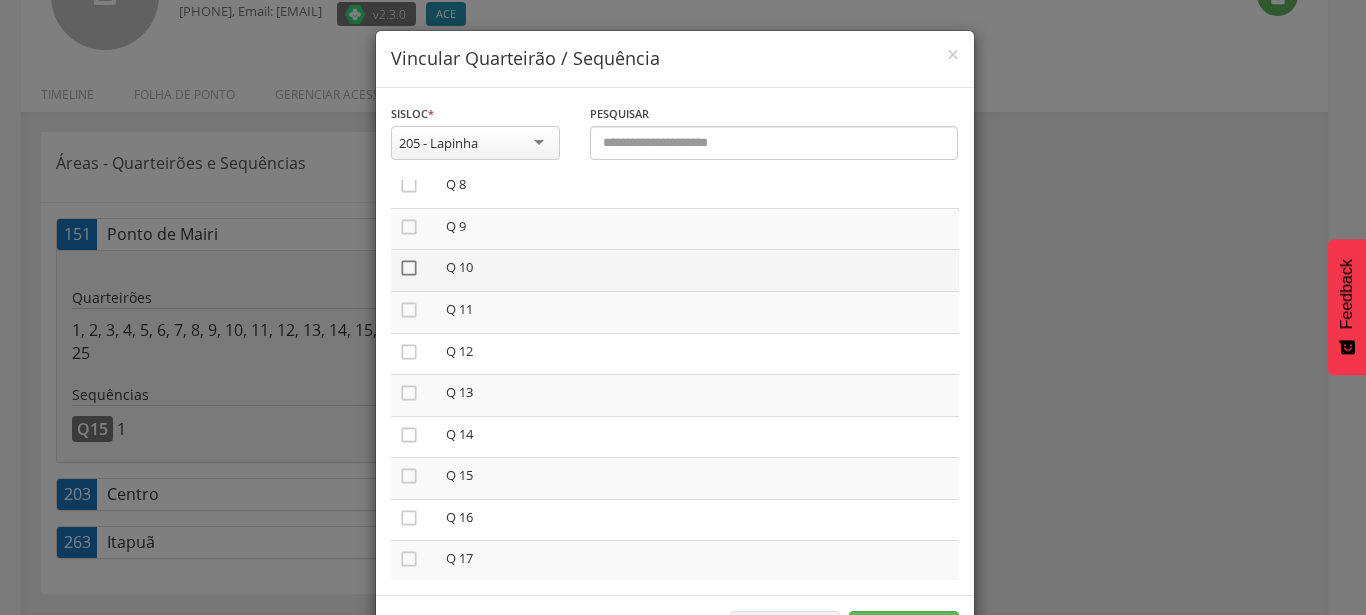 drag, startPoint x: 396, startPoint y: 272, endPoint x: 407, endPoint y: 329, distance: 58.0517 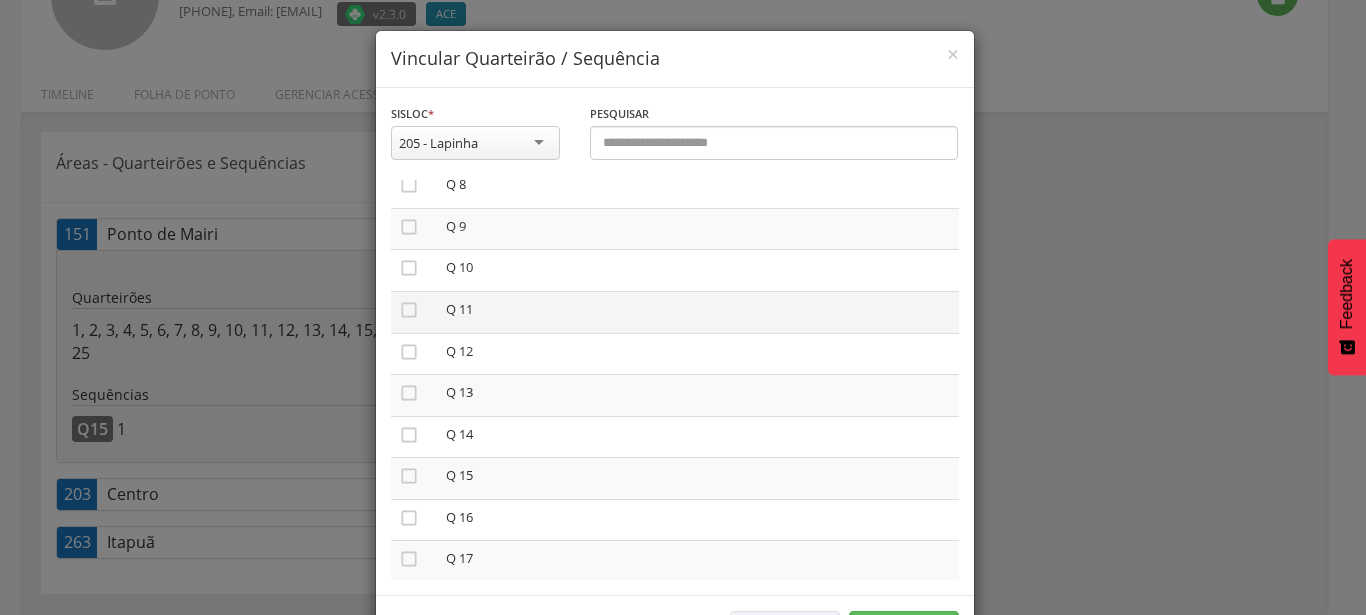 click on "" at bounding box center [409, 268] 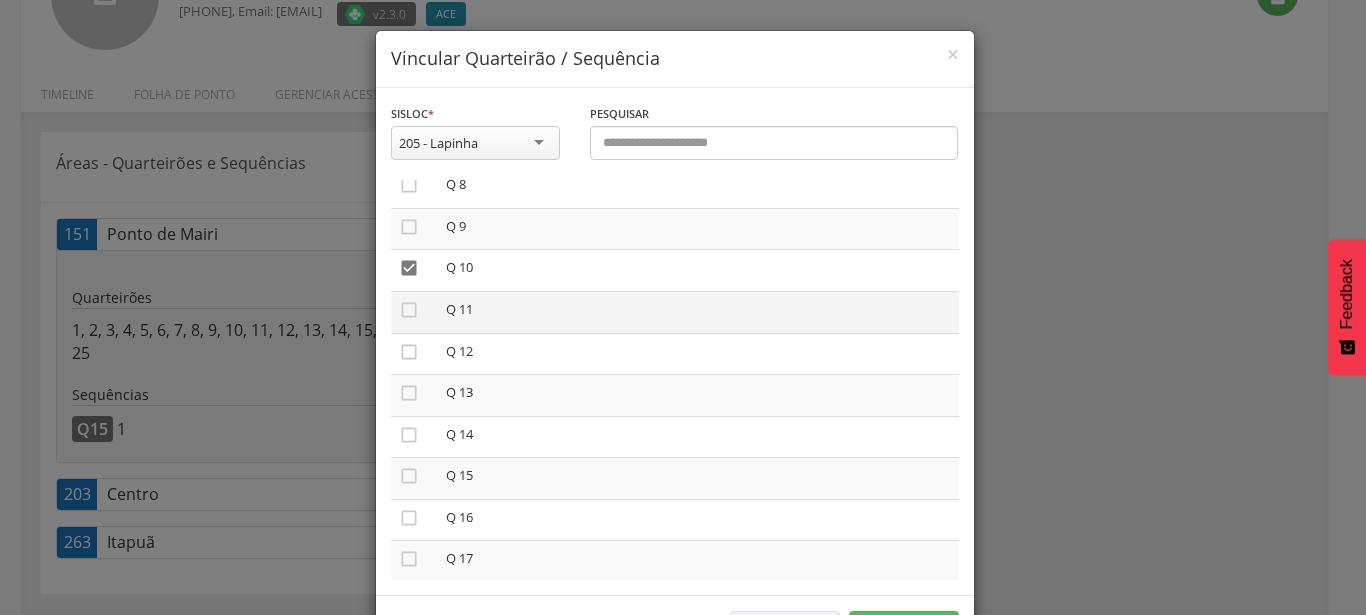 drag, startPoint x: 405, startPoint y: 303, endPoint x: 541, endPoint y: 322, distance: 137.32079 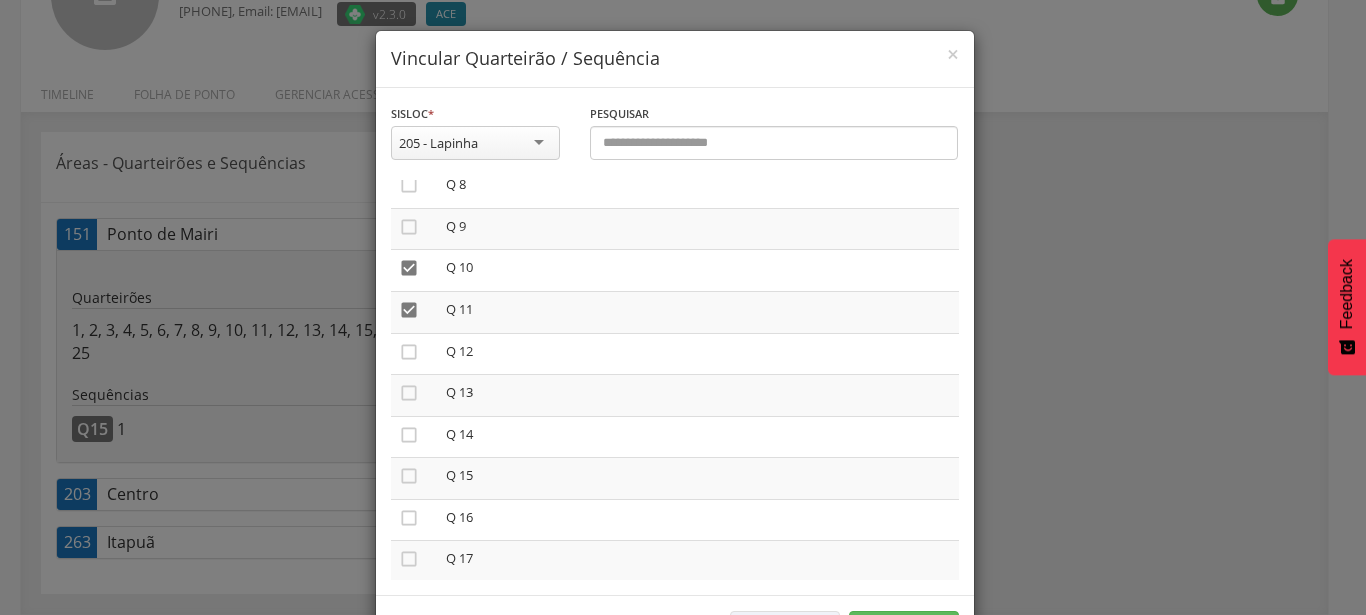 scroll, scrollTop: 76, scrollLeft: 0, axis: vertical 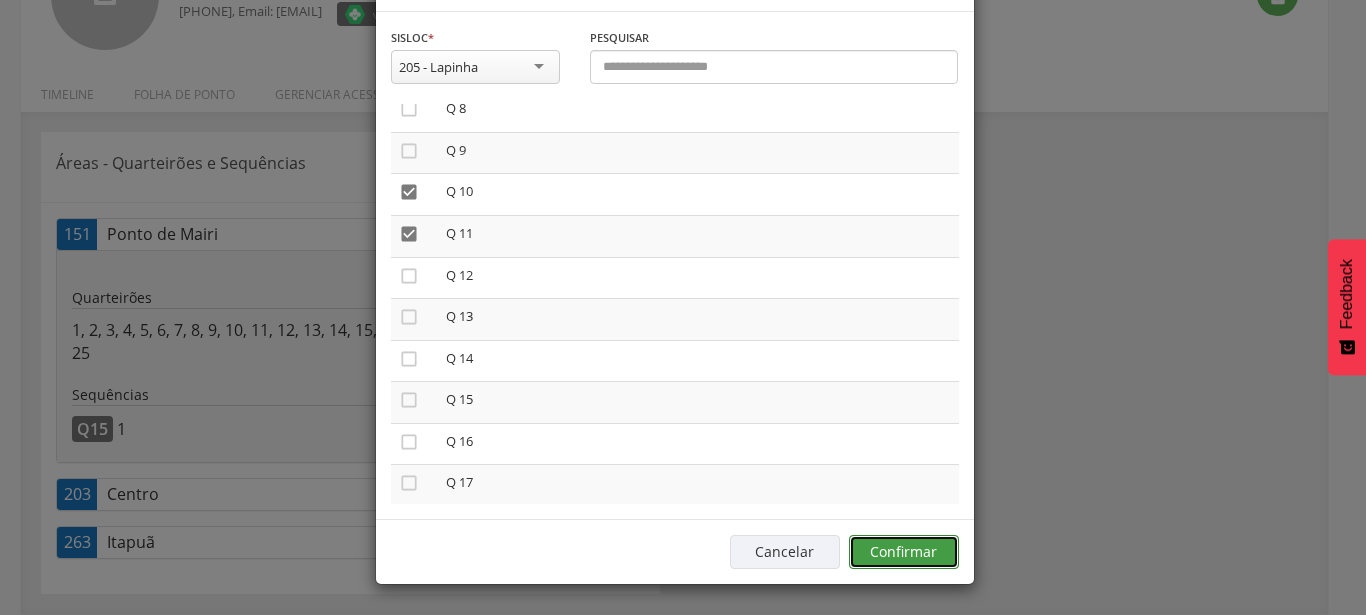 click on "Confirmar" at bounding box center (904, 552) 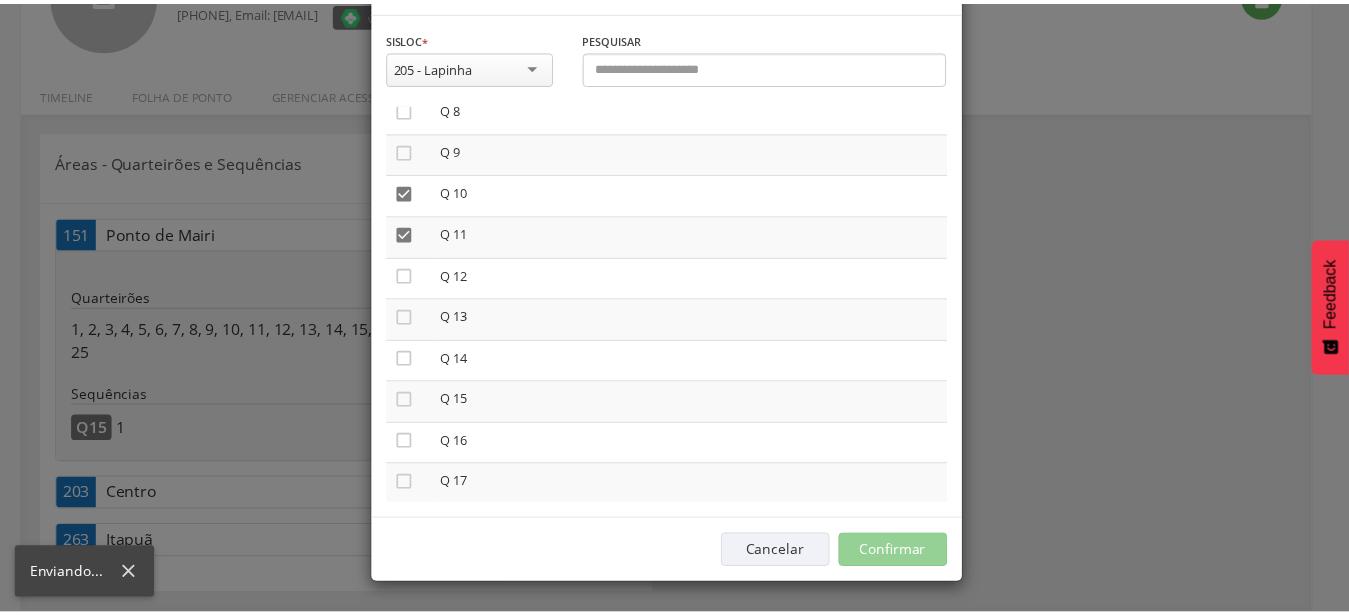 scroll, scrollTop: 60, scrollLeft: 0, axis: vertical 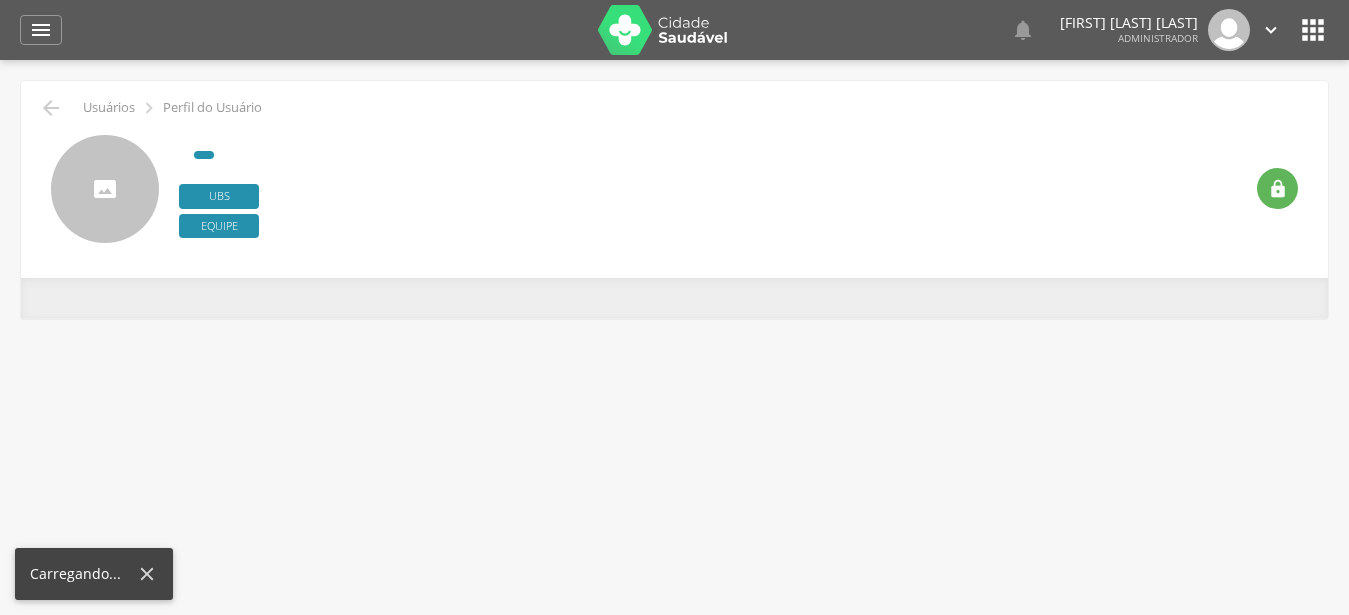 type on "**********" 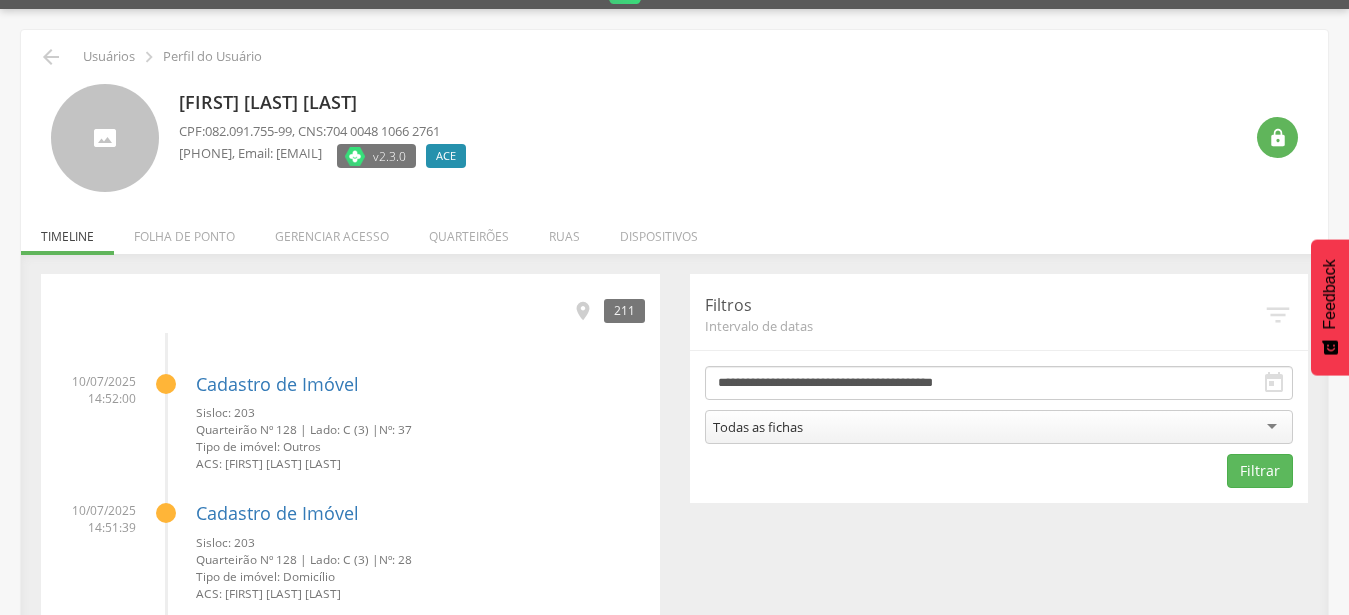 scroll, scrollTop: 0, scrollLeft: 0, axis: both 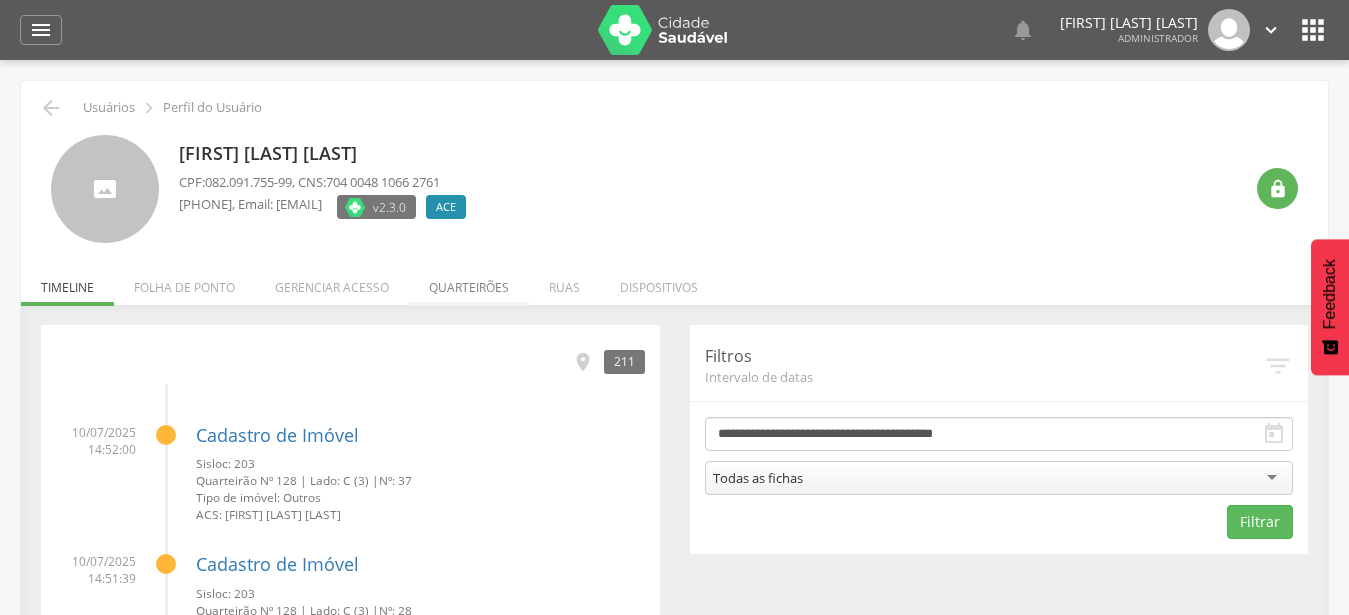 click on "Quarteirões" at bounding box center [469, 282] 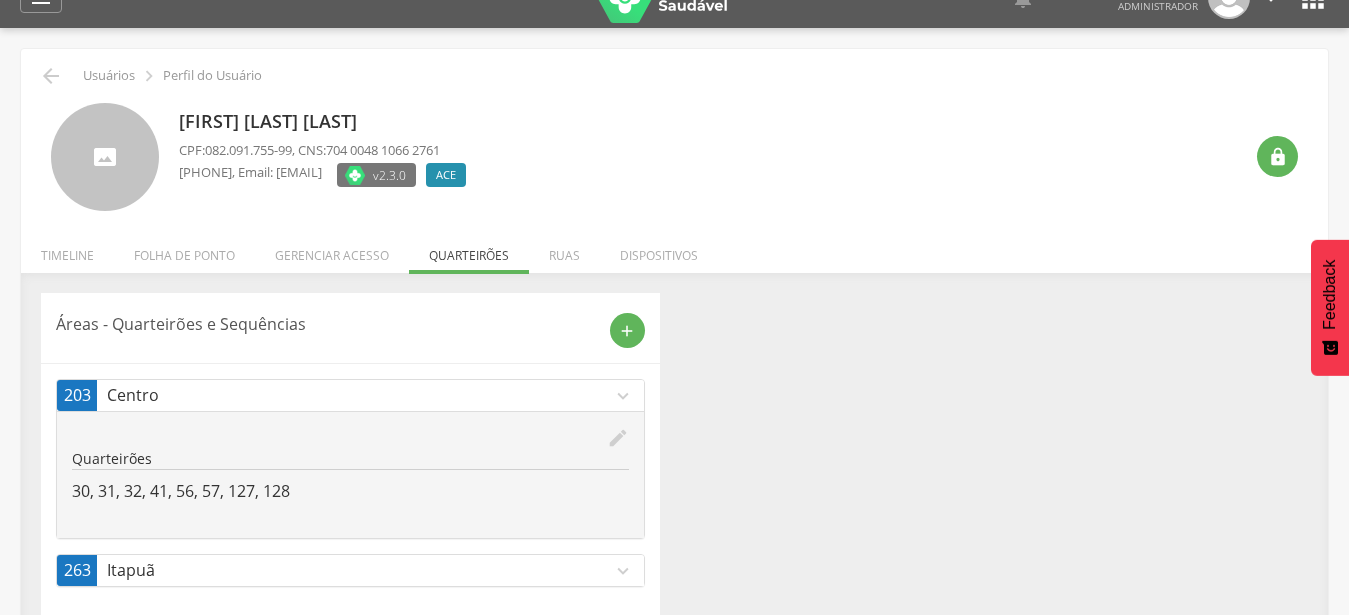 scroll, scrollTop: 60, scrollLeft: 0, axis: vertical 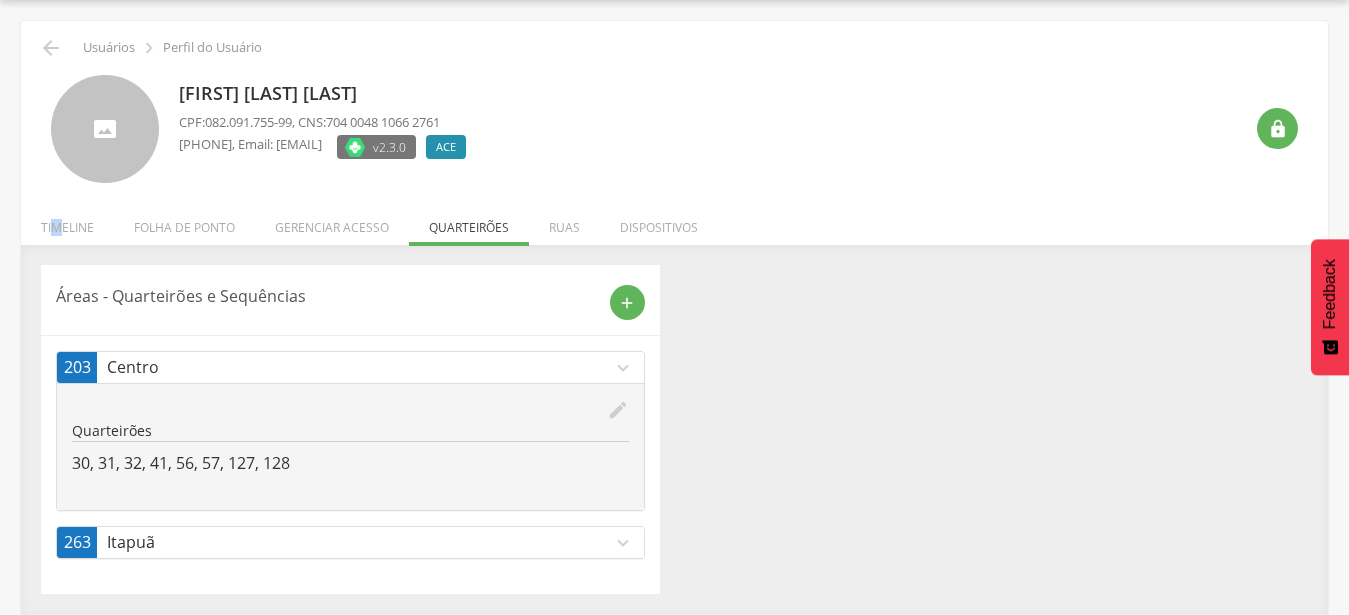 click on "Timeline" at bounding box center [67, 222] 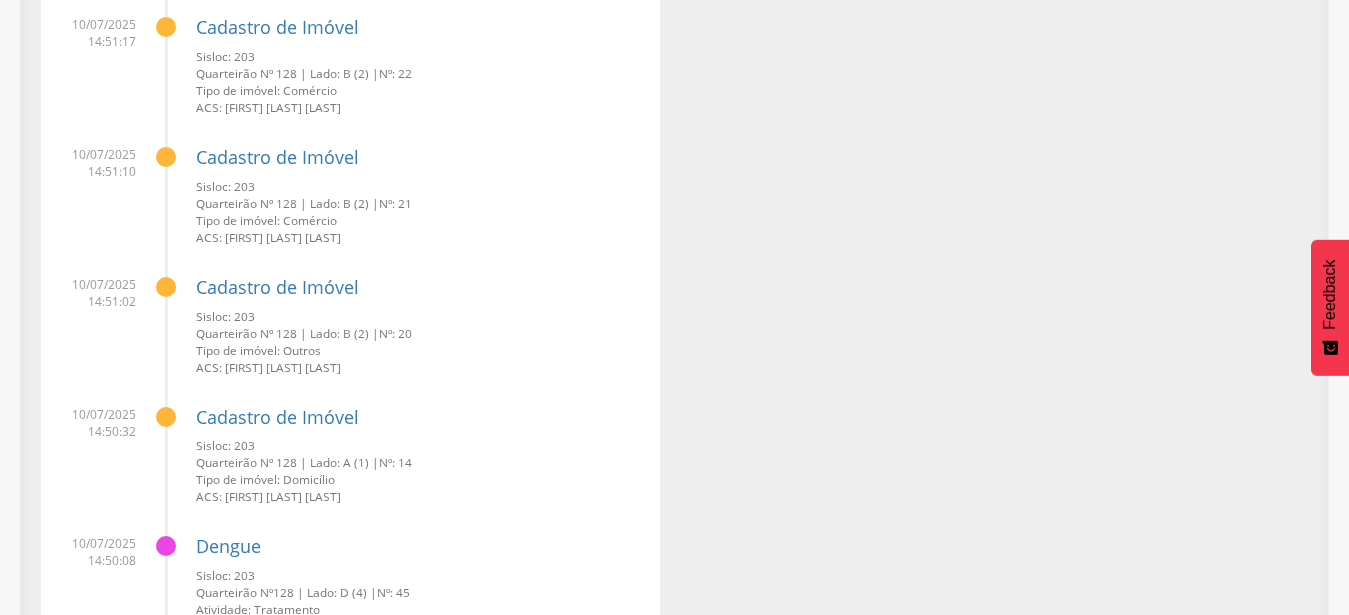 scroll, scrollTop: 714, scrollLeft: 0, axis: vertical 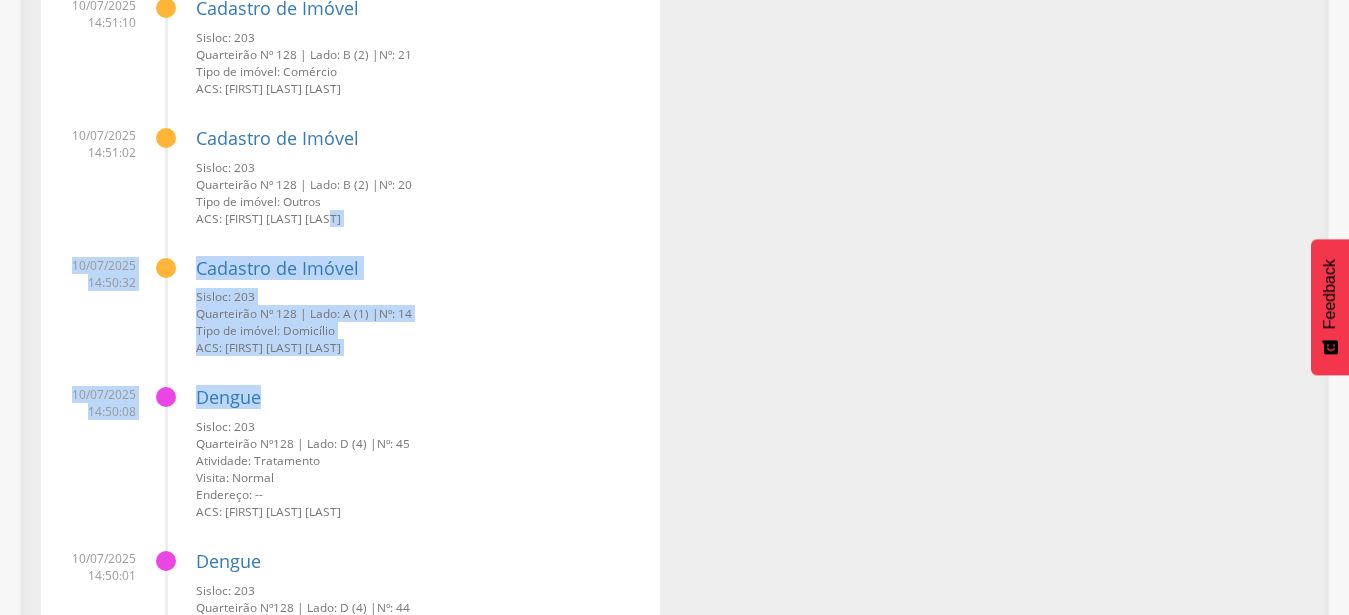 drag, startPoint x: 315, startPoint y: 302, endPoint x: 313, endPoint y: 370, distance: 68.0294 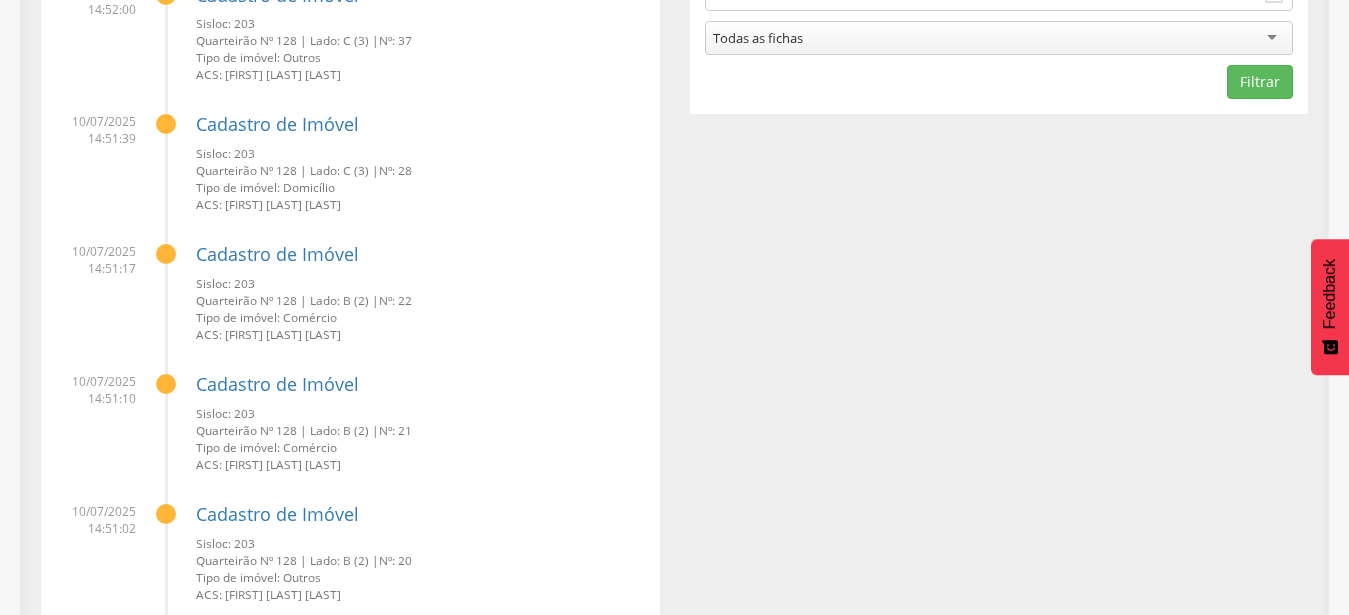scroll, scrollTop: 408, scrollLeft: 0, axis: vertical 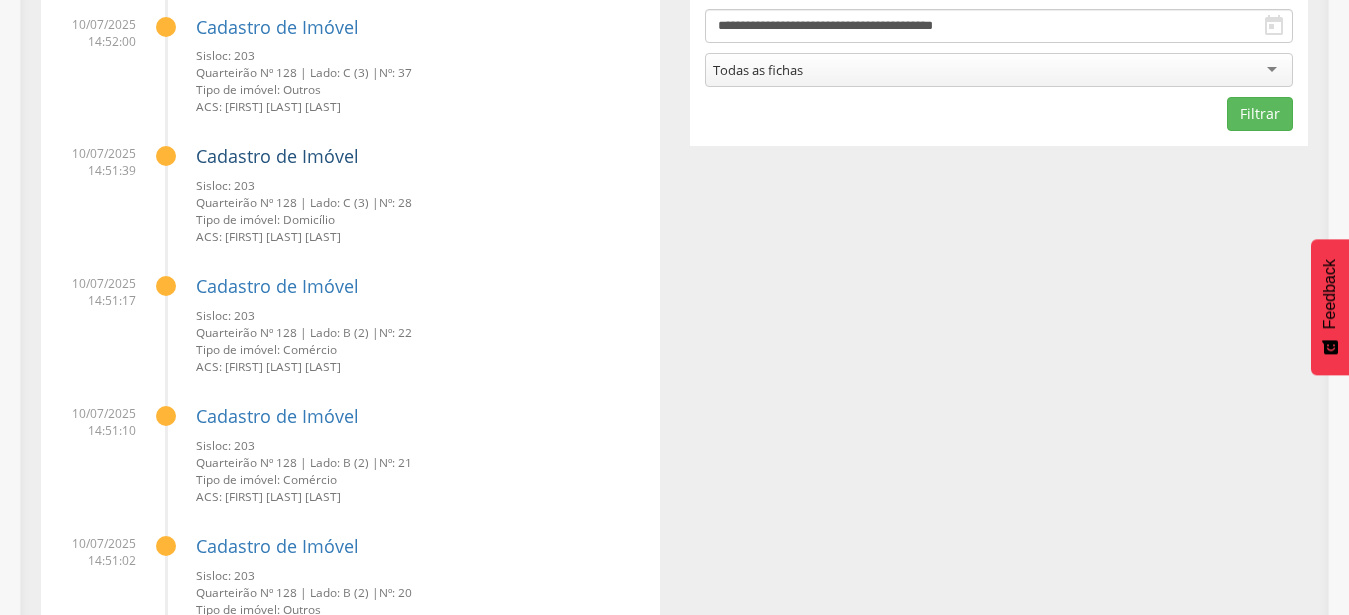 click on "Cadastro de Imóvel" at bounding box center [277, 156] 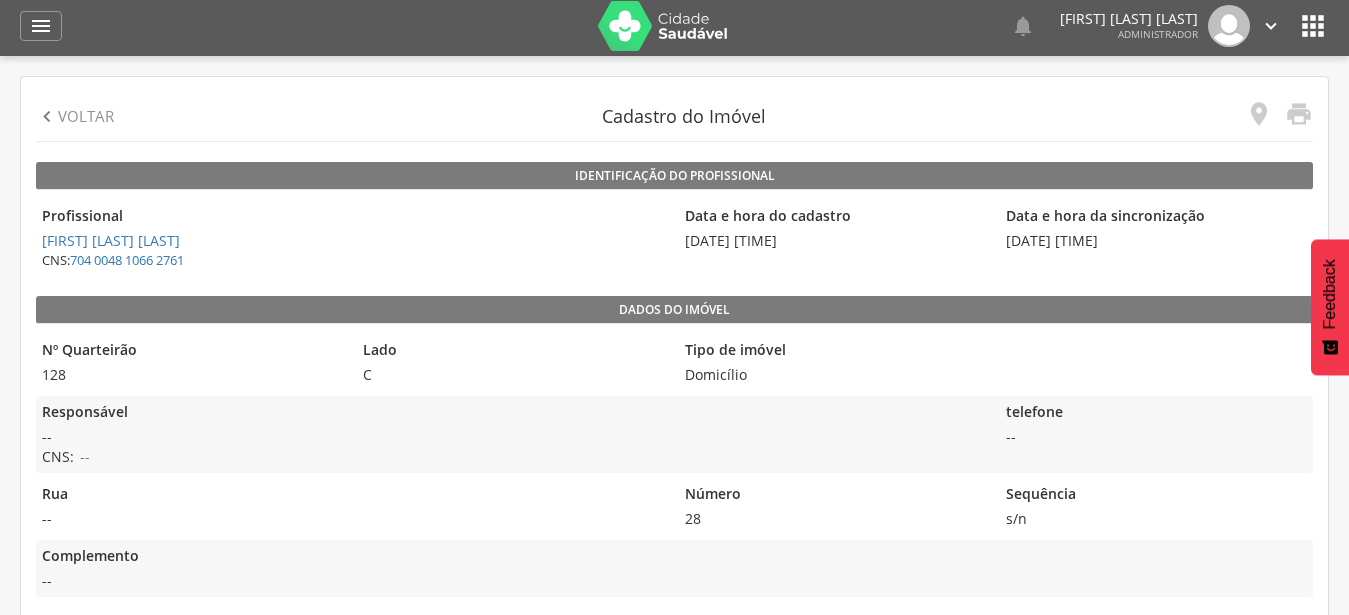 scroll, scrollTop: 0, scrollLeft: 0, axis: both 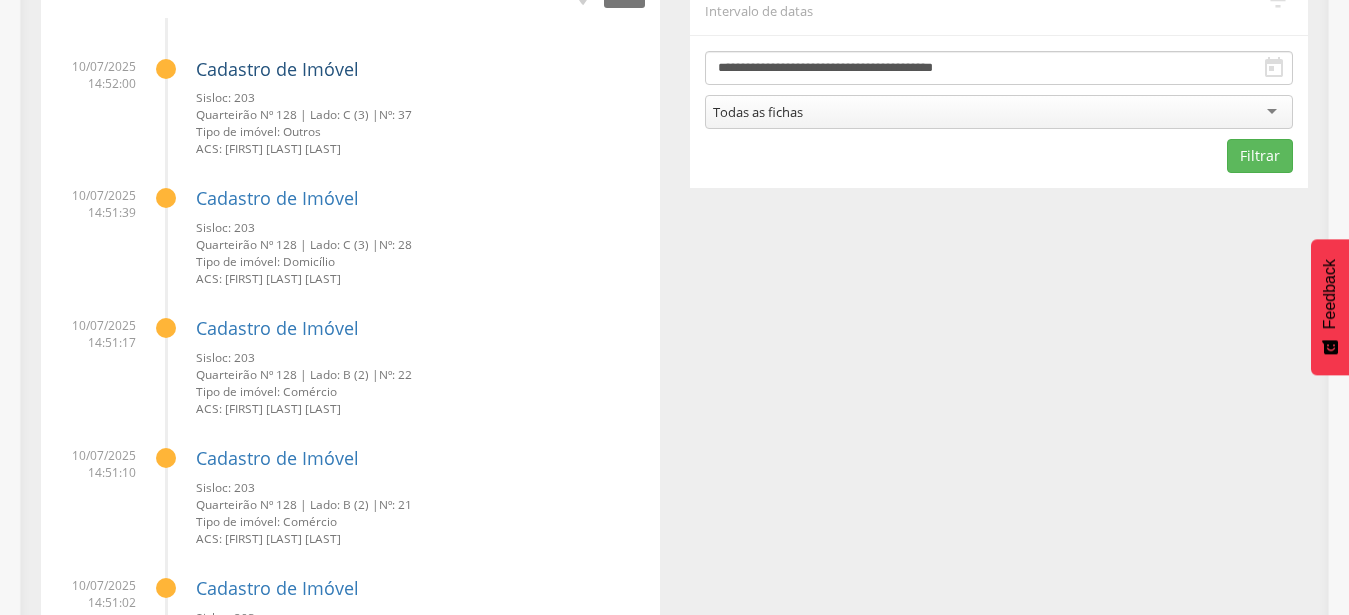 click on "Cadastro de Imóvel" at bounding box center (277, 69) 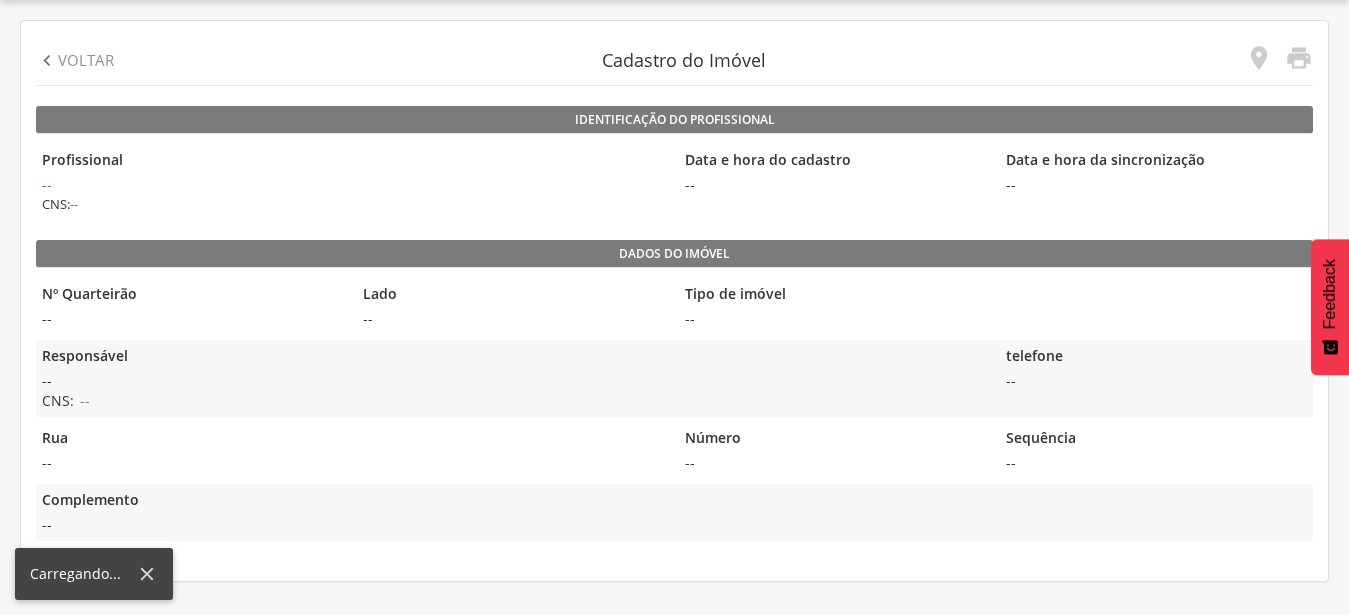 scroll, scrollTop: 60, scrollLeft: 0, axis: vertical 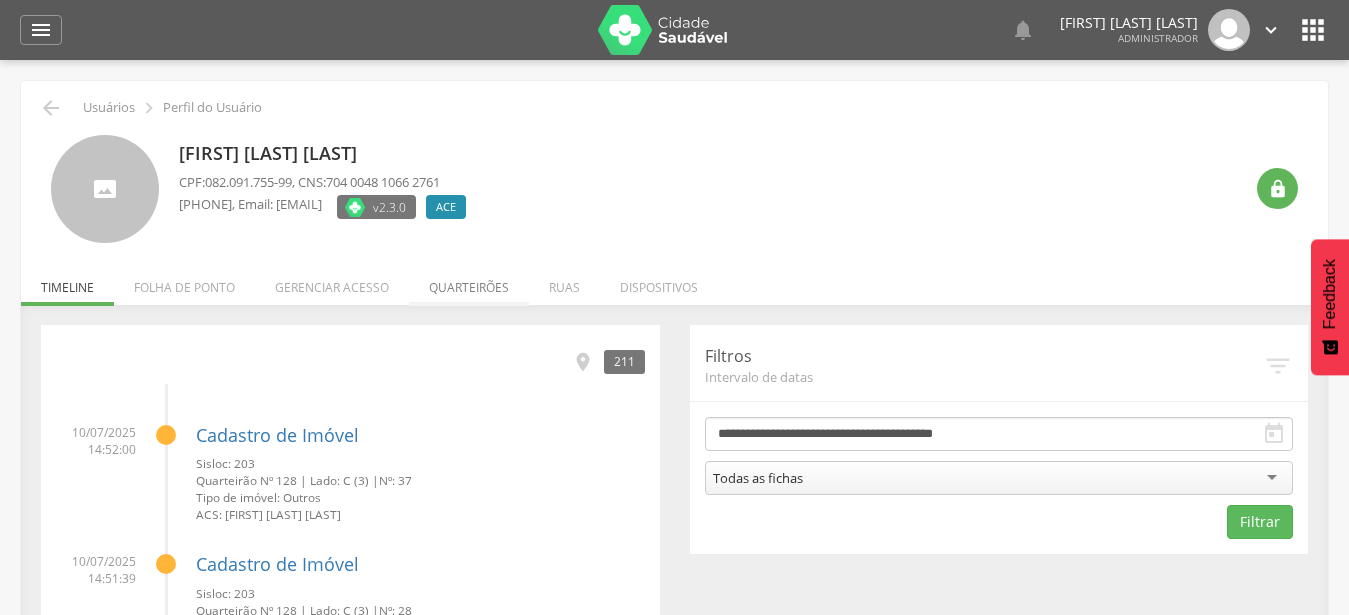 click on "Quarteirões" at bounding box center (469, 282) 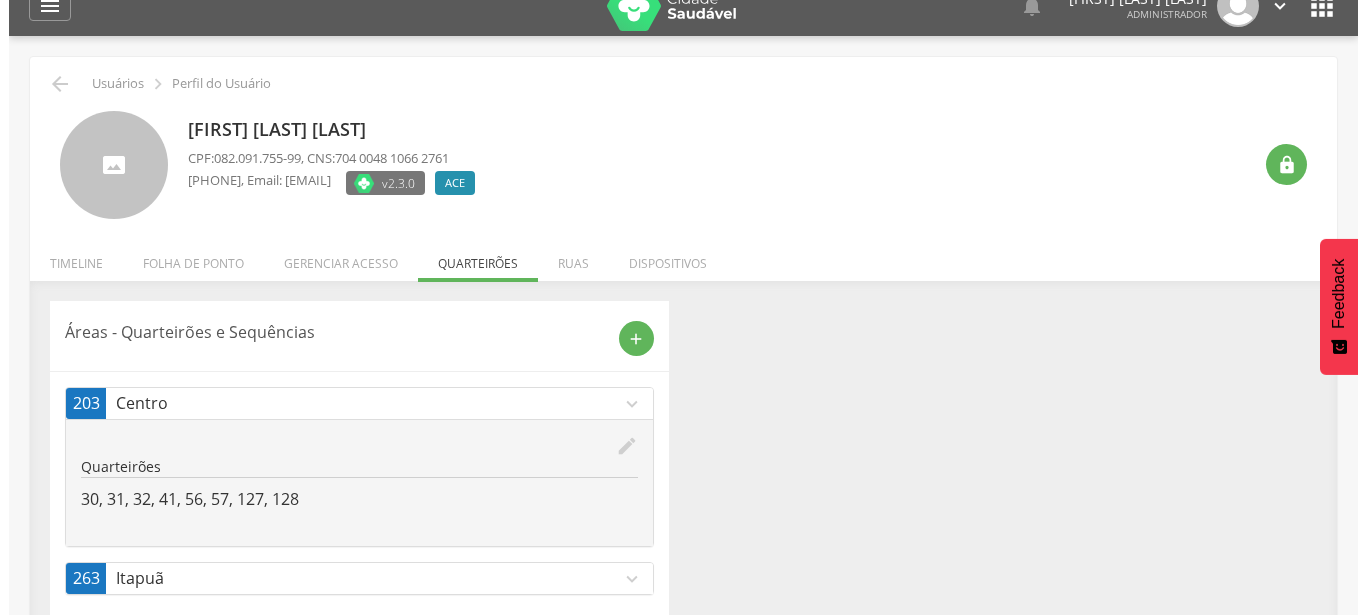 scroll, scrollTop: 60, scrollLeft: 0, axis: vertical 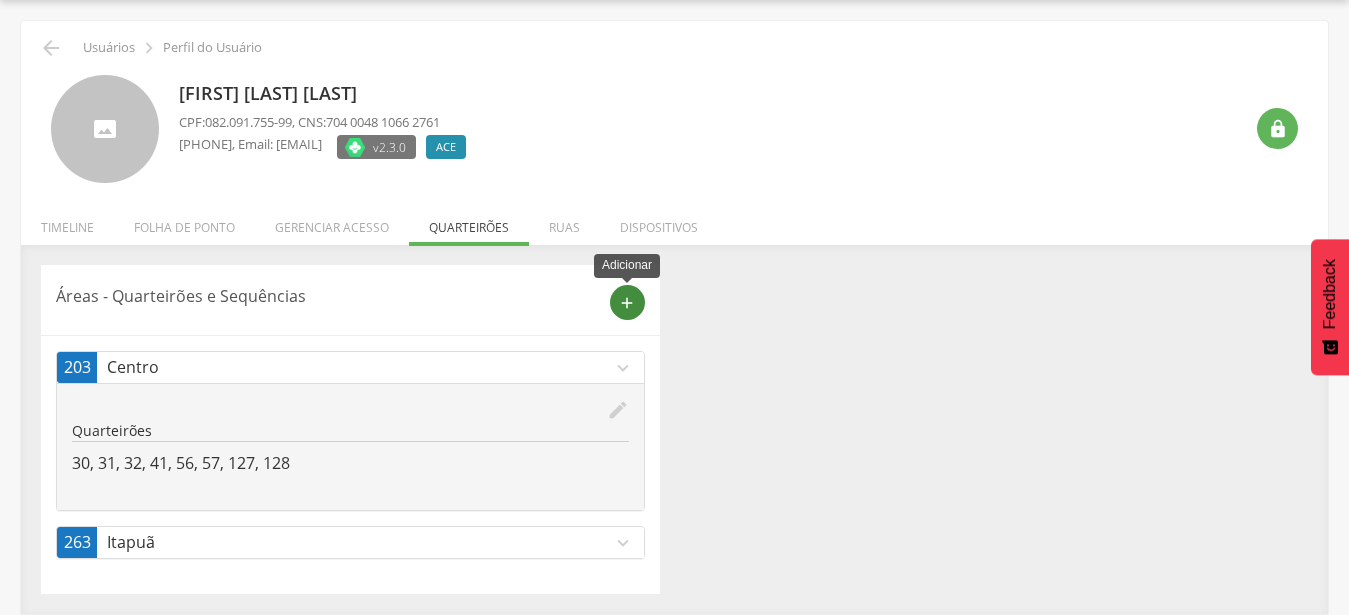click on "add" at bounding box center (627, 303) 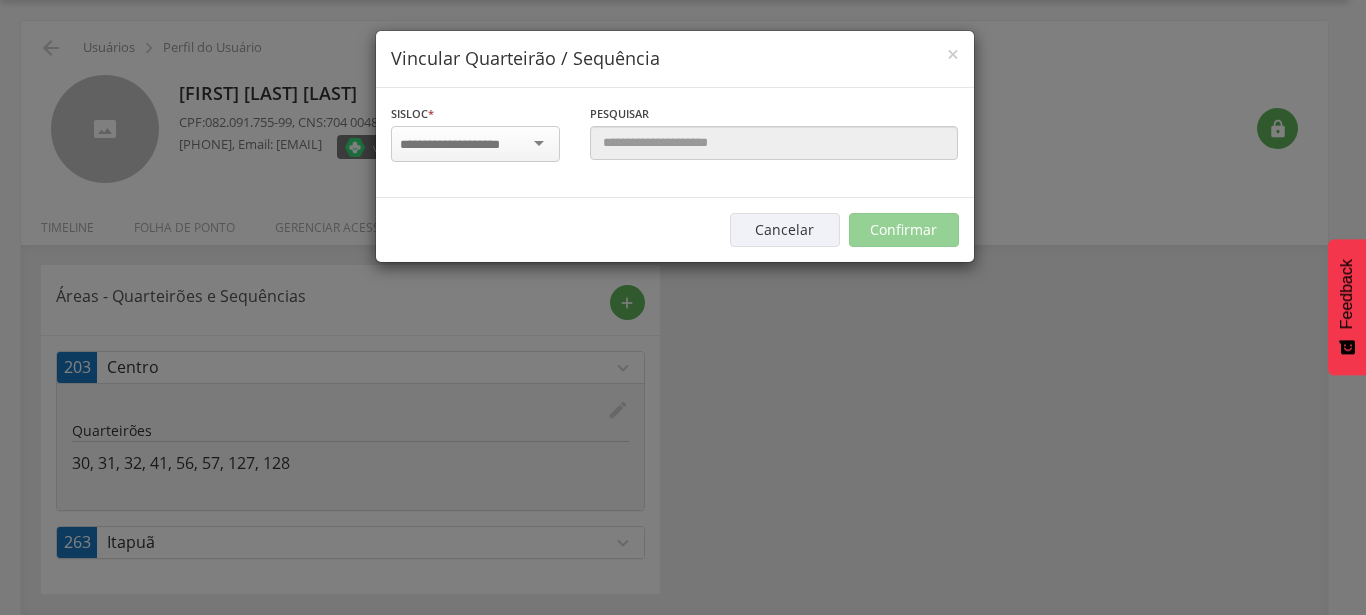 drag, startPoint x: 488, startPoint y: 125, endPoint x: 475, endPoint y: 233, distance: 108.779594 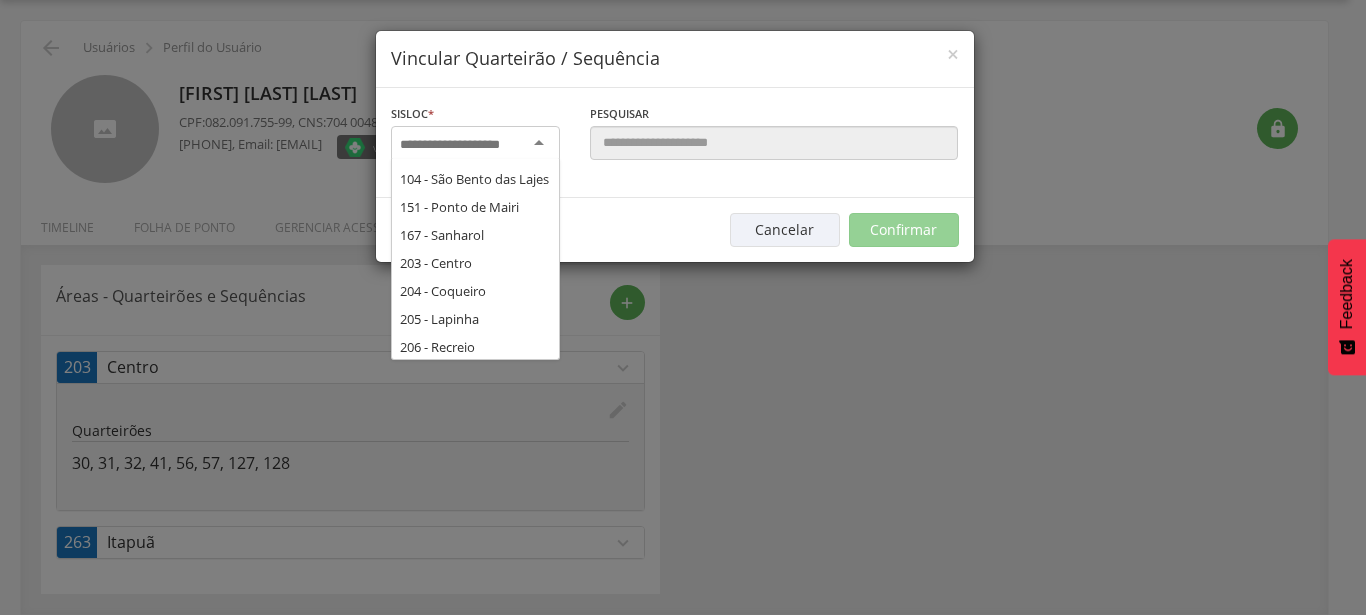 scroll, scrollTop: 324, scrollLeft: 0, axis: vertical 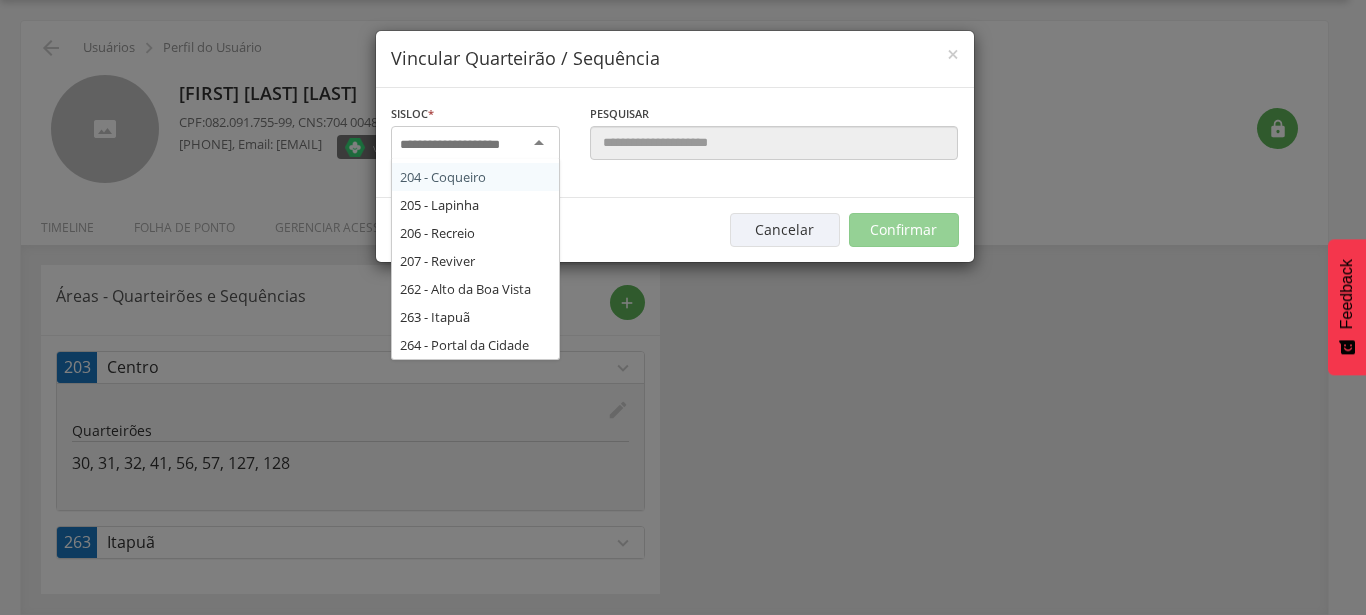 click on "Sisloc  *
17 - Angico 18 - Alagoinhas 19 - Aroeira 21 - Manguinhas 22 - Boa Paz 23 - Bonsucesso 93 - Uruçu 104 - São Bento das Lajes 151 - Ponto de Mairi 167 - Sanharol 203 - Centro 204 - Coqueiro 205 - Lapinha 206 - Recreio 207 - Reviver 262 - Alto da Boa Vista 263 - Itapuã 264 - Portal da Cidade
Informe a localidade
Pesquisar

Área
Nenhuma área encontrada pra esse Sisloc." at bounding box center [675, 143] 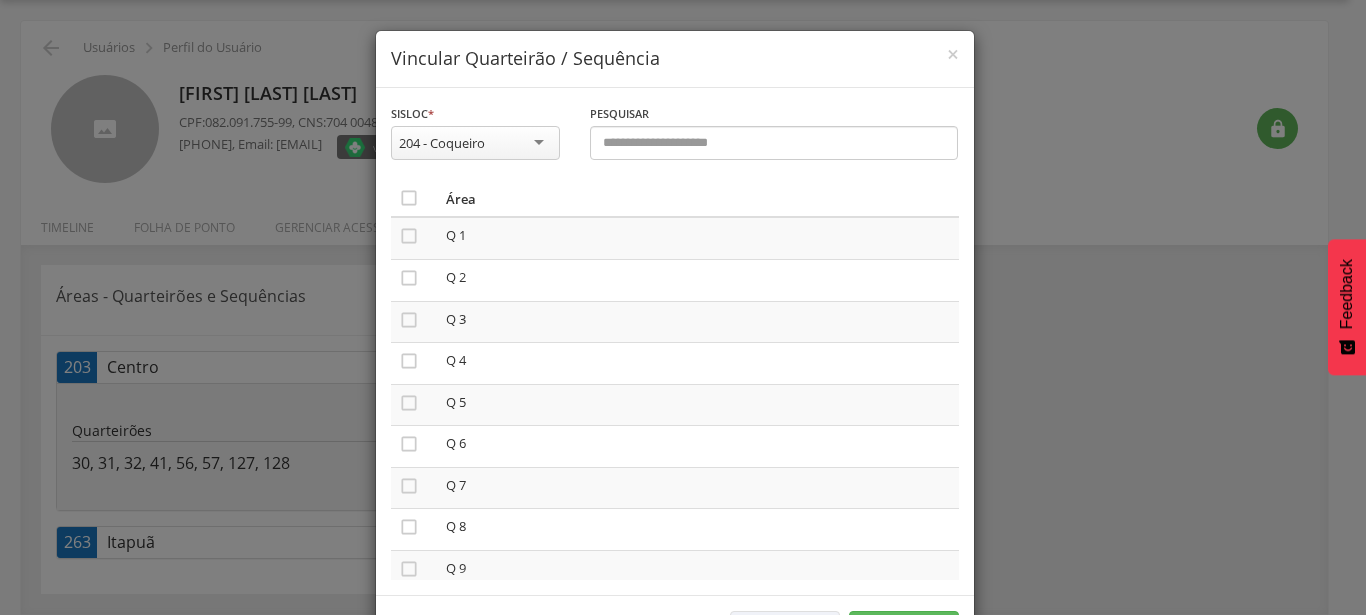 click on "204 - Coqueiro" at bounding box center (475, 143) 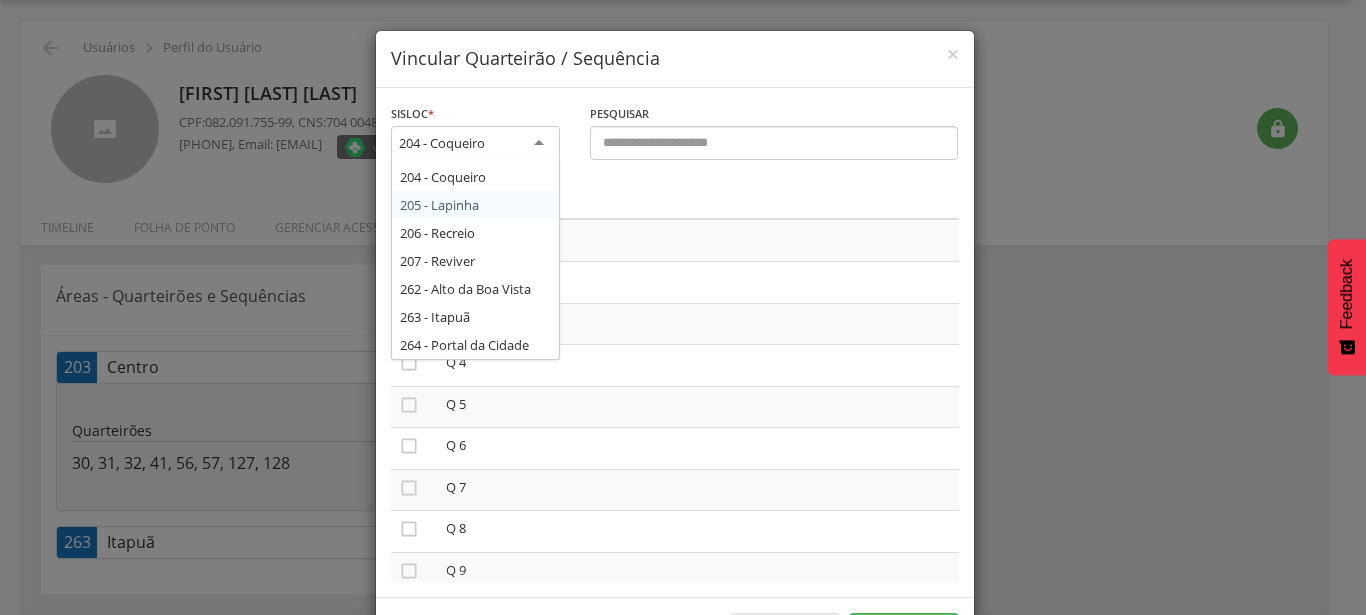 click on "**********" at bounding box center (675, 343) 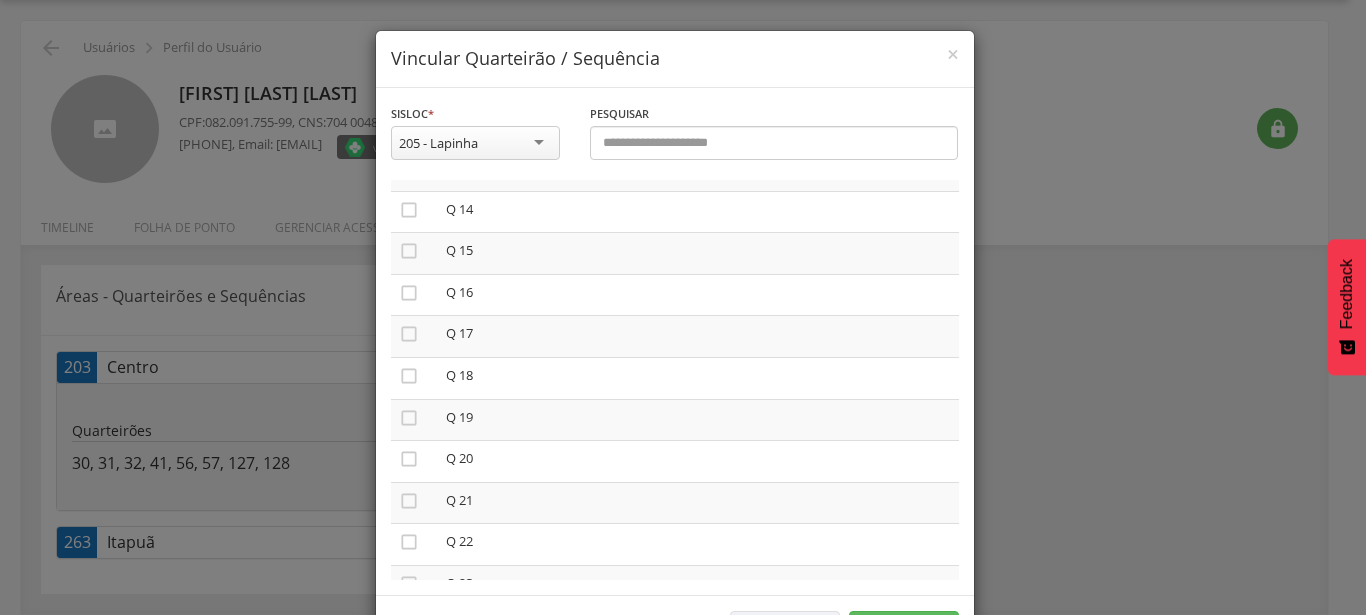 scroll, scrollTop: 570, scrollLeft: 0, axis: vertical 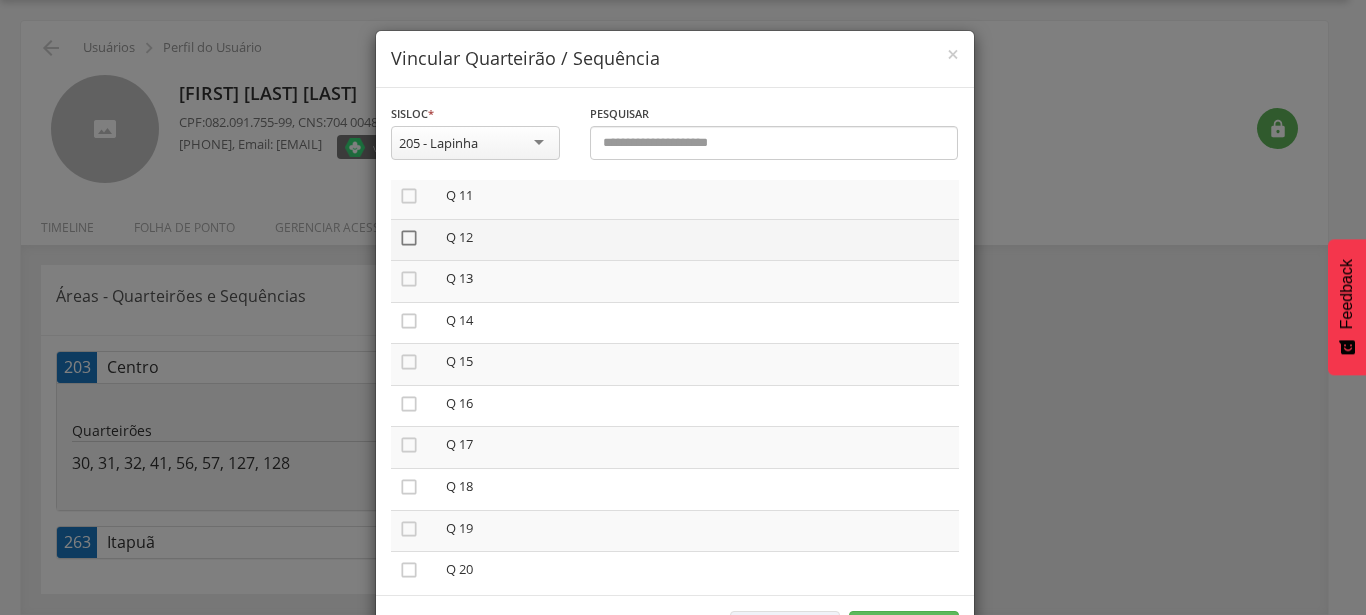 click on "" at bounding box center [409, 238] 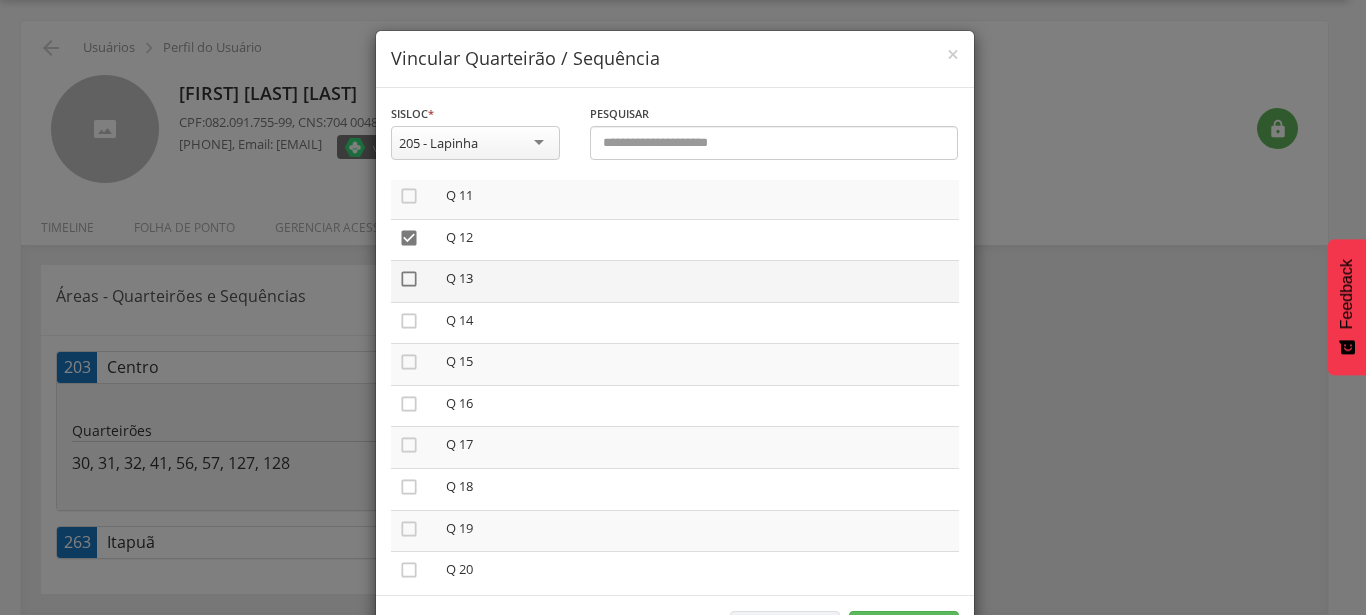 click on "" at bounding box center [409, 279] 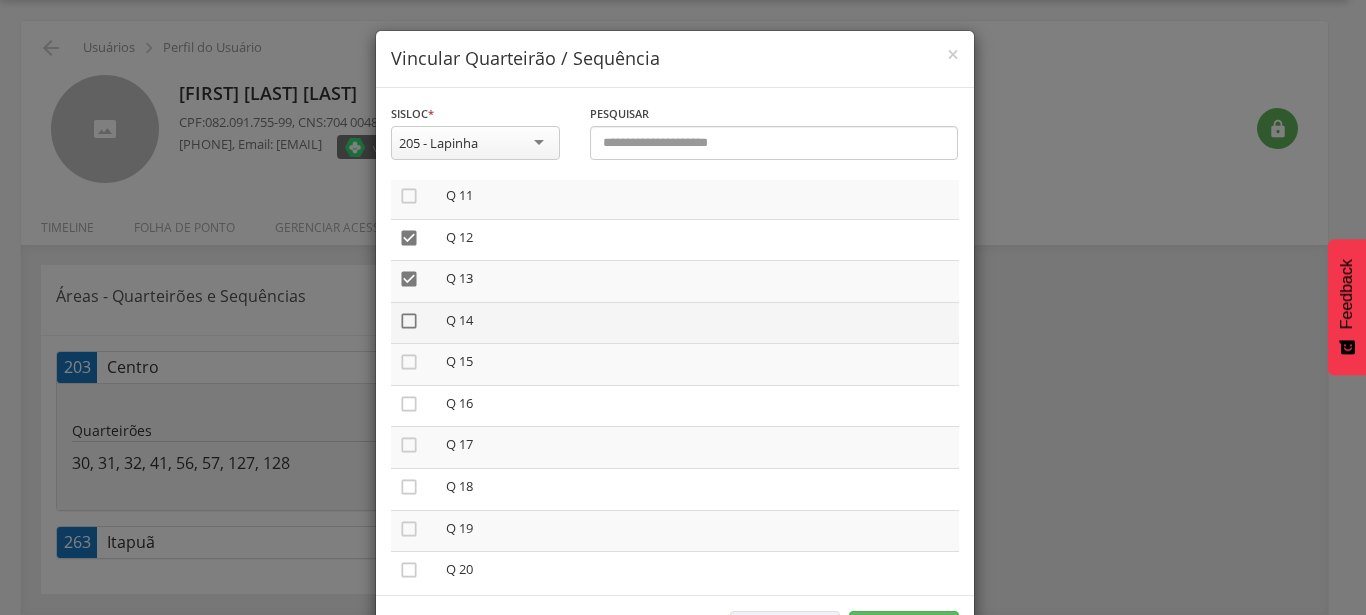 click on "" at bounding box center (409, 321) 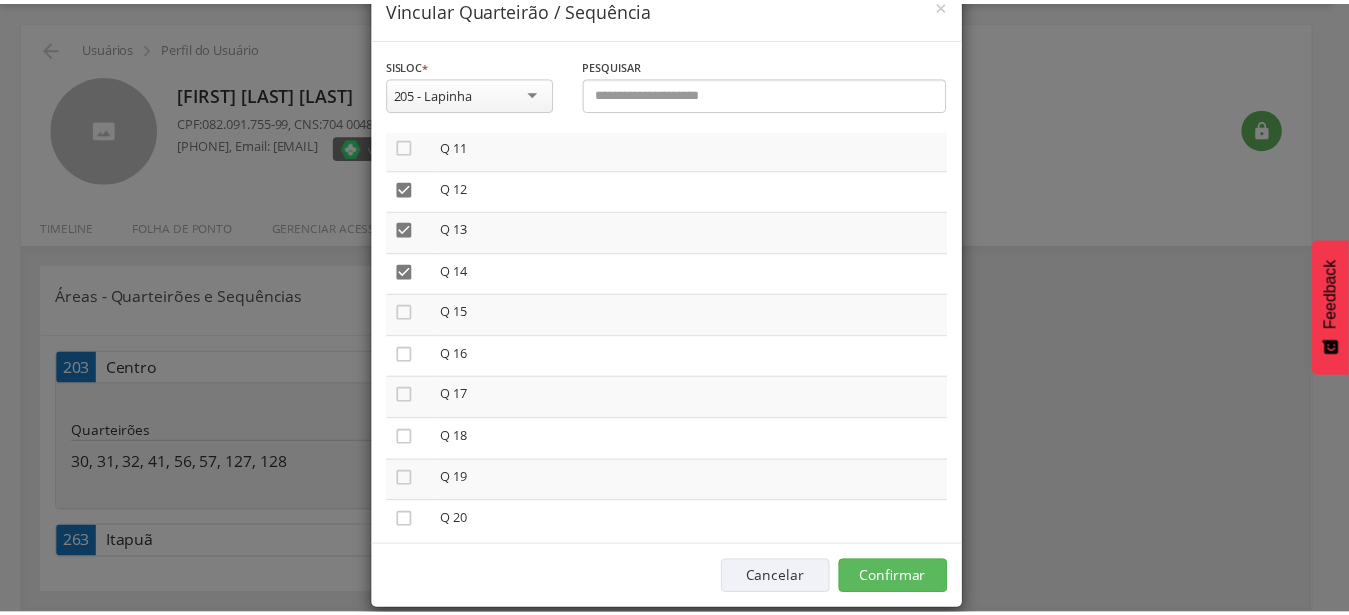 scroll, scrollTop: 76, scrollLeft: 0, axis: vertical 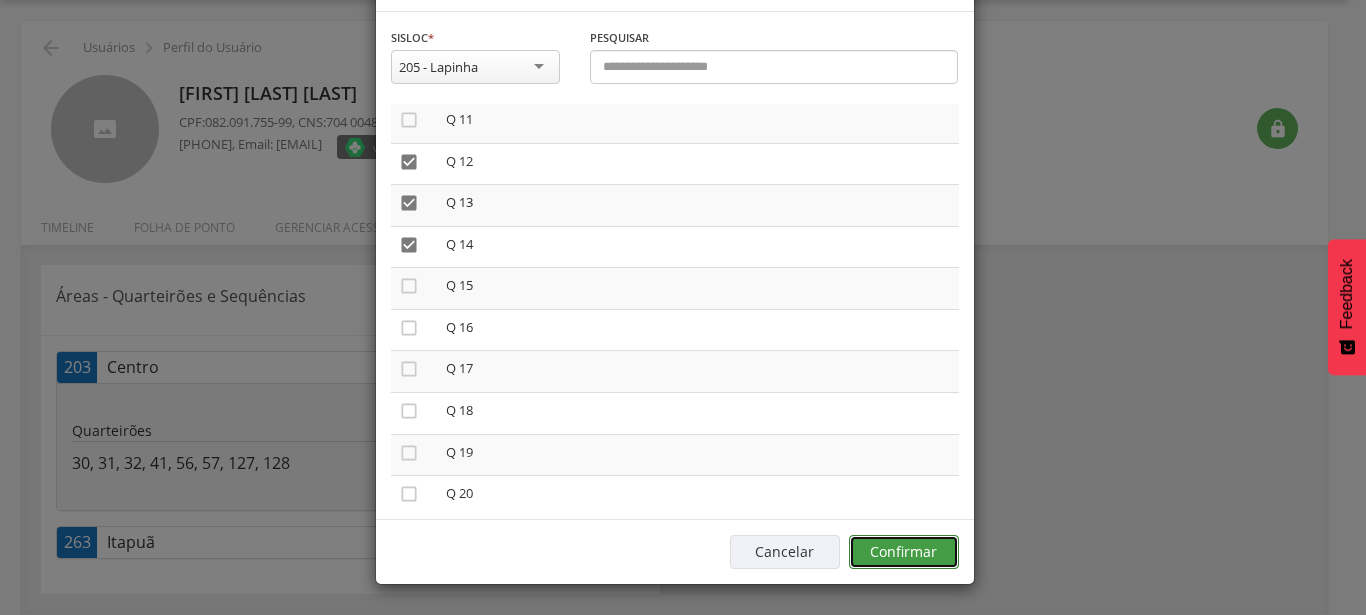 click on "Confirmar" at bounding box center [904, 552] 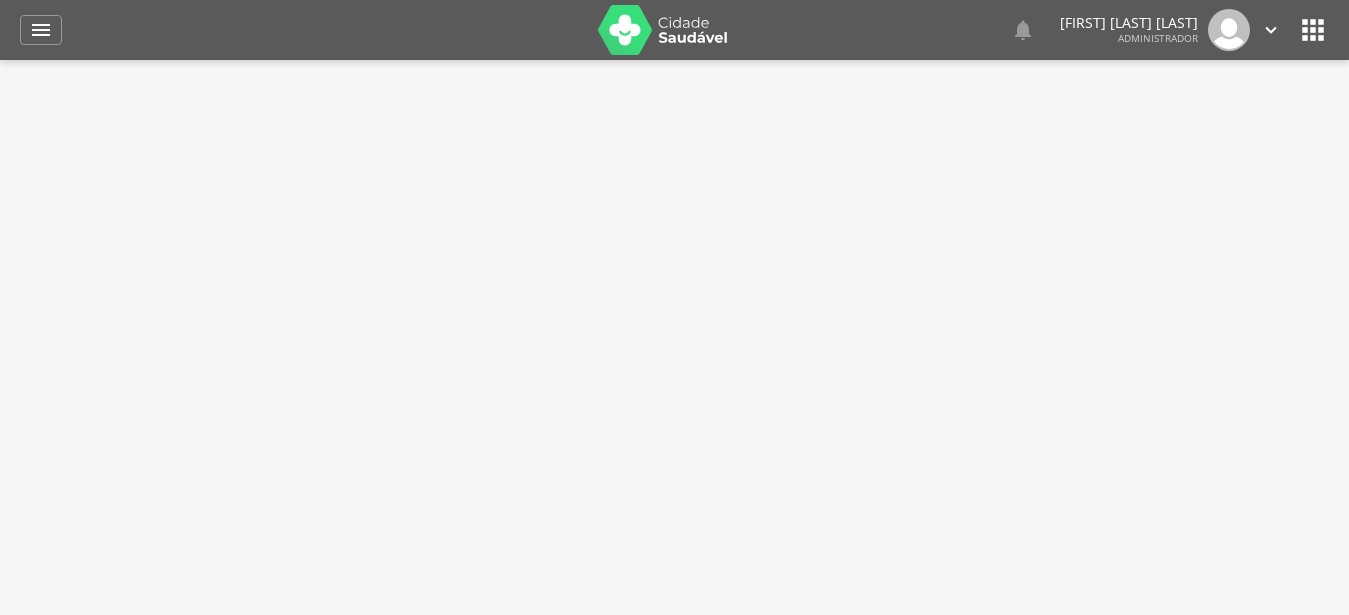 scroll, scrollTop: 0, scrollLeft: 0, axis: both 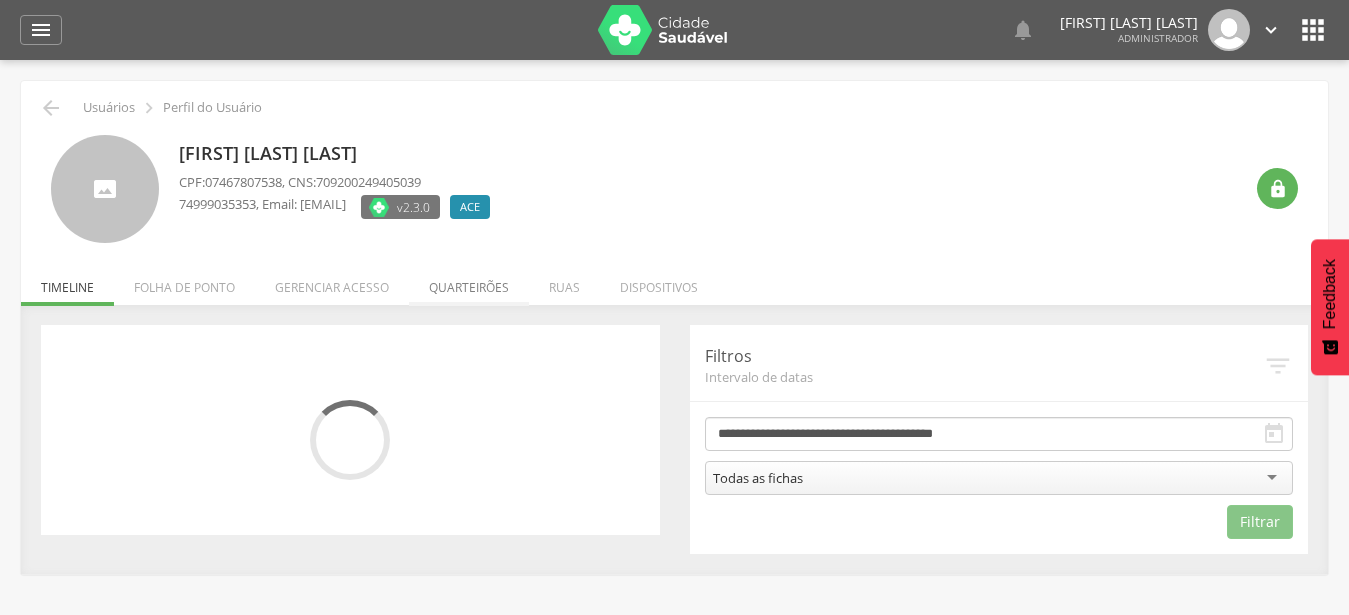 click on "Quarteirões" at bounding box center (469, 282) 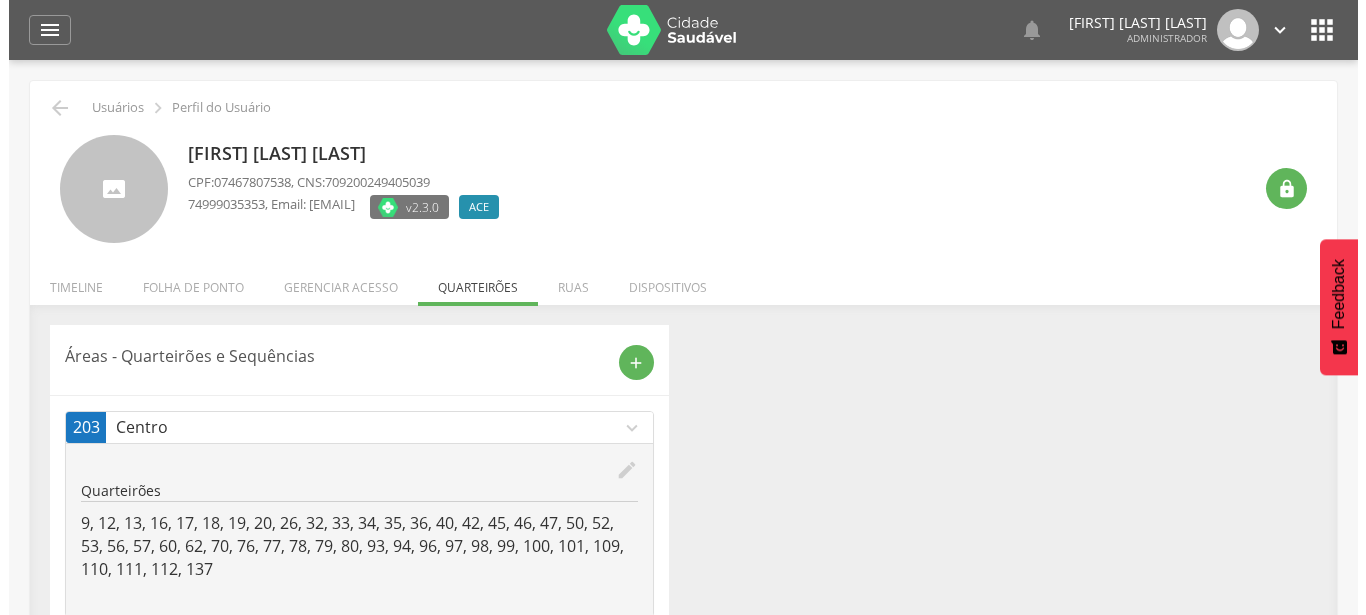 scroll, scrollTop: 106, scrollLeft: 0, axis: vertical 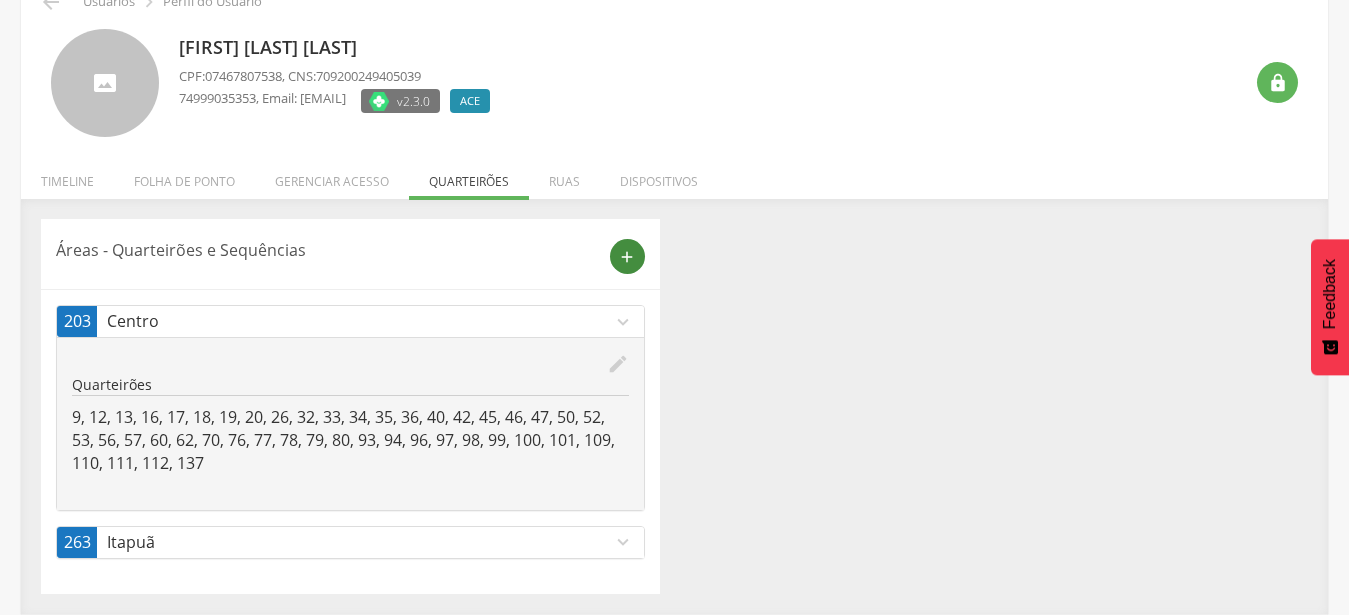 click on "add" at bounding box center [627, 257] 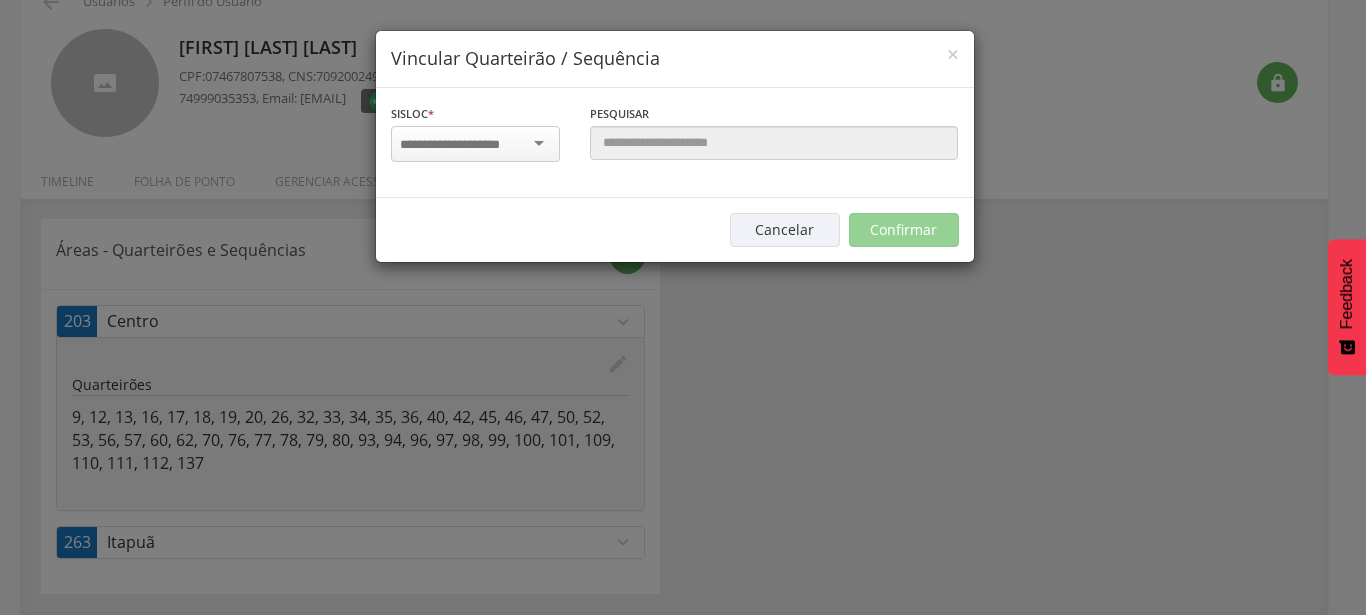 click at bounding box center (463, 145) 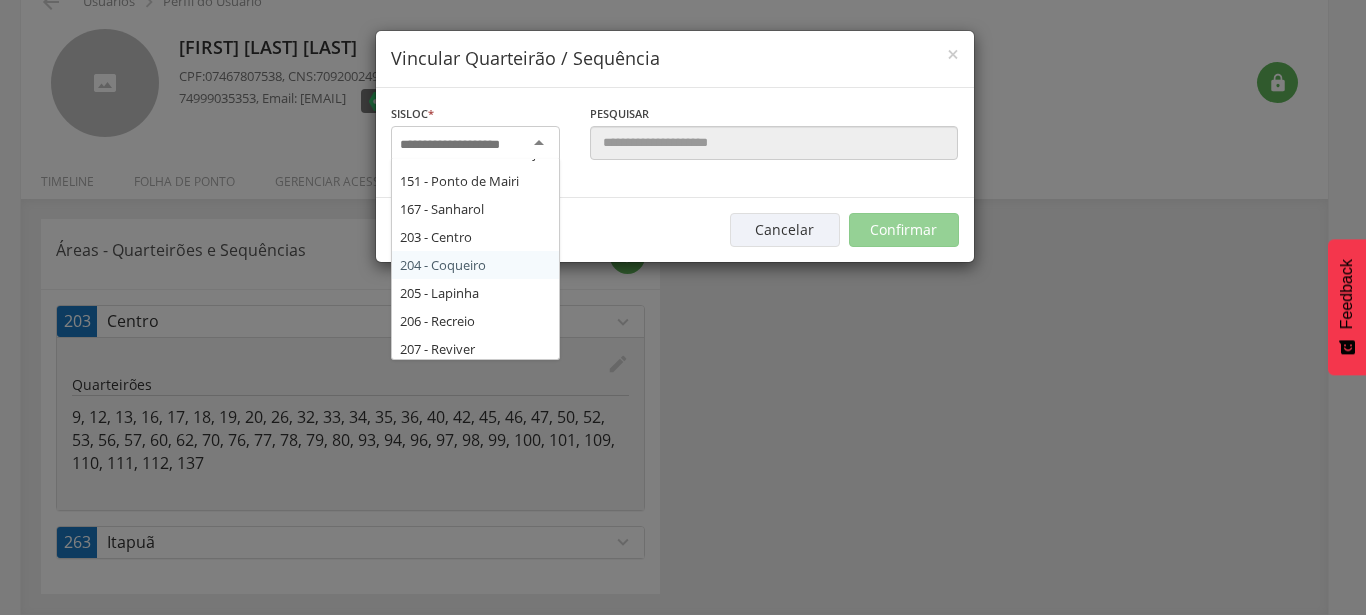 scroll, scrollTop: 324, scrollLeft: 0, axis: vertical 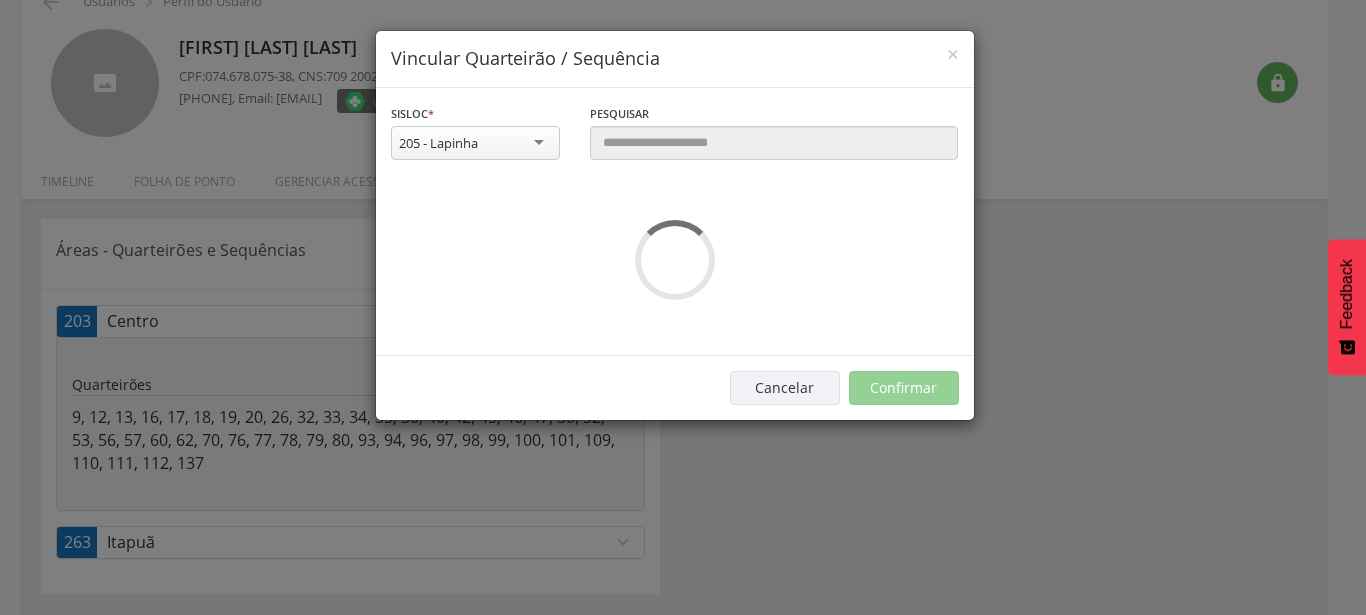 click on "**********" at bounding box center (675, 222) 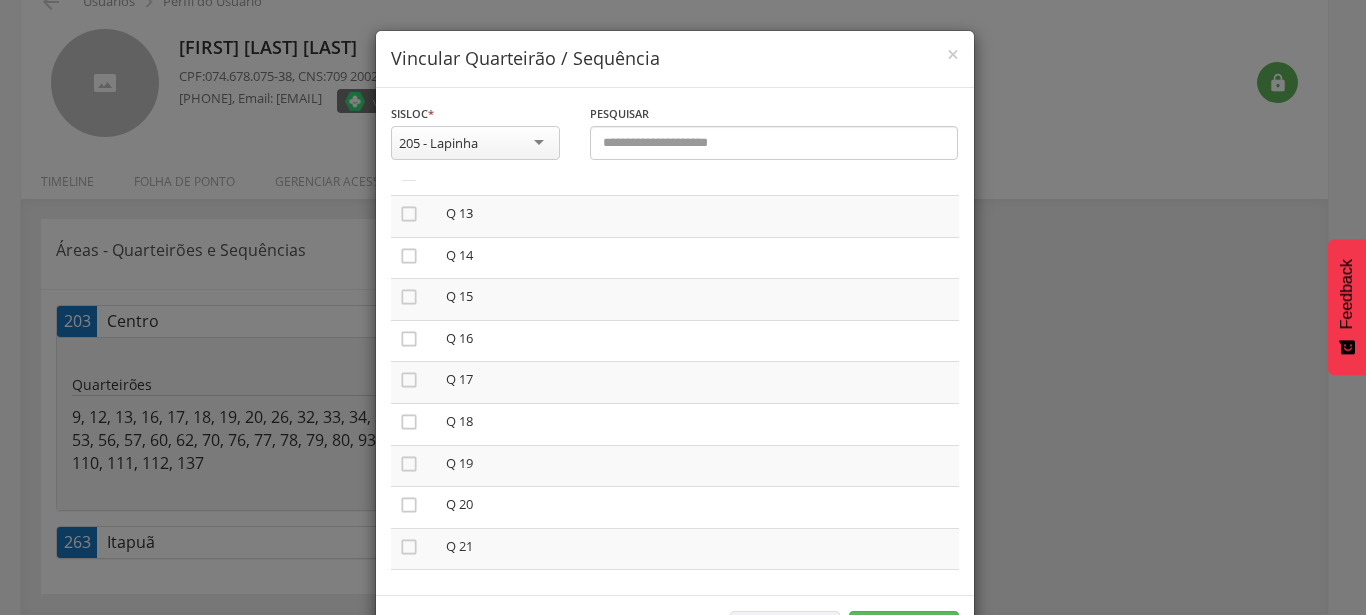 scroll, scrollTop: 570, scrollLeft: 0, axis: vertical 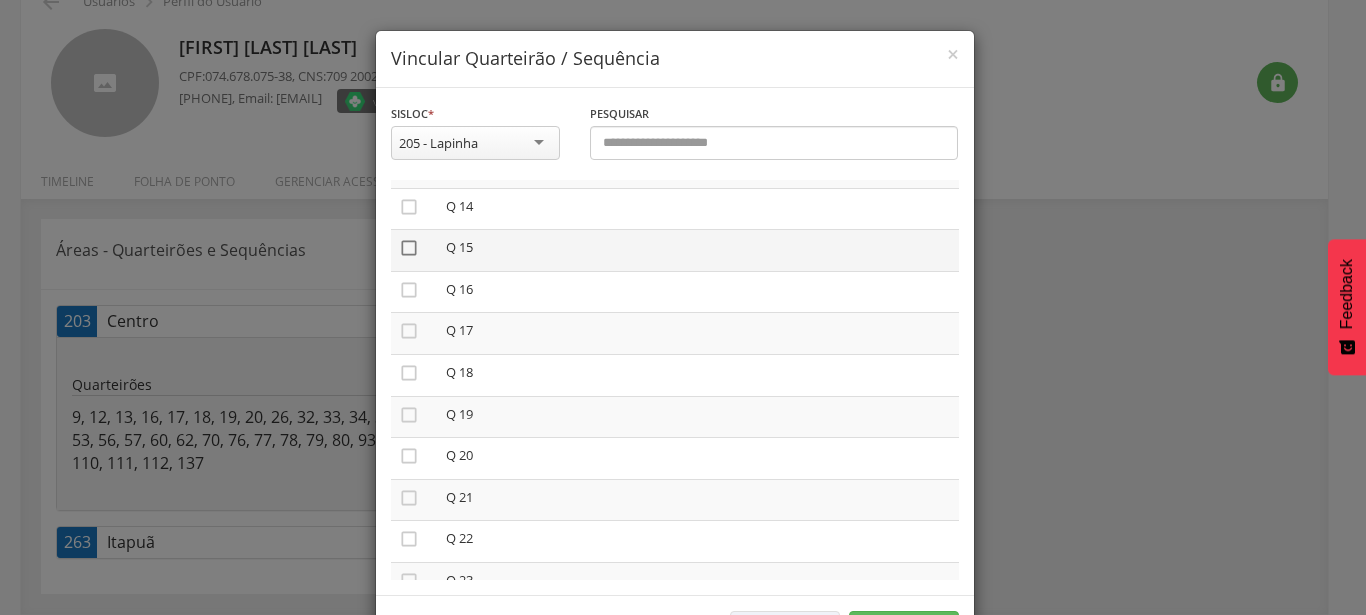click on "" at bounding box center (409, 248) 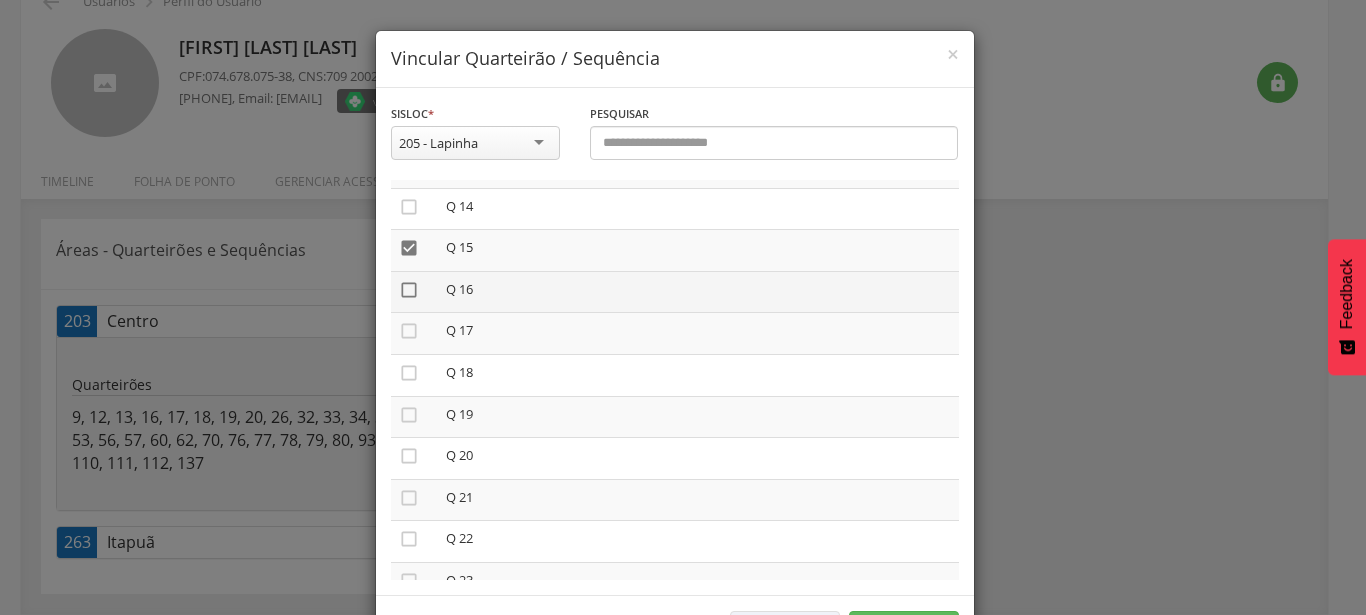click on "" at bounding box center (409, 290) 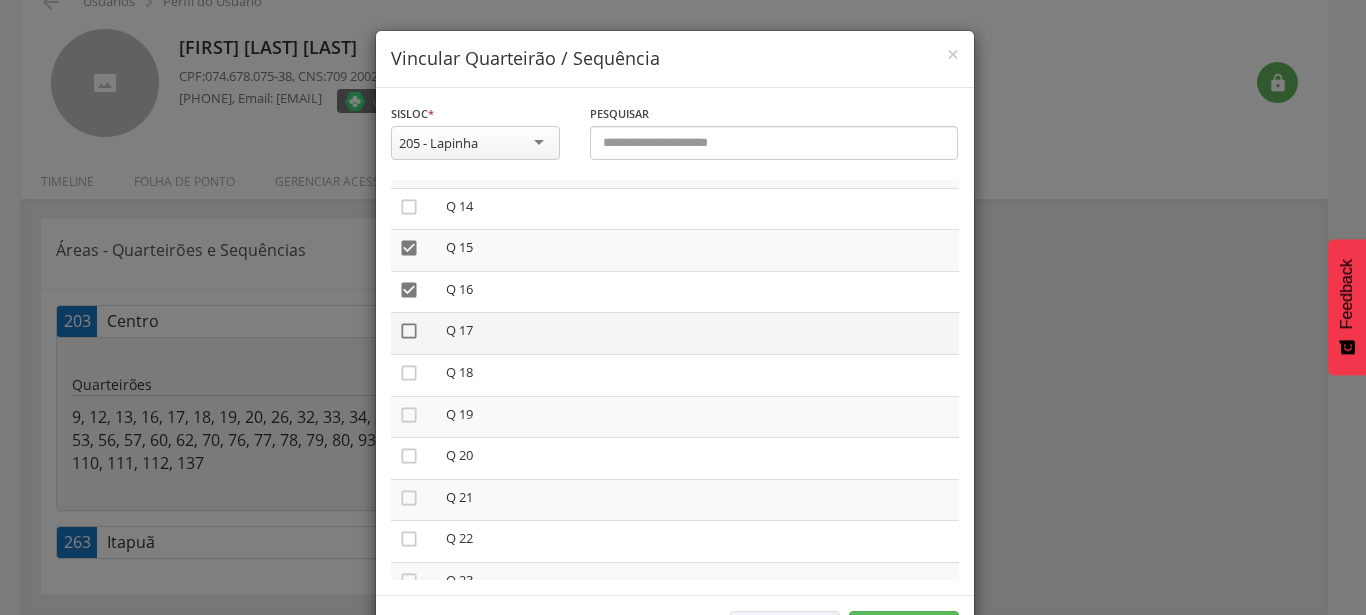 click on "" at bounding box center [409, 331] 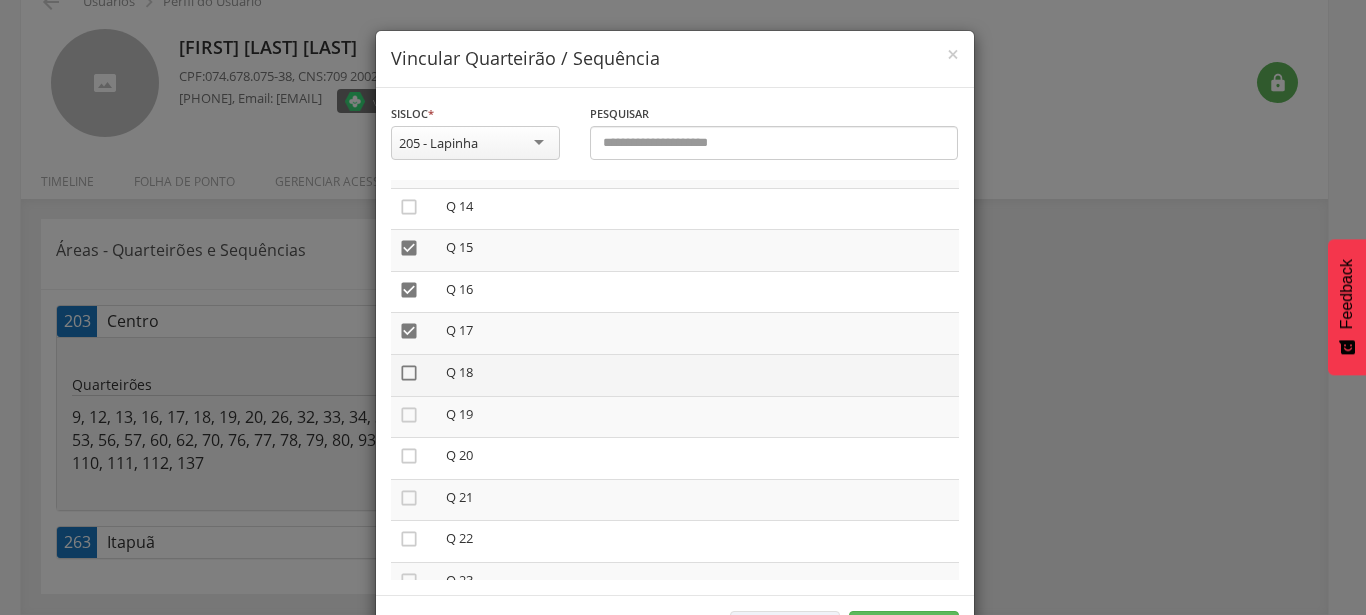 click on "" at bounding box center [409, 373] 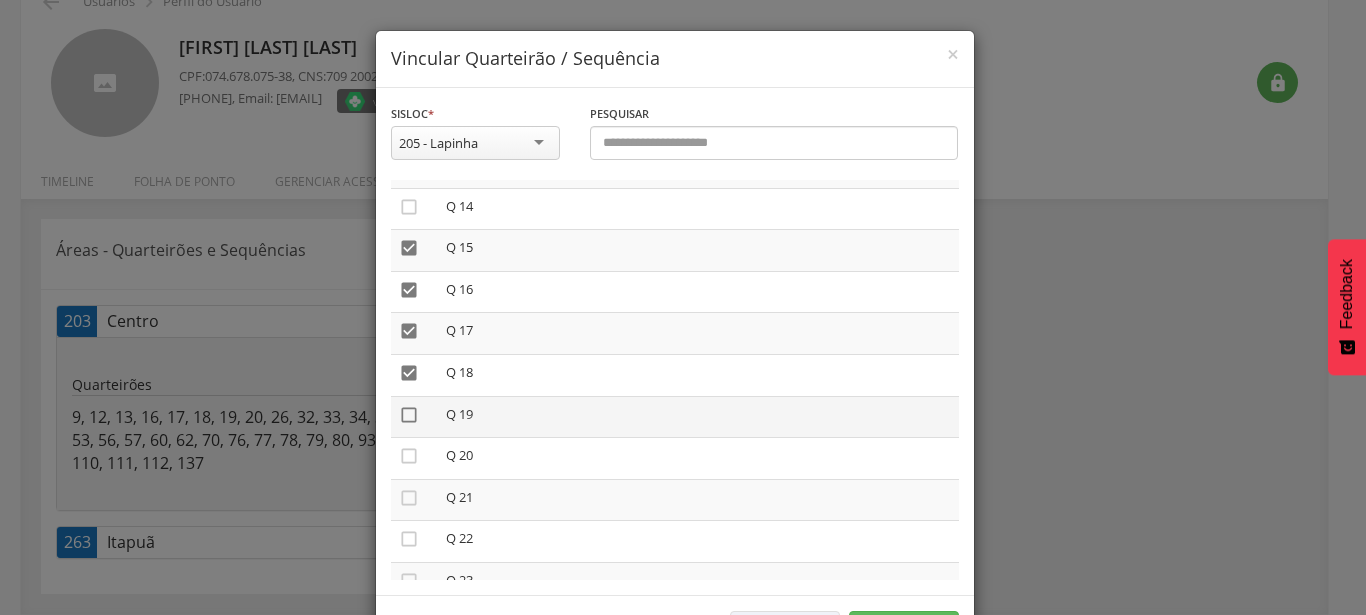 click on "" at bounding box center [409, 415] 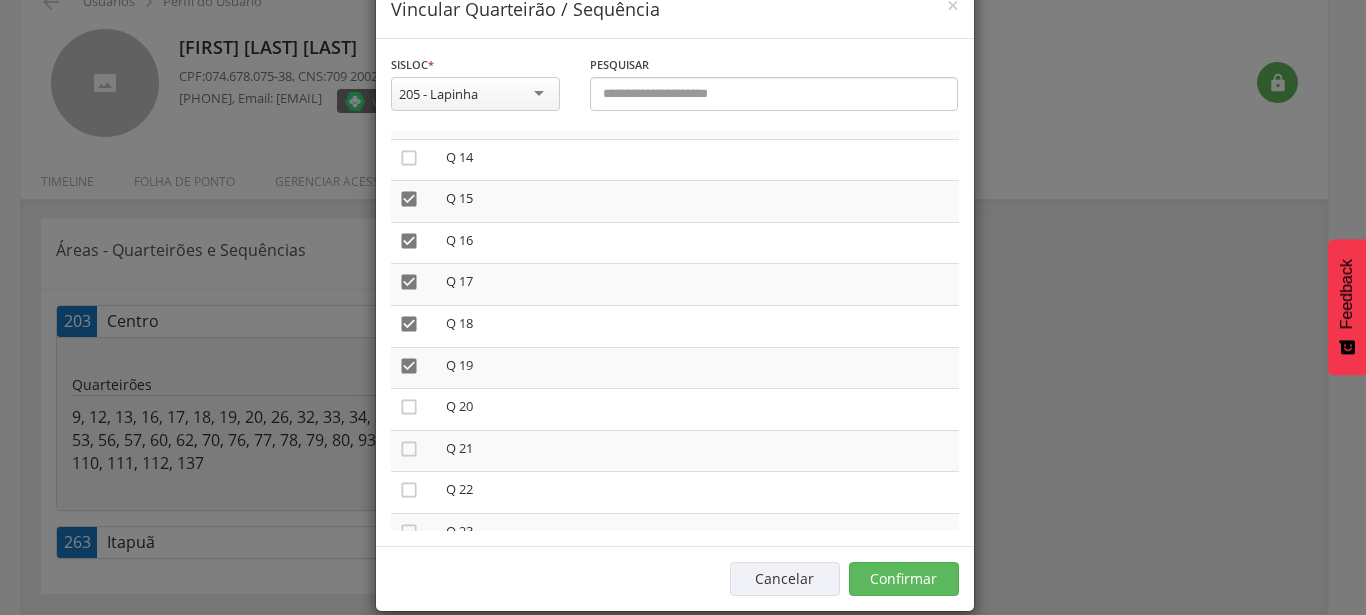 scroll, scrollTop: 76, scrollLeft: 0, axis: vertical 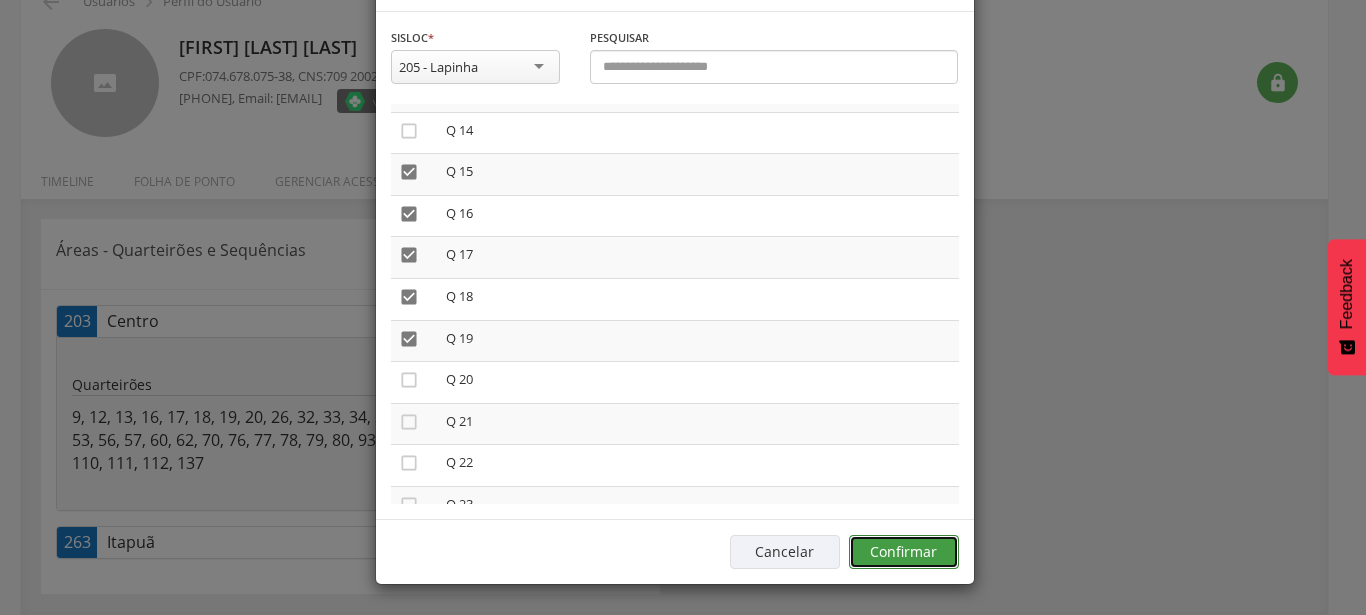click on "Confirmar" at bounding box center (904, 552) 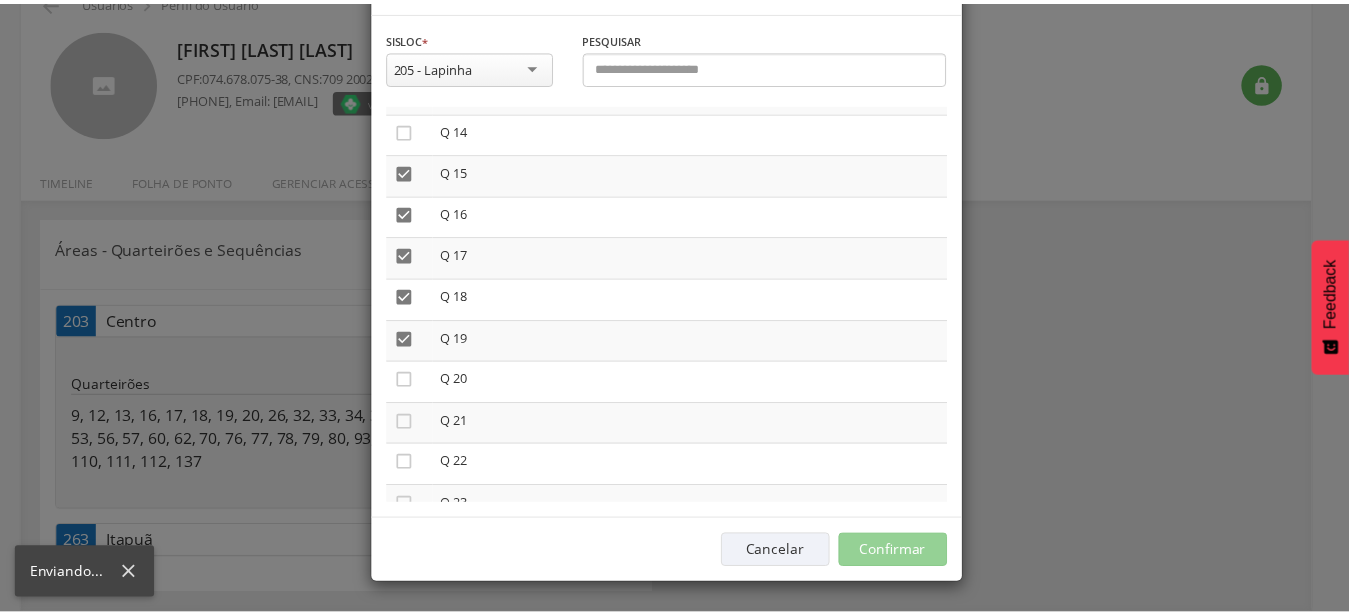 scroll, scrollTop: 60, scrollLeft: 0, axis: vertical 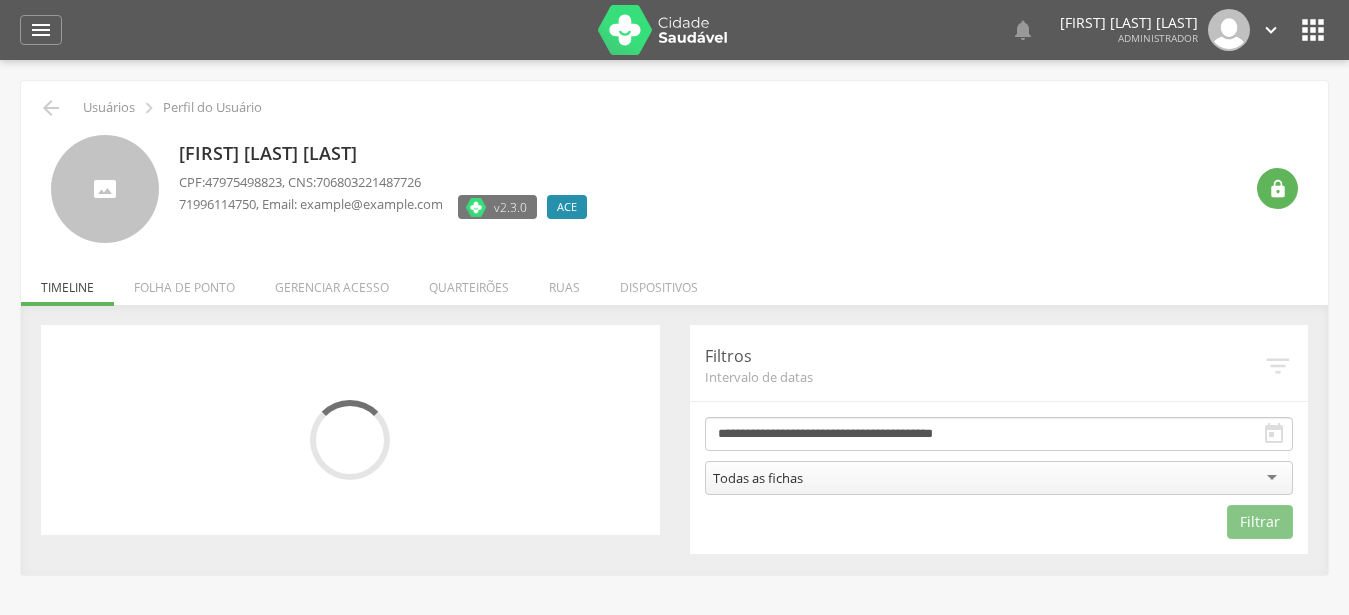 click on "Quarteirões" at bounding box center (469, 282) 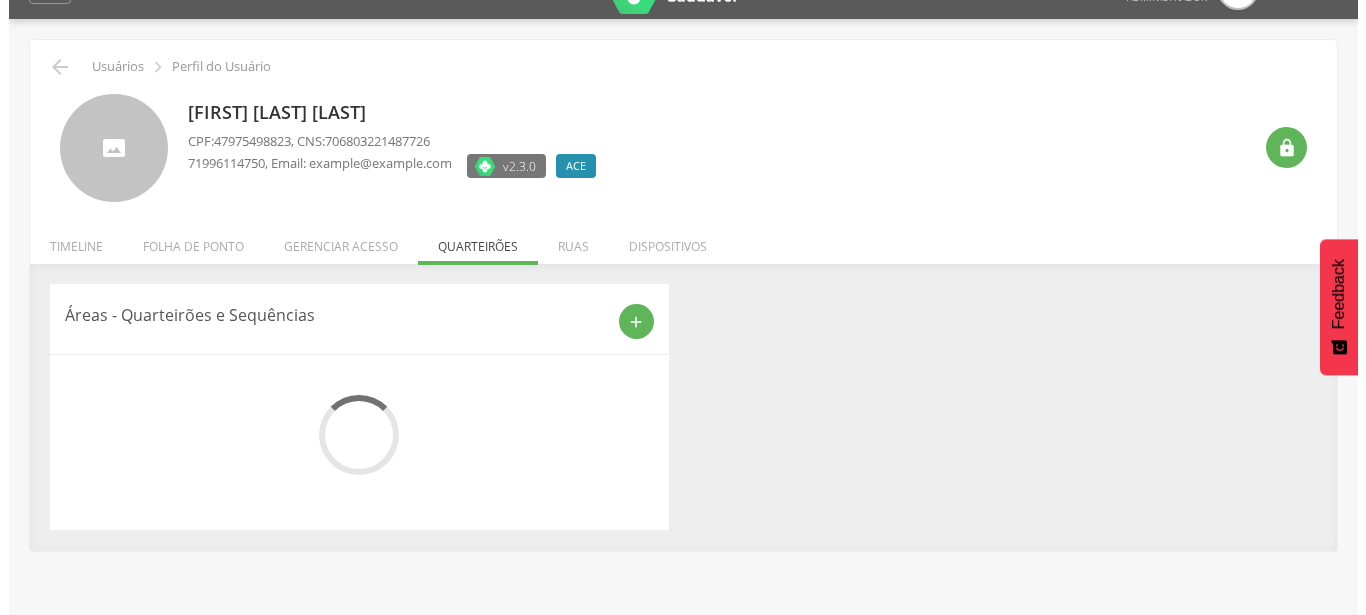 scroll, scrollTop: 60, scrollLeft: 0, axis: vertical 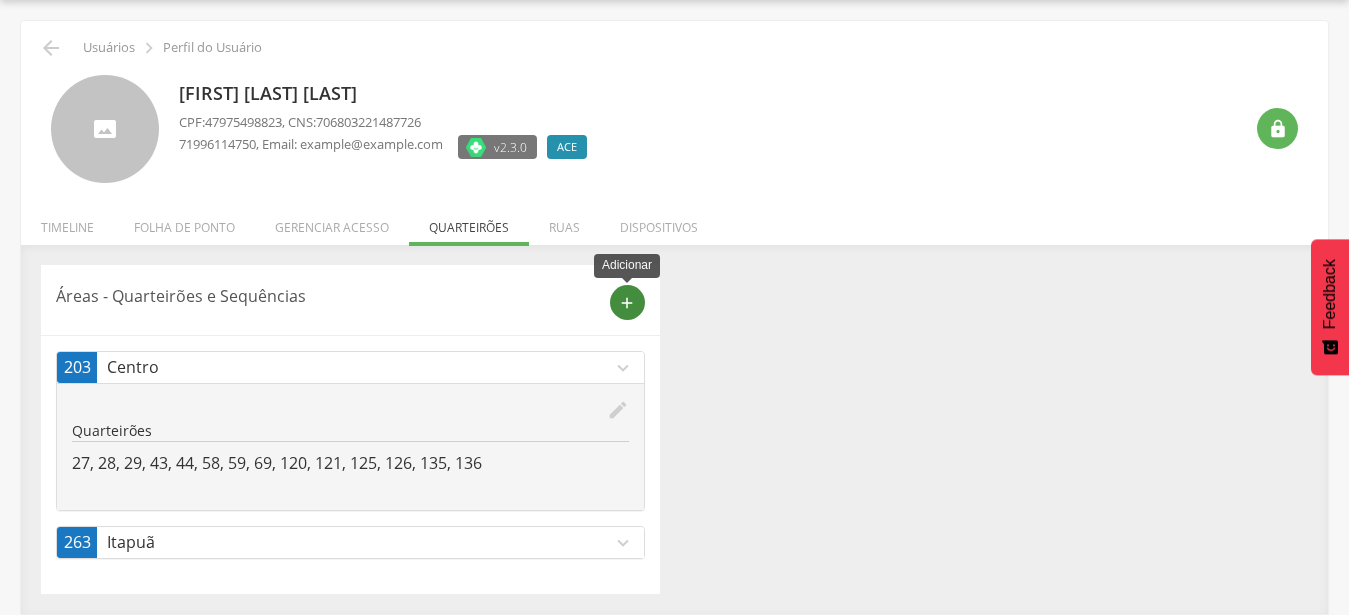 click on "add" at bounding box center (627, 303) 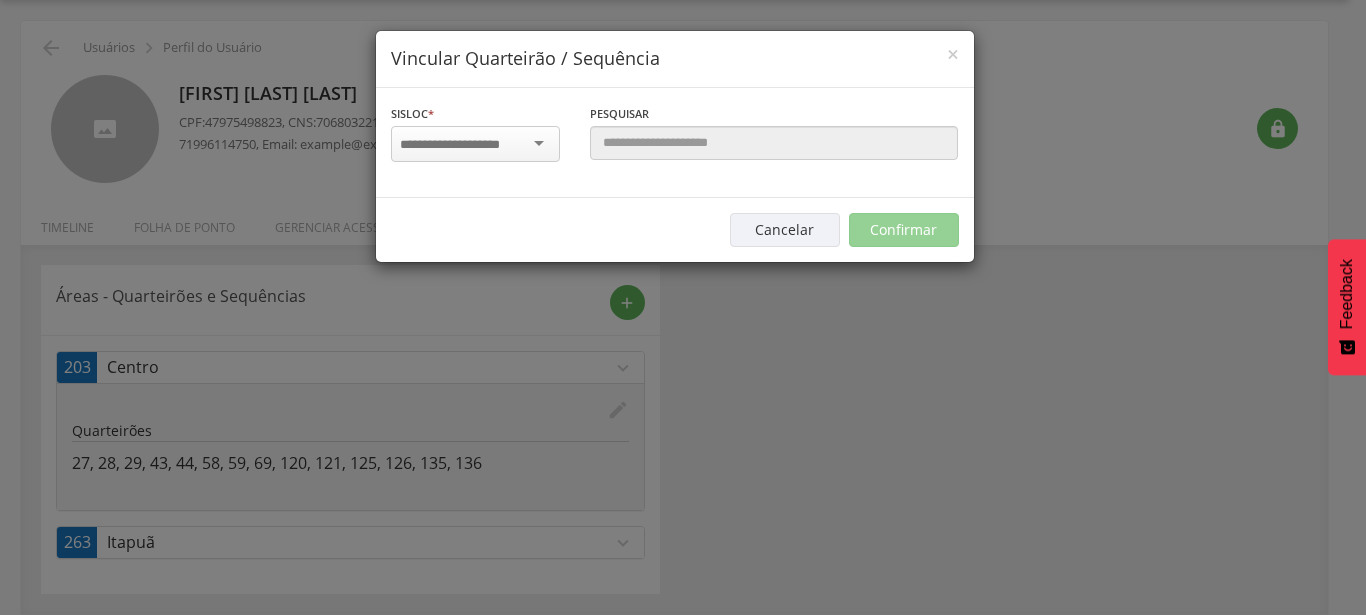 click at bounding box center [475, 144] 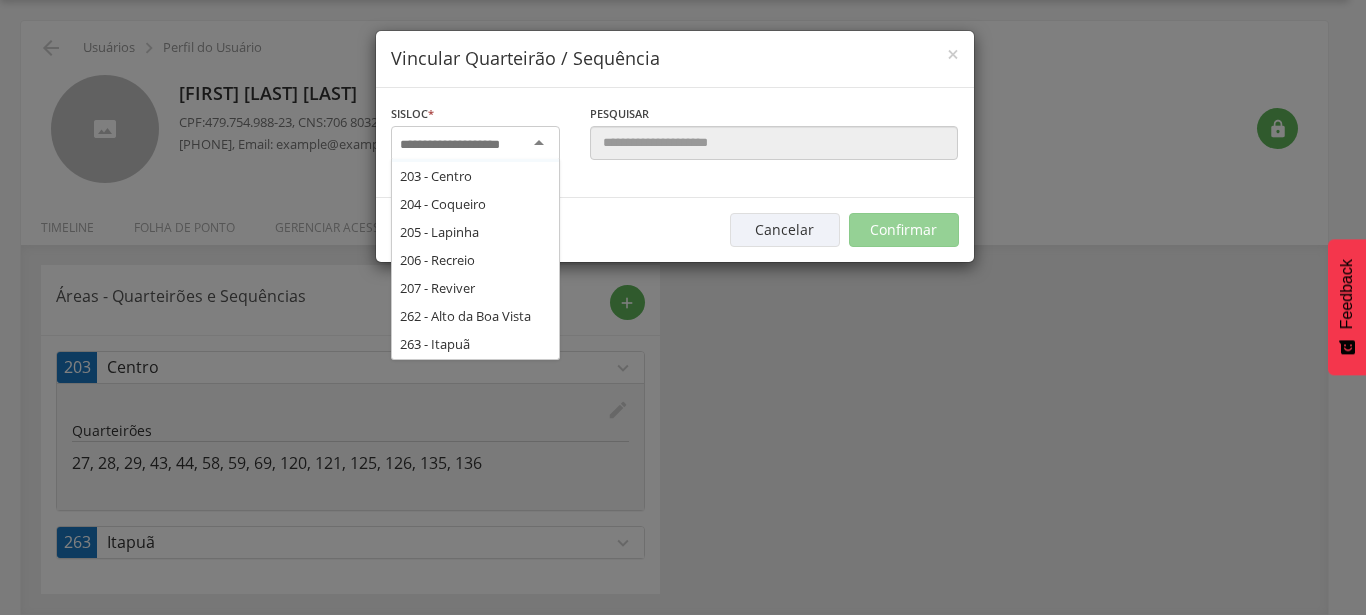 scroll, scrollTop: 324, scrollLeft: 0, axis: vertical 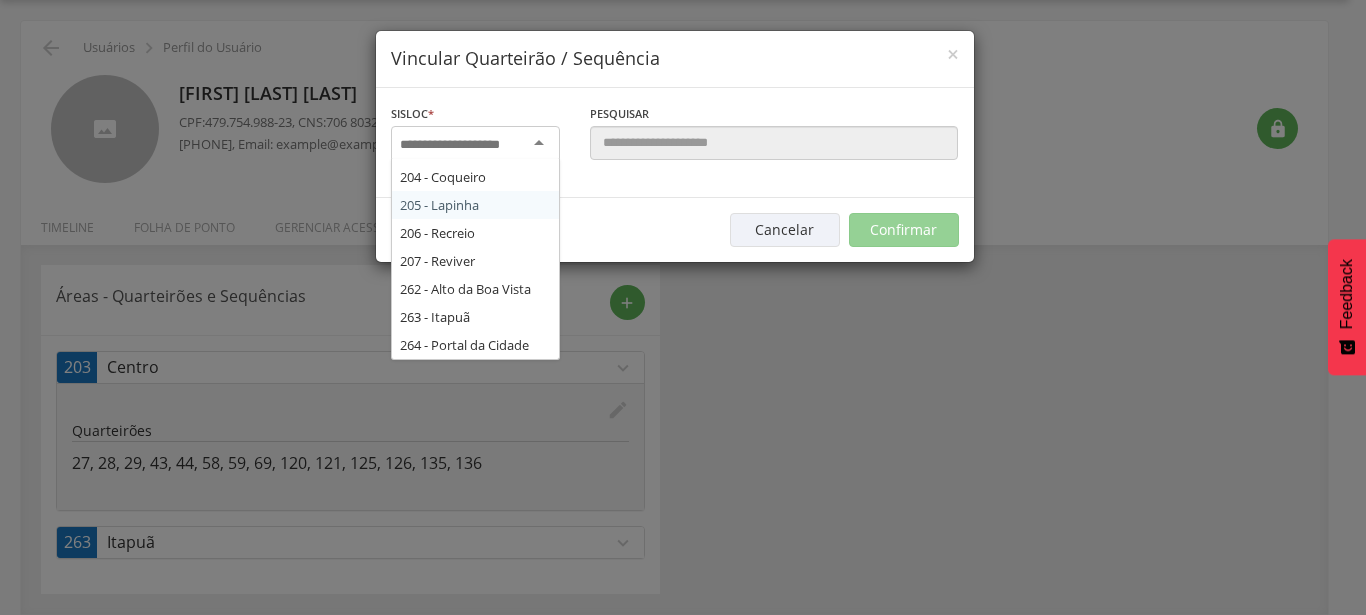 click on "Sisloc  *
17 - Angico 18 - Alagoinhas 19 - Aroeira 21 - Manguinhas 22 - Boa Paz 23 - Bonsucesso 93 - Uruçu 104 - São Bento das Lajes 151 - Ponto de Mairi 167 - Sanharol 203 - Centro 204 - Coqueiro 205 - Lapinha 206 - Recreio 207 - Reviver 262 - Alto da Boa Vista 263 - Itapuã 264 - Portal da Cidade
Informe a localidade
Pesquisar

Área
Nenhuma área encontrada pra esse Sisloc." at bounding box center (675, 143) 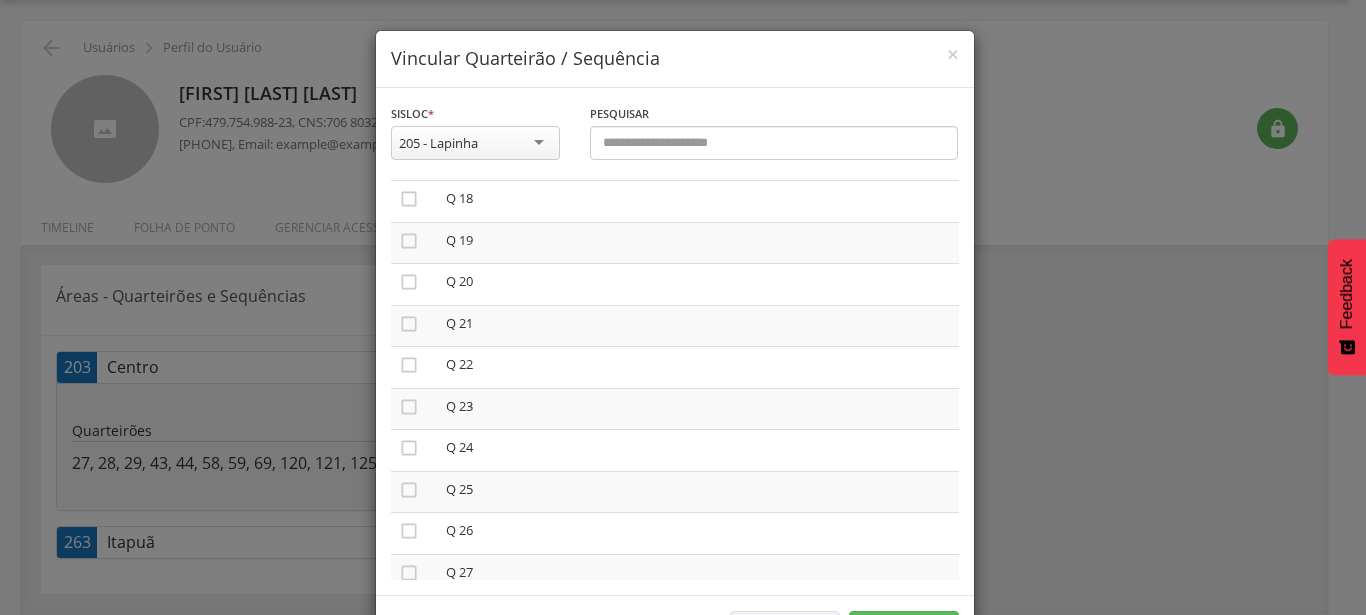 scroll, scrollTop: 798, scrollLeft: 0, axis: vertical 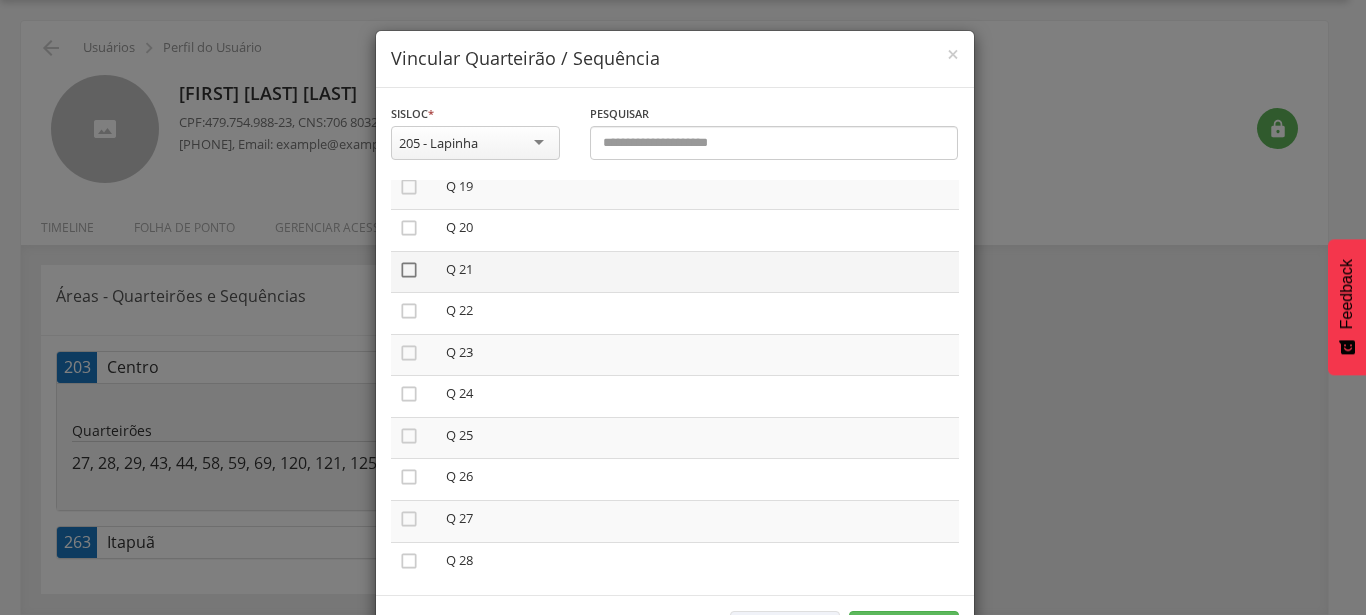 click on "" at bounding box center [409, 270] 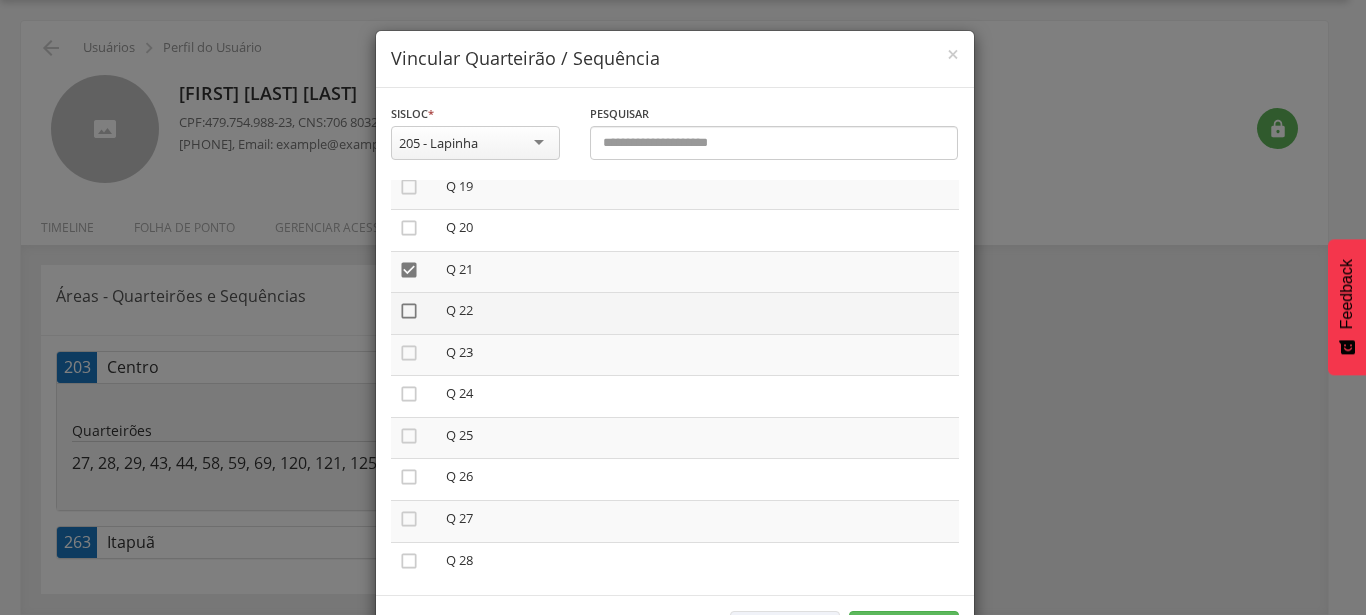 click on "" at bounding box center (409, 311) 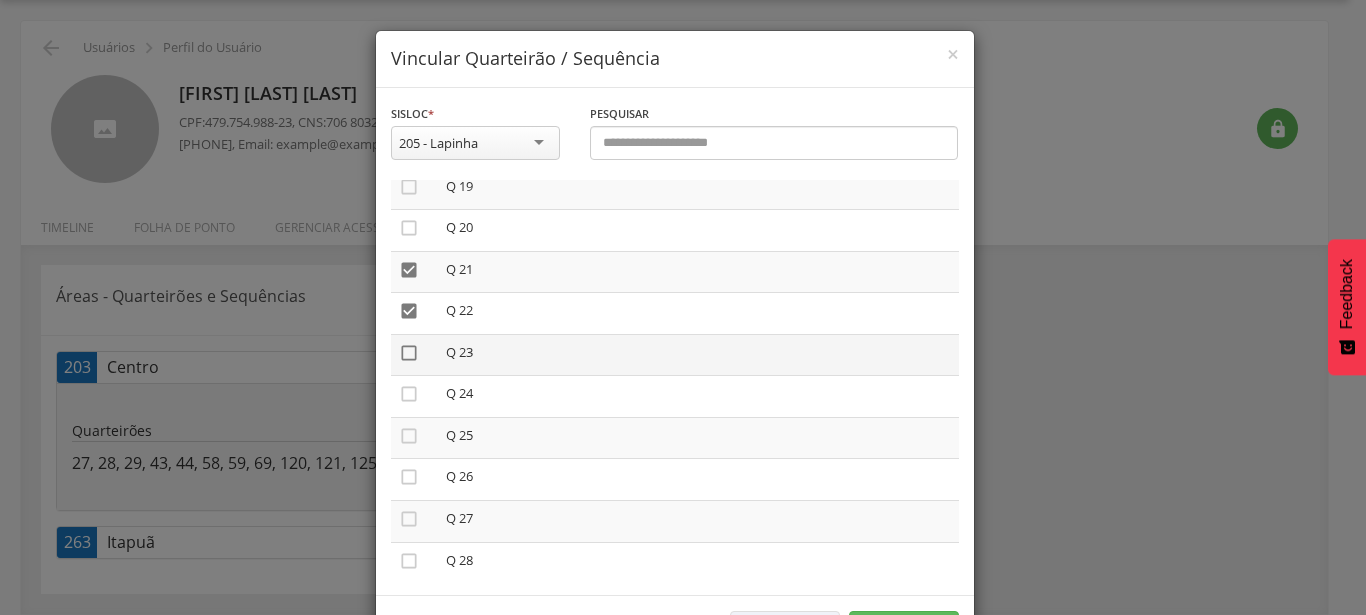 click on "" at bounding box center (409, 353) 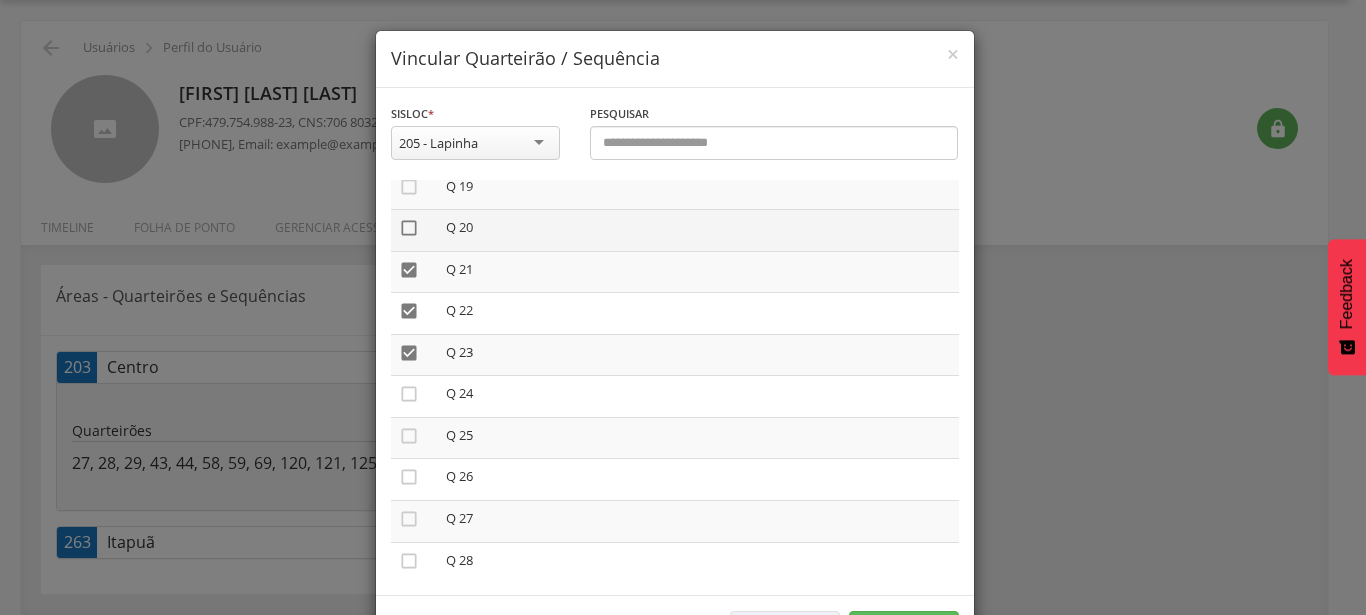 click on "" at bounding box center (409, 228) 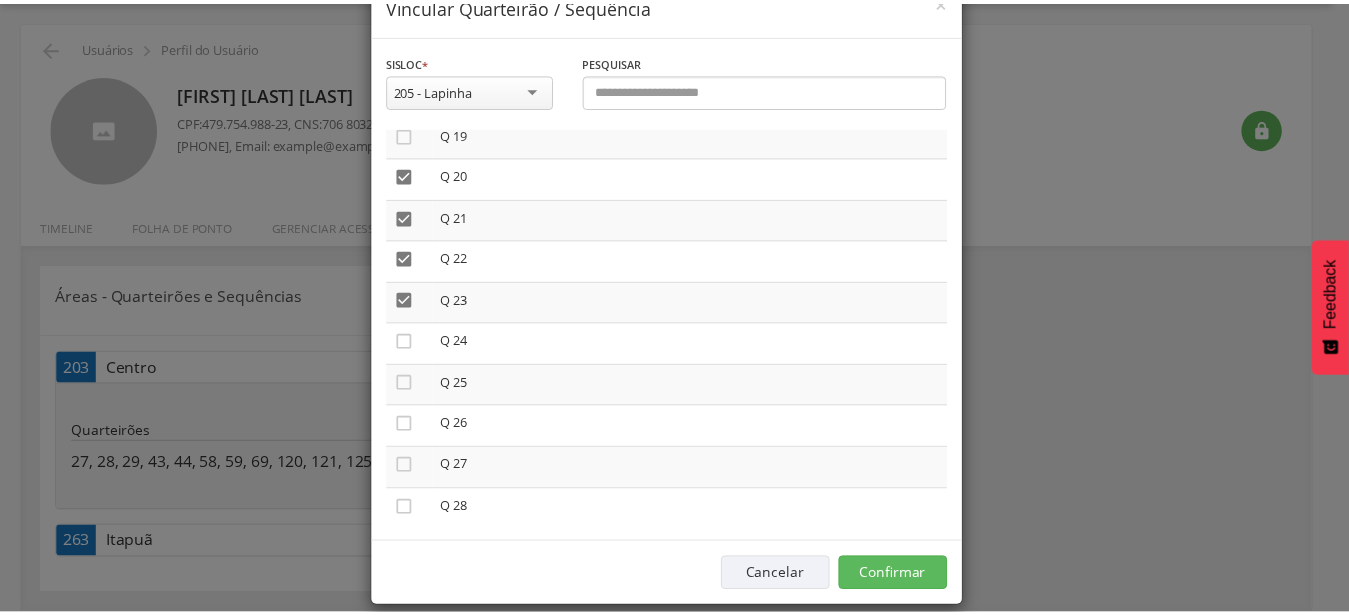 scroll, scrollTop: 76, scrollLeft: 0, axis: vertical 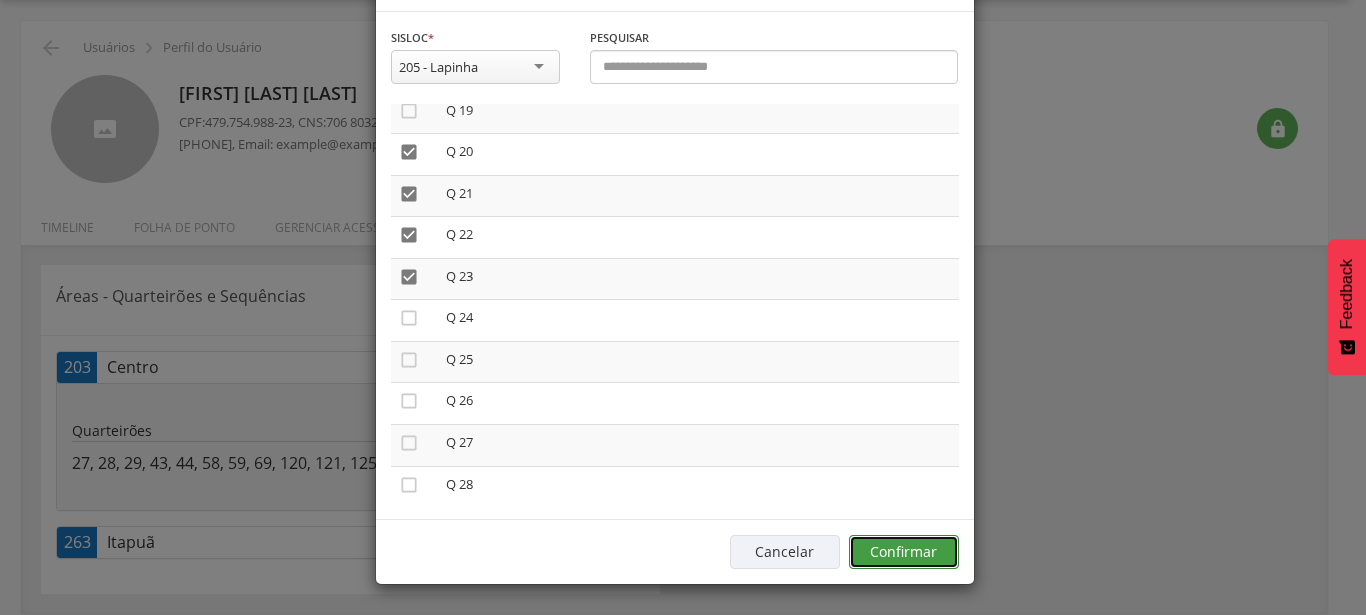 click on "Confirmar" at bounding box center [904, 552] 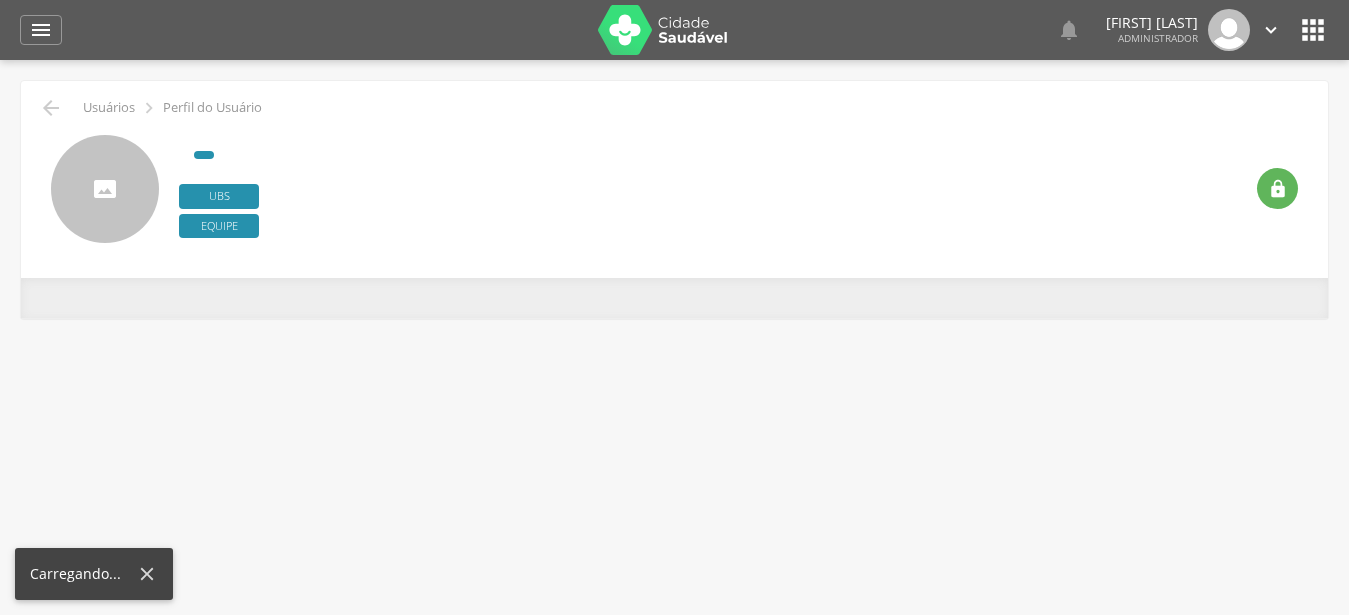 scroll, scrollTop: 0, scrollLeft: 0, axis: both 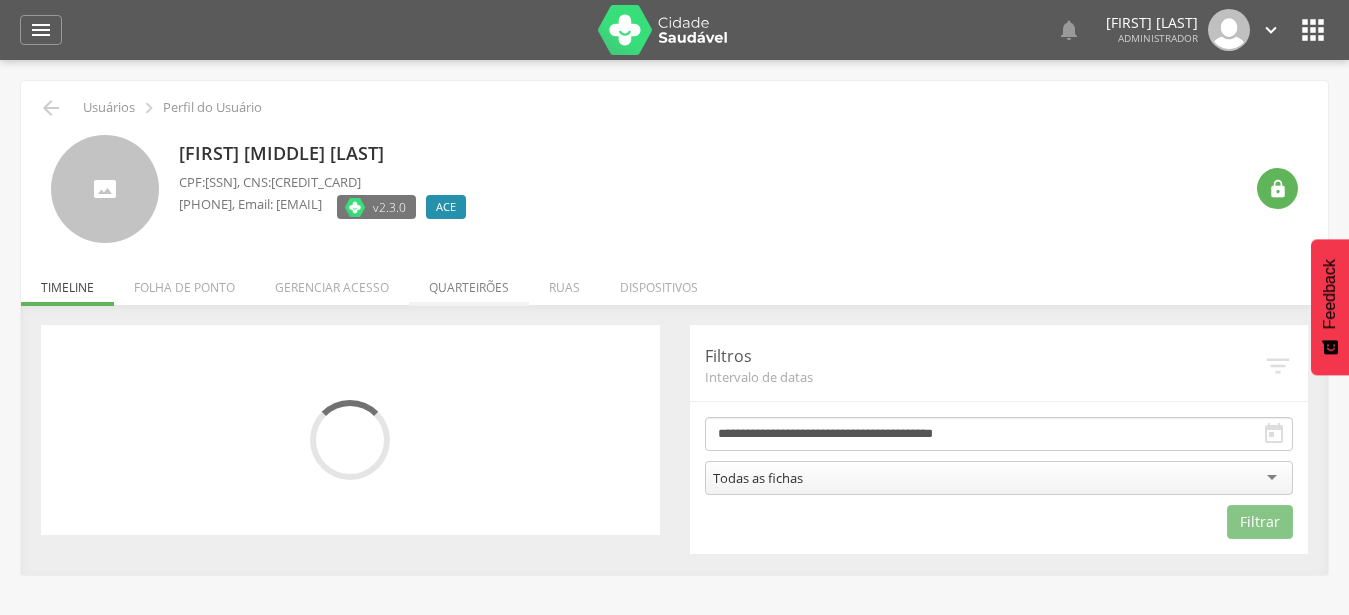 click on "Quarteirões" at bounding box center [469, 282] 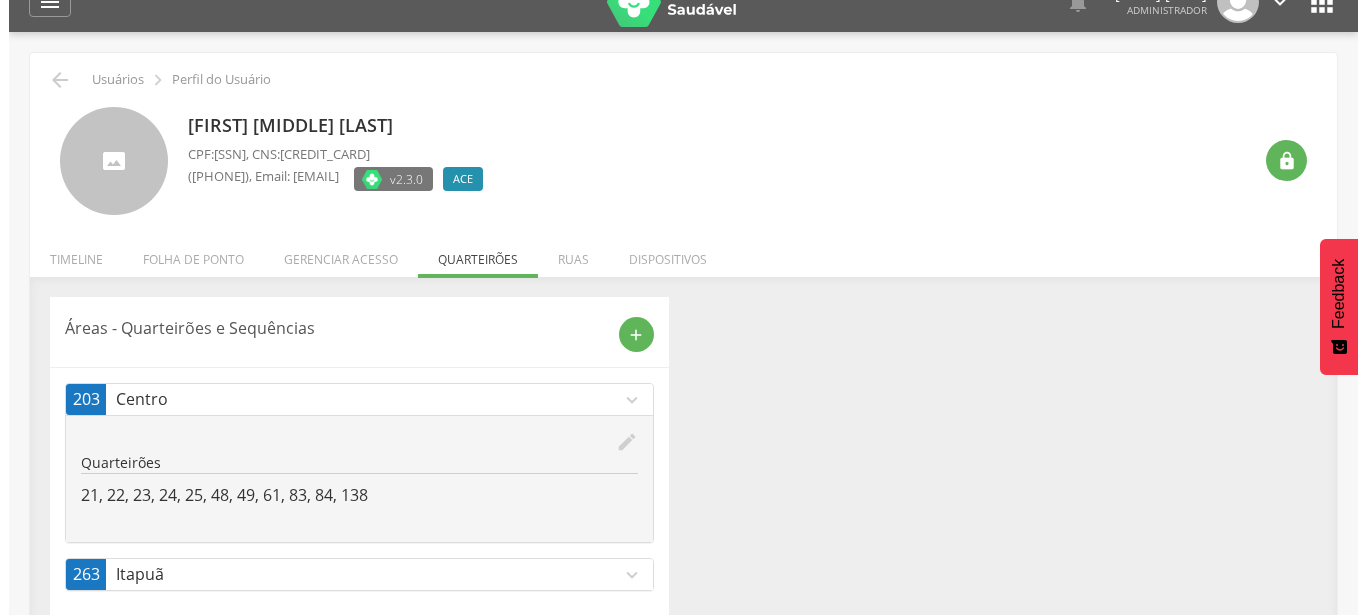 scroll, scrollTop: 60, scrollLeft: 0, axis: vertical 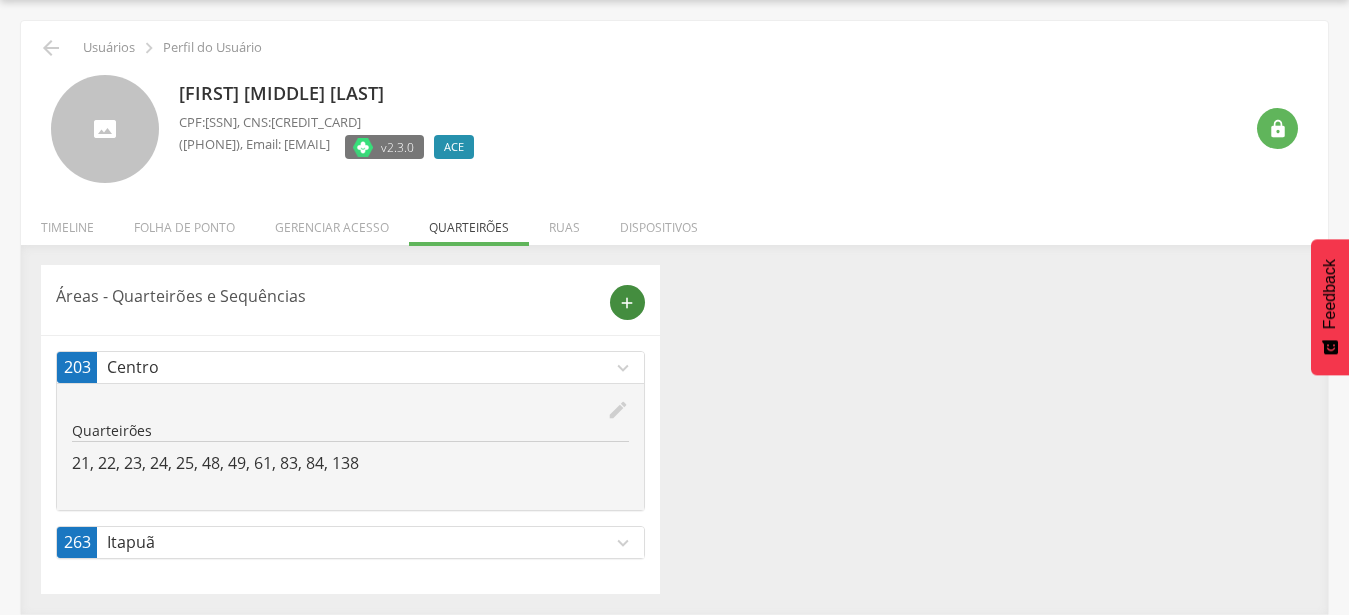 click on "add" at bounding box center (627, 303) 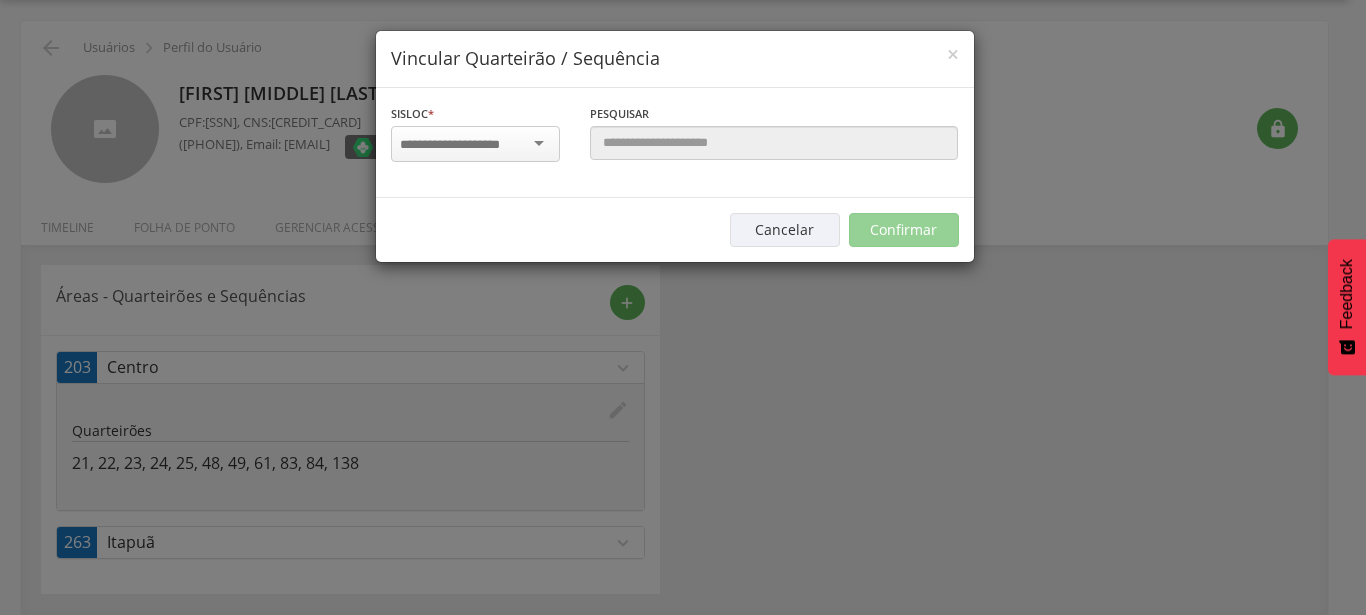 click at bounding box center (475, 144) 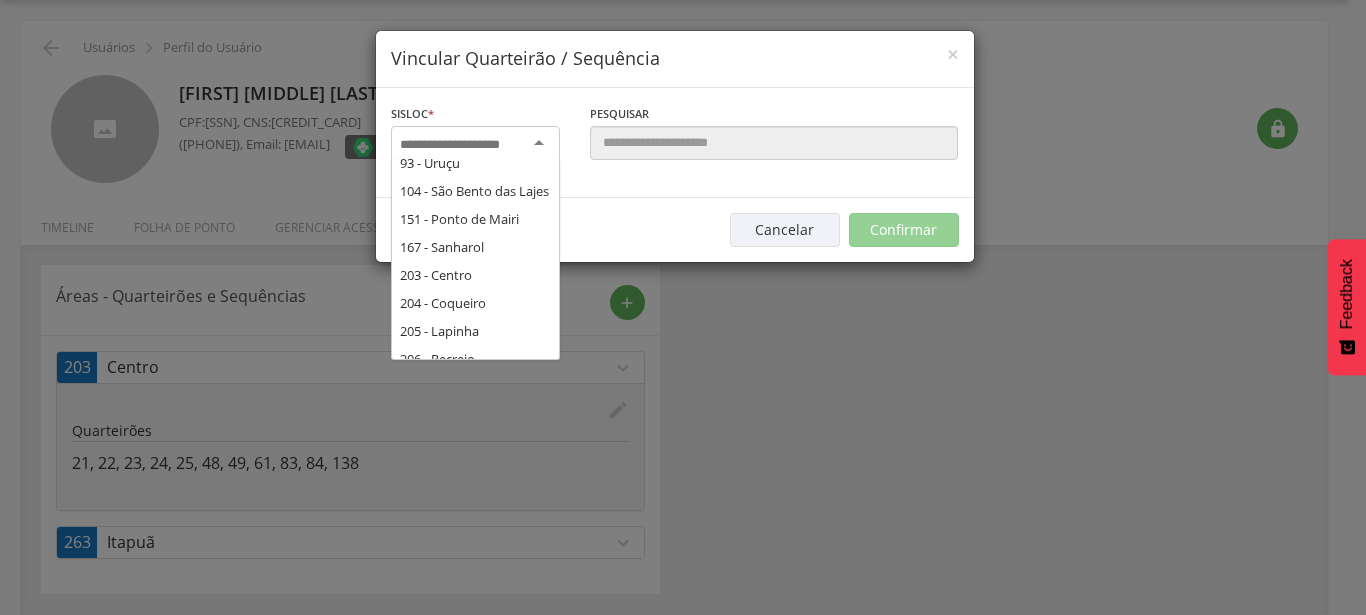 scroll, scrollTop: 324, scrollLeft: 0, axis: vertical 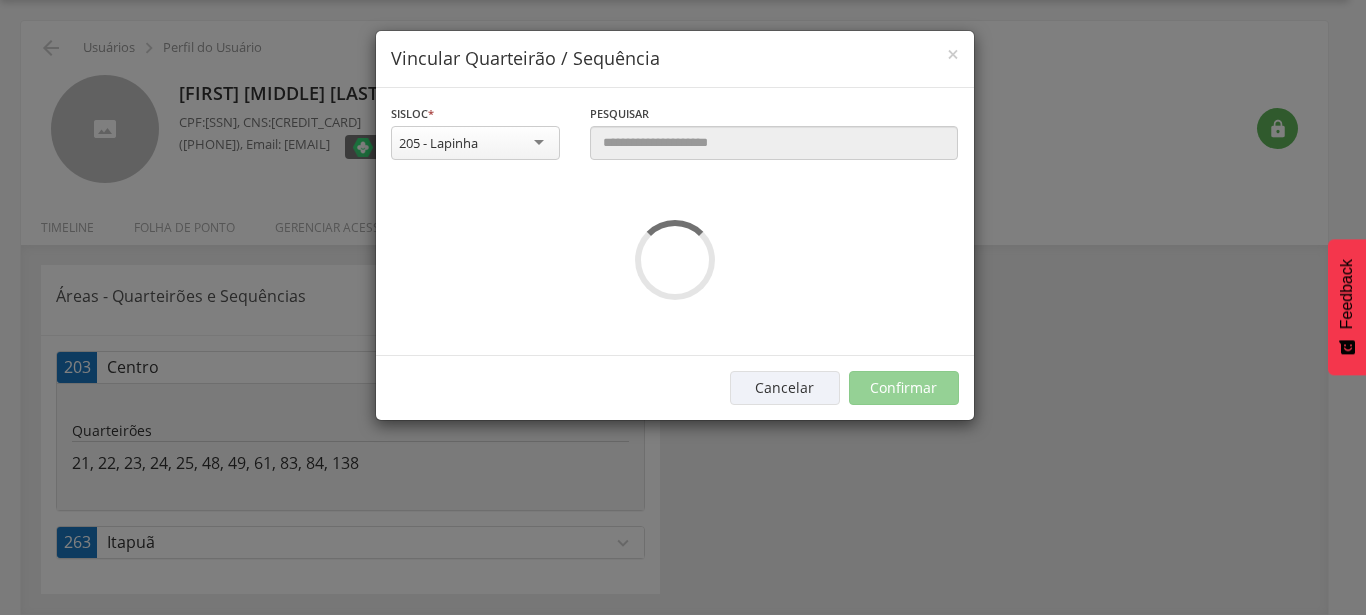 click on "**********" at bounding box center (675, 222) 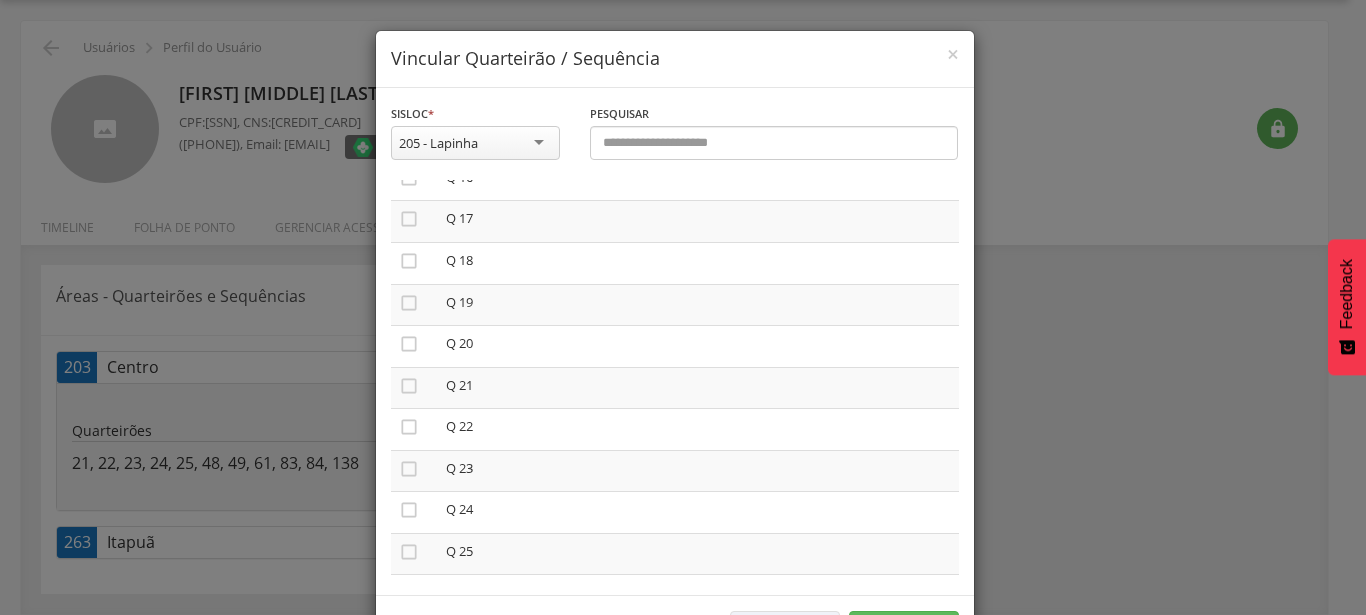 scroll, scrollTop: 684, scrollLeft: 0, axis: vertical 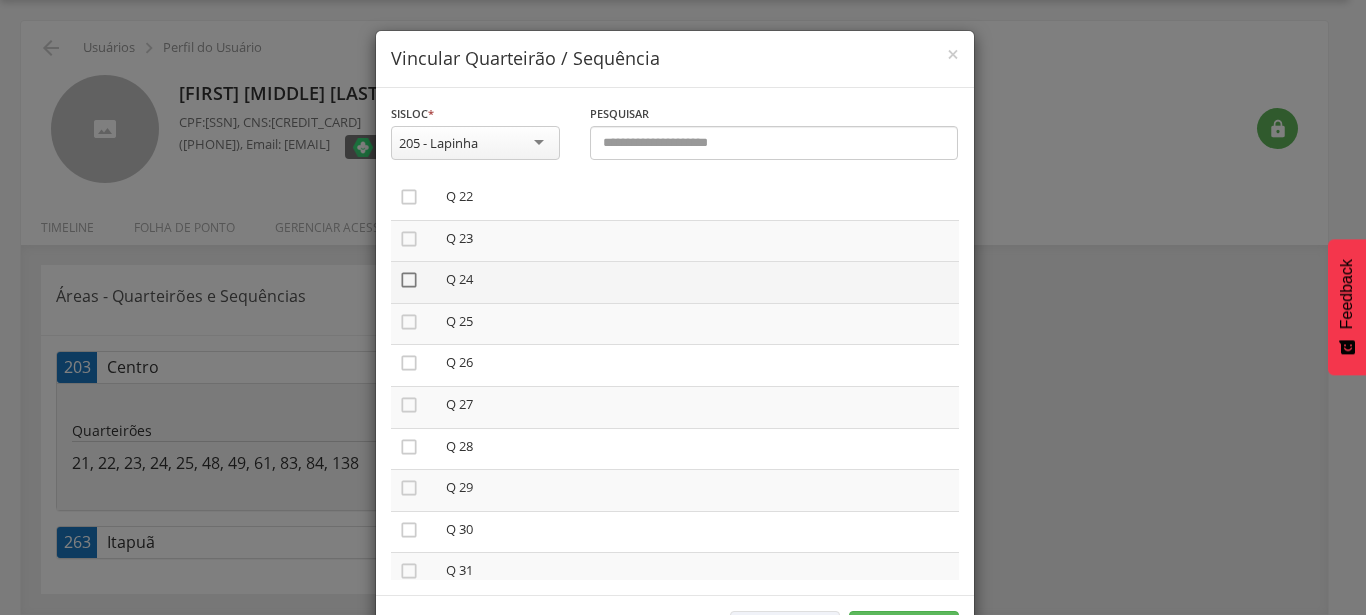 click on "" at bounding box center (409, 280) 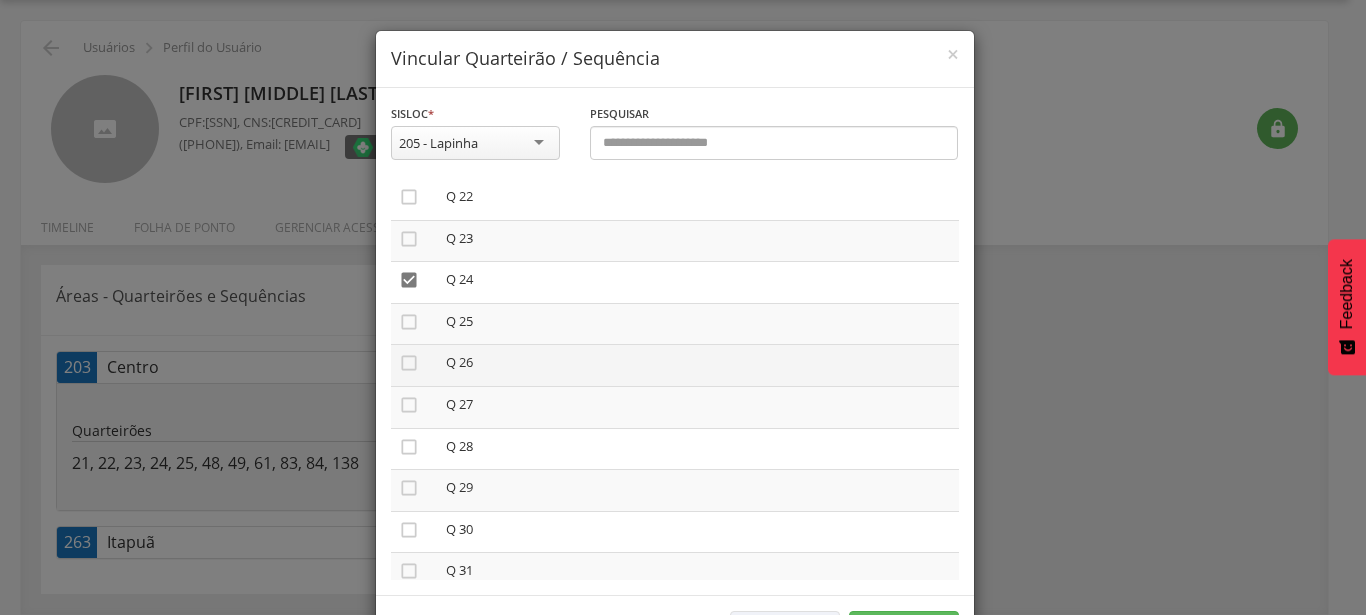 drag, startPoint x: 407, startPoint y: 315, endPoint x: 400, endPoint y: 340, distance: 25.96151 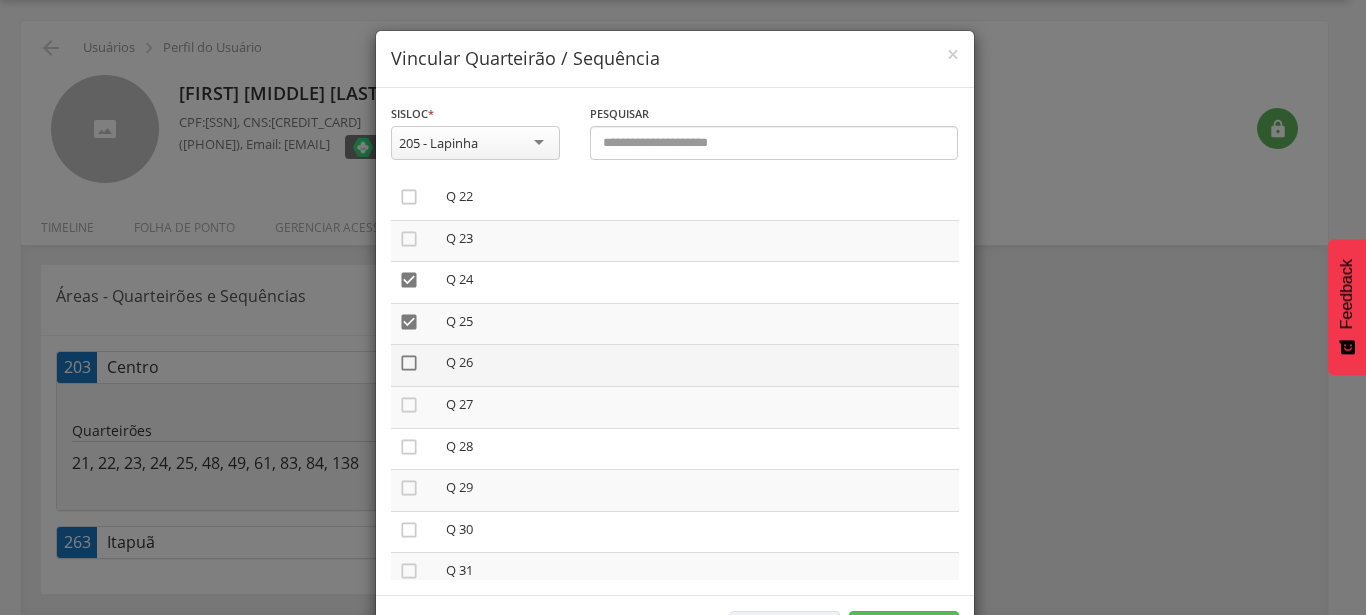 click on "" at bounding box center [409, 363] 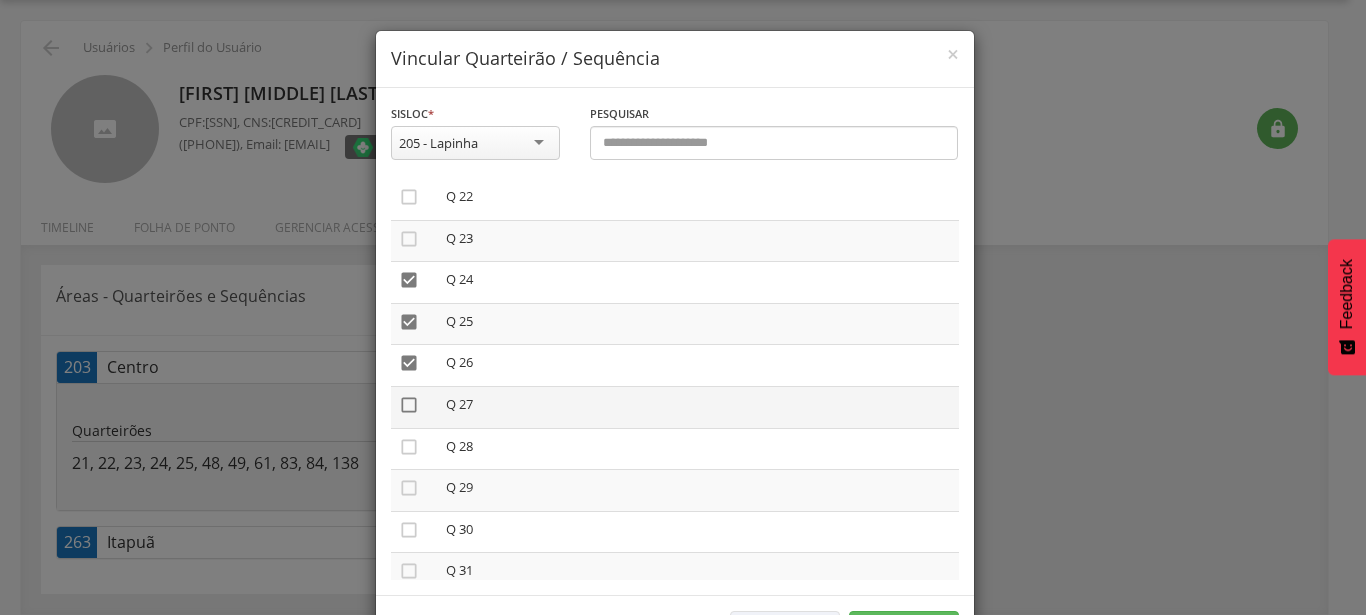 click on "" at bounding box center [409, 405] 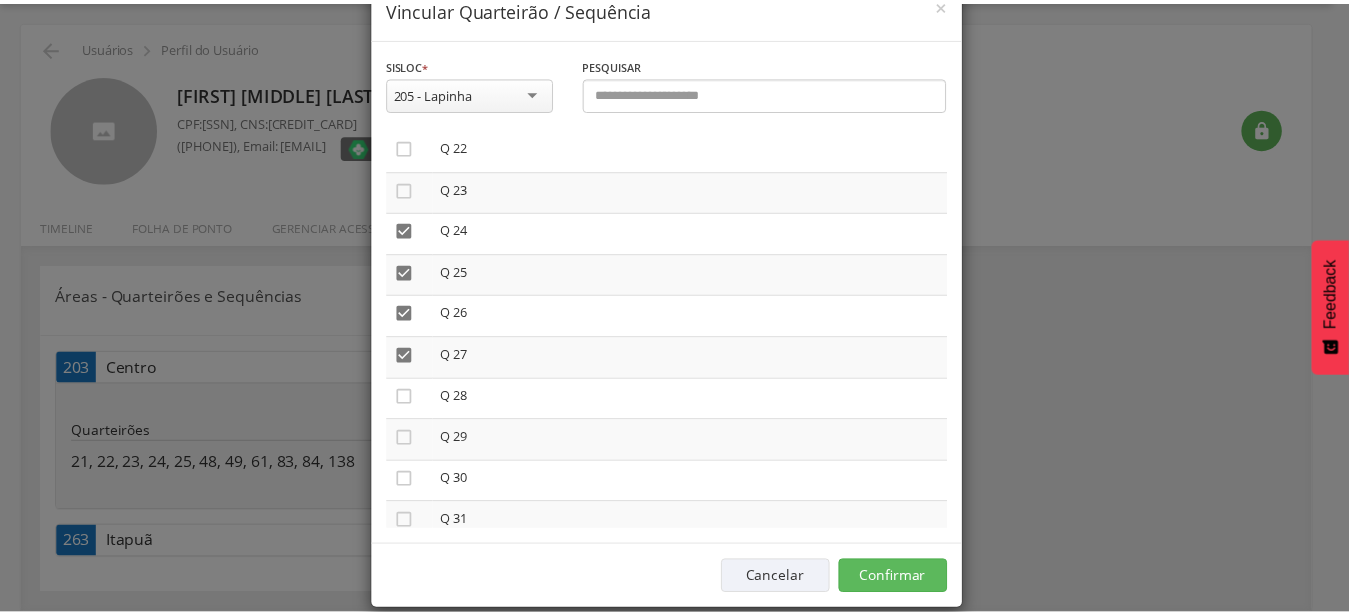scroll, scrollTop: 76, scrollLeft: 0, axis: vertical 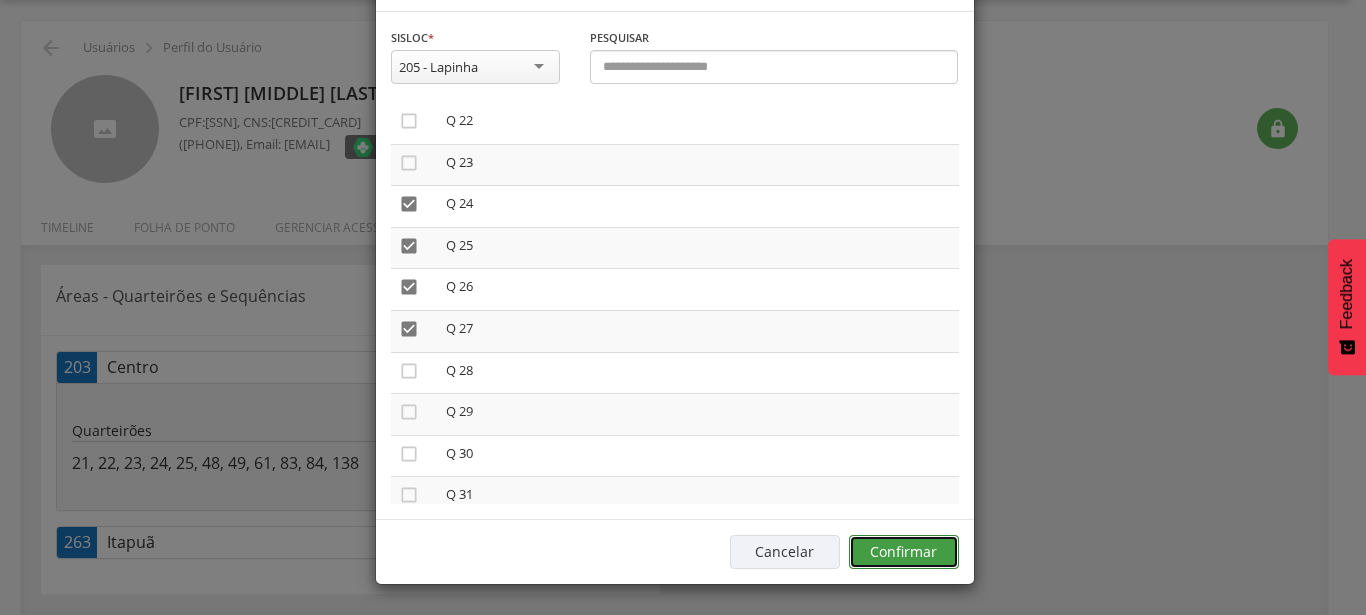 click on "Confirmar" at bounding box center (904, 552) 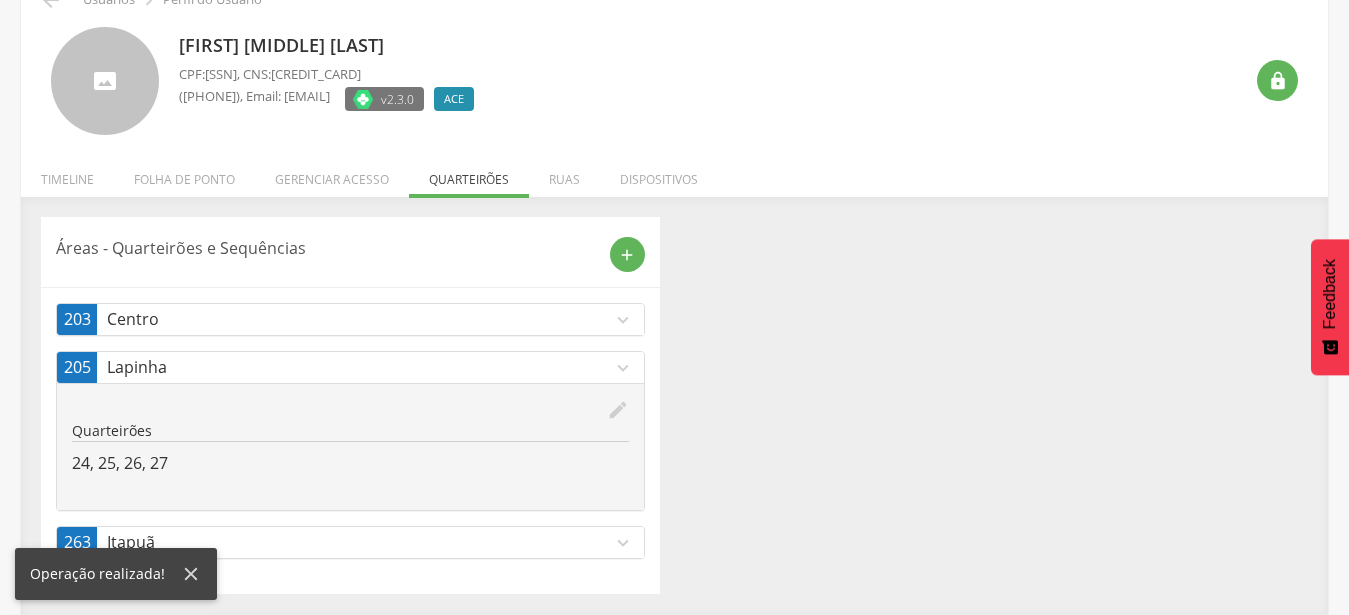 click on "expand_more" at bounding box center [623, 368] 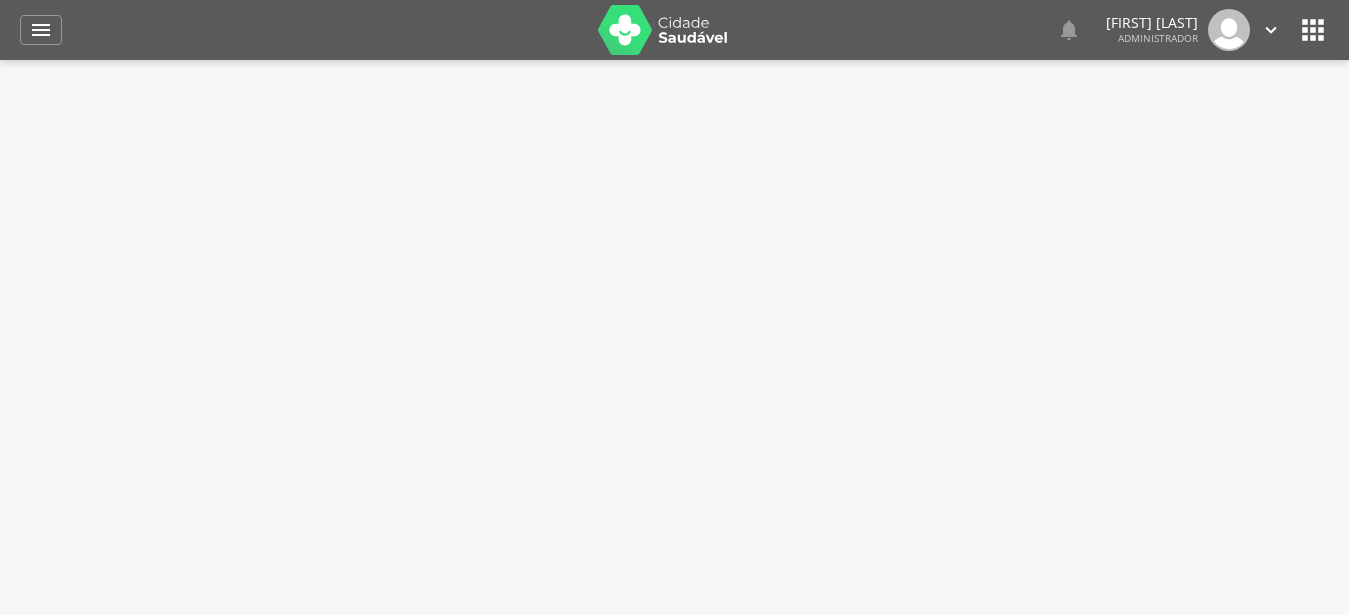 scroll, scrollTop: 0, scrollLeft: 0, axis: both 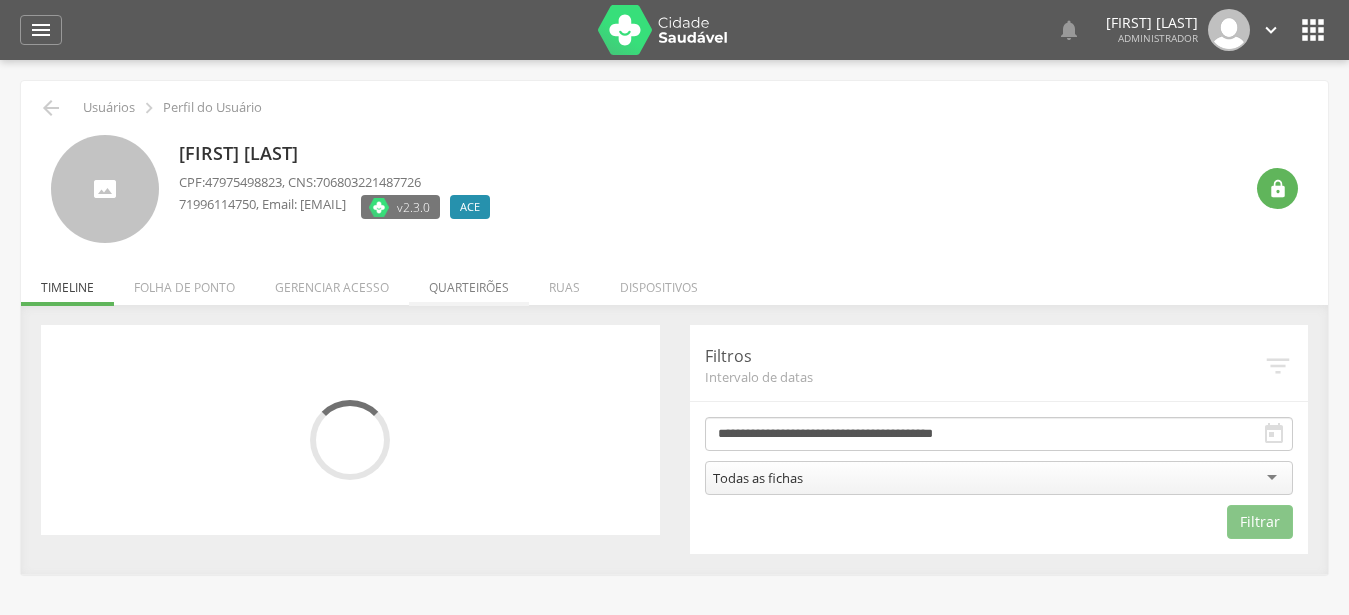 click on "Quarteirões" at bounding box center (469, 282) 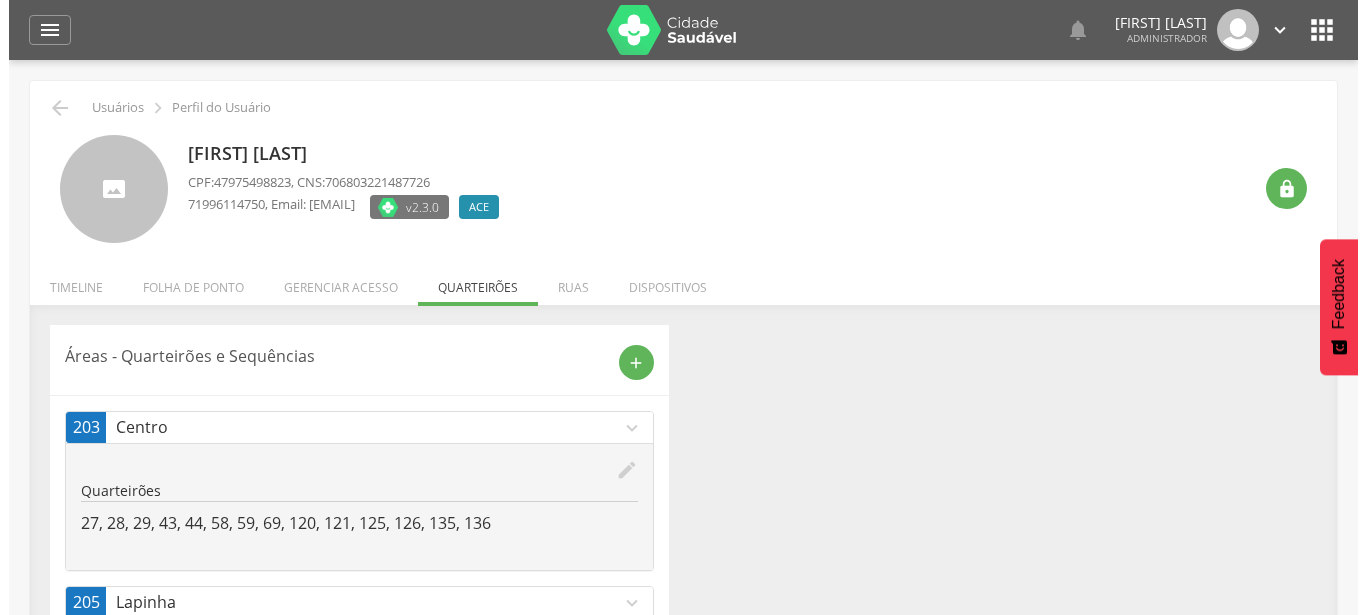 scroll, scrollTop: 108, scrollLeft: 0, axis: vertical 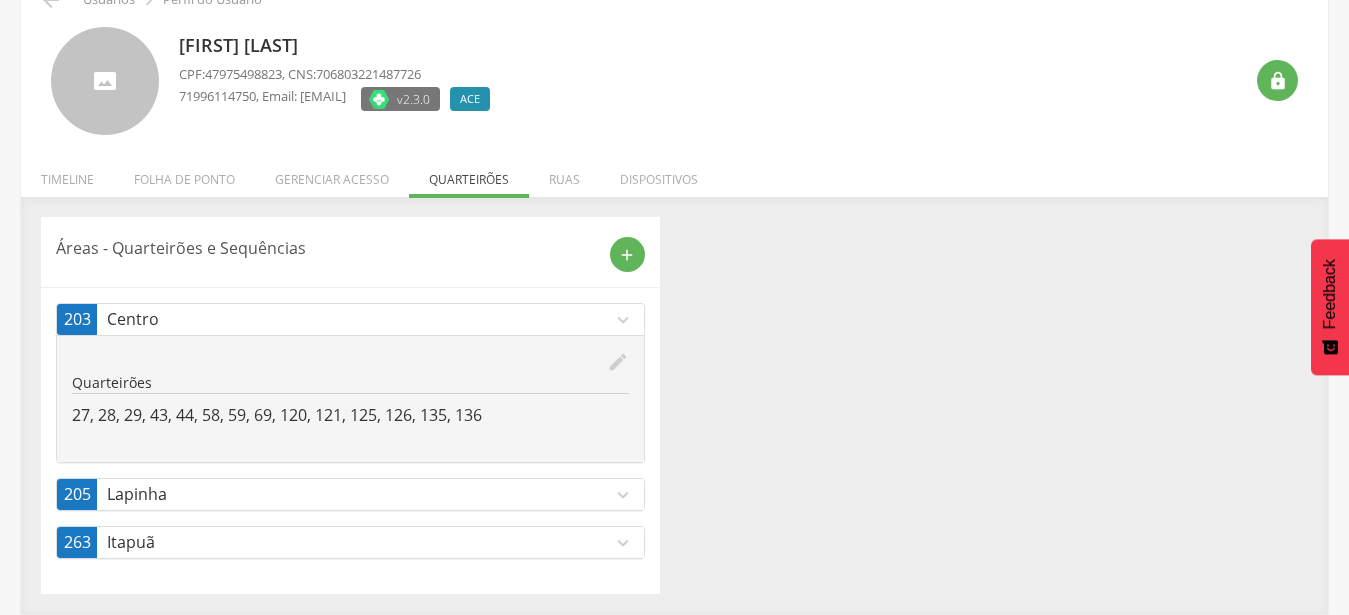 click on "edit" at bounding box center [618, 362] 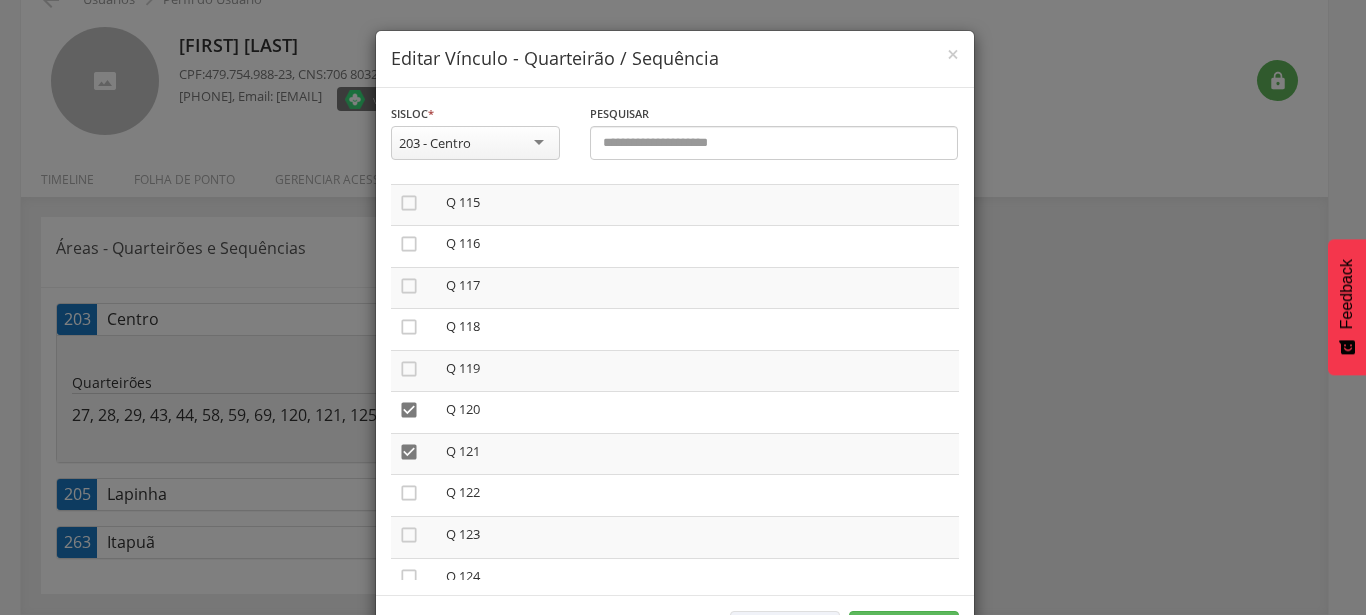scroll, scrollTop: 4788, scrollLeft: 0, axis: vertical 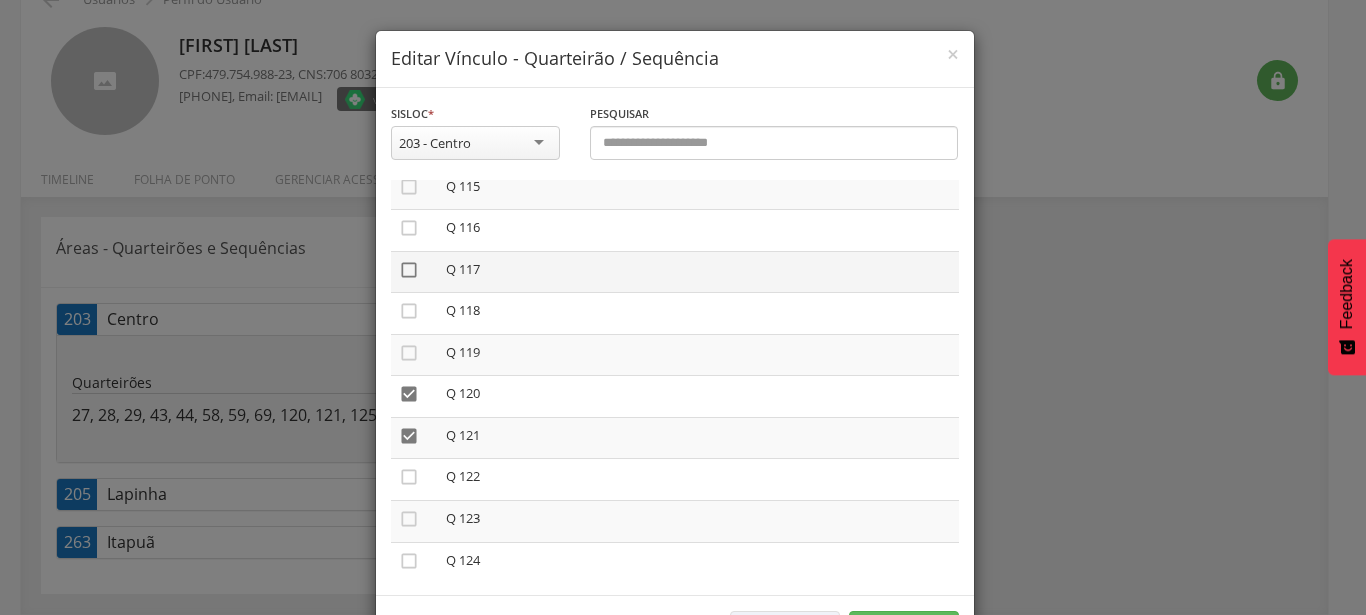 click on "" at bounding box center [409, 270] 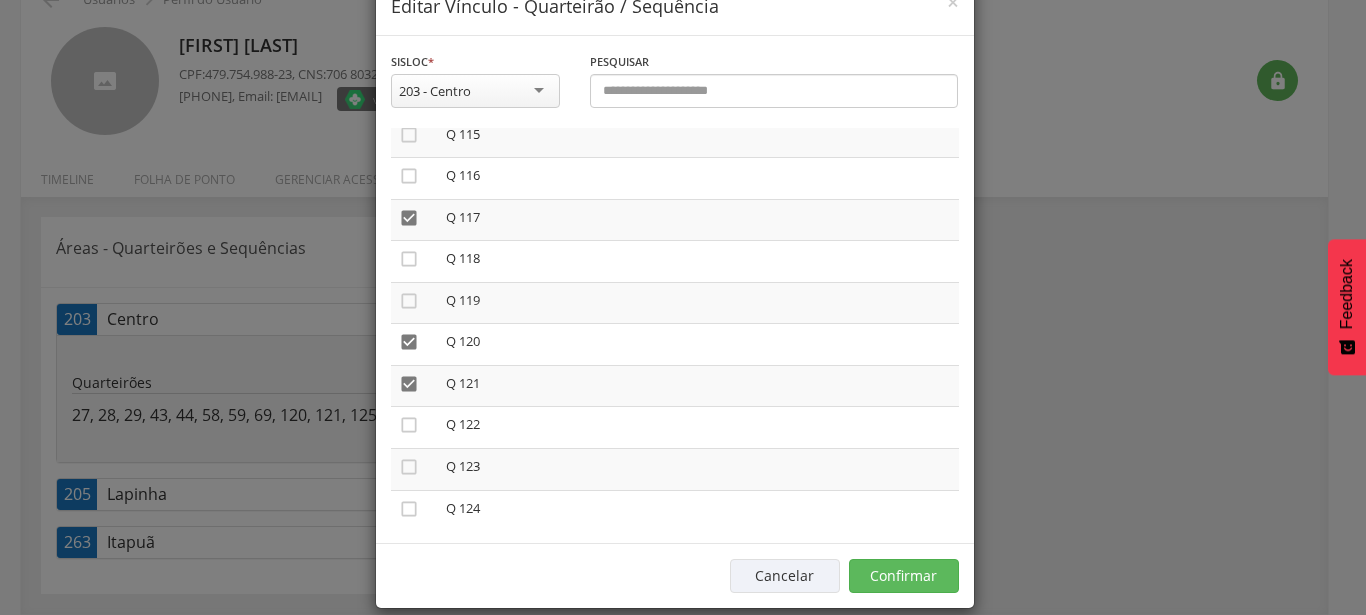 scroll, scrollTop: 76, scrollLeft: 0, axis: vertical 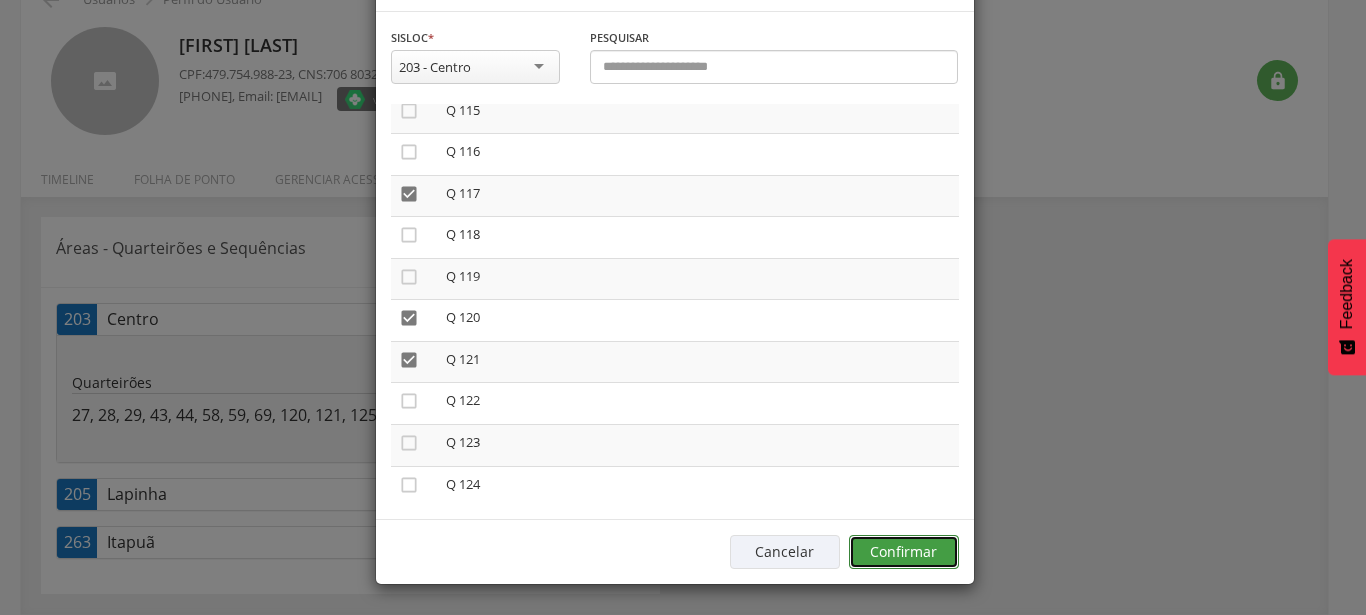 click on "Confirmar" at bounding box center (904, 552) 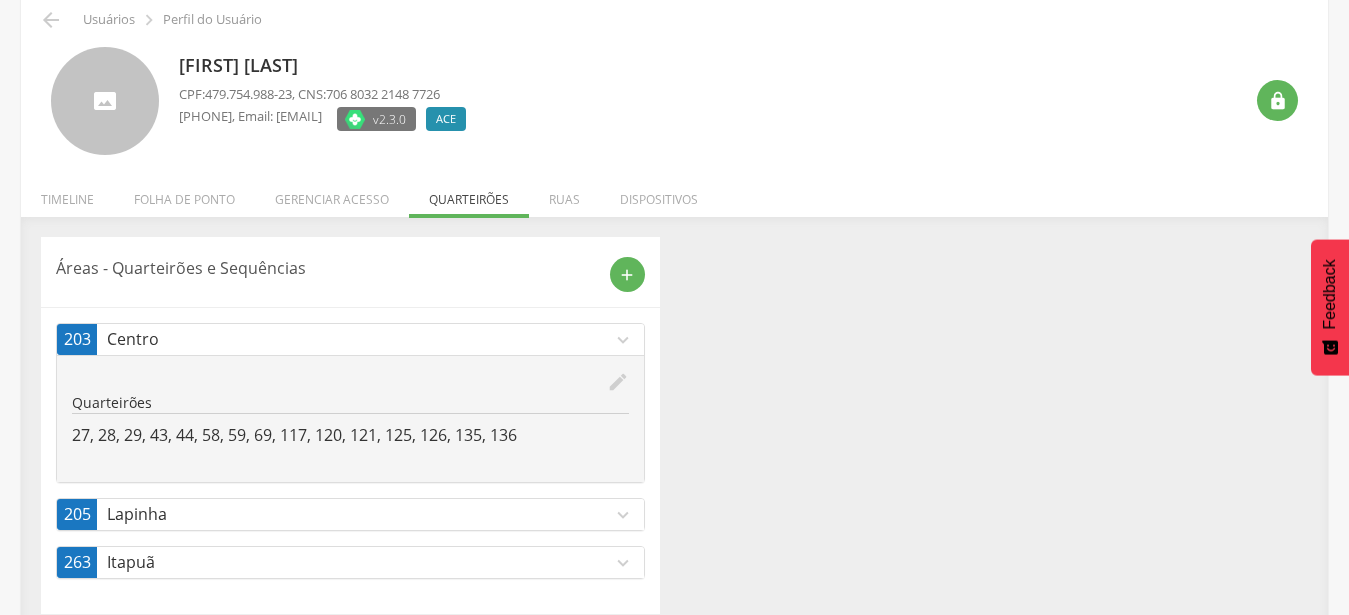 scroll, scrollTop: 108, scrollLeft: 0, axis: vertical 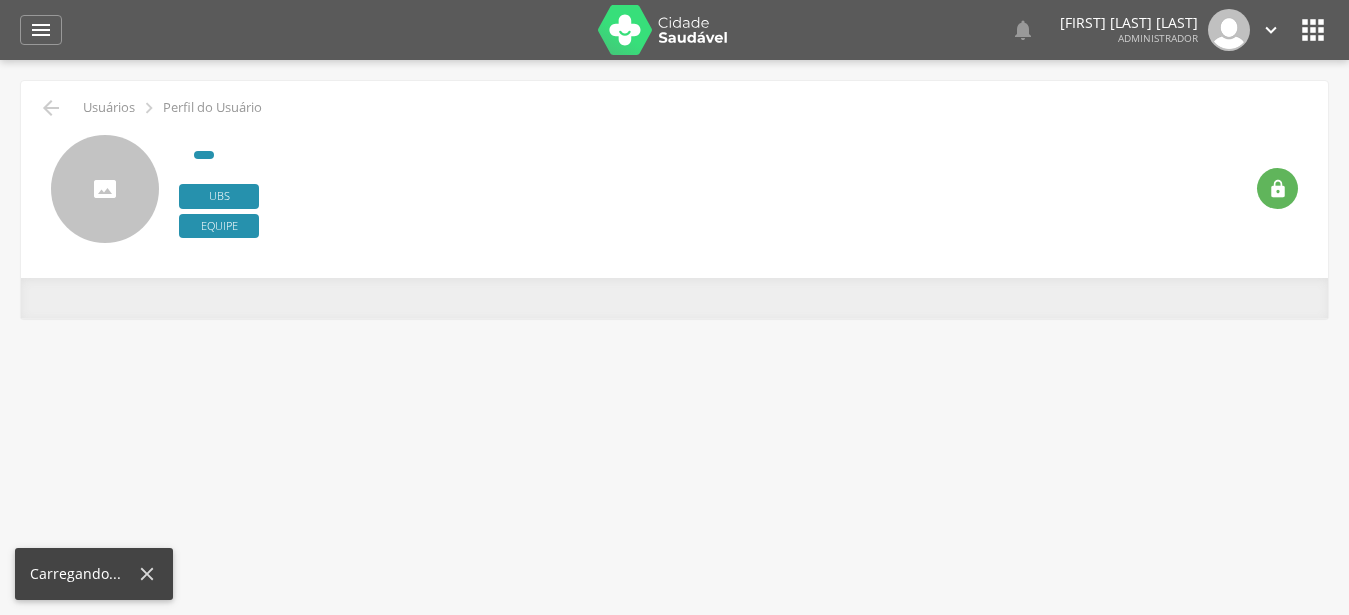 type on "**********" 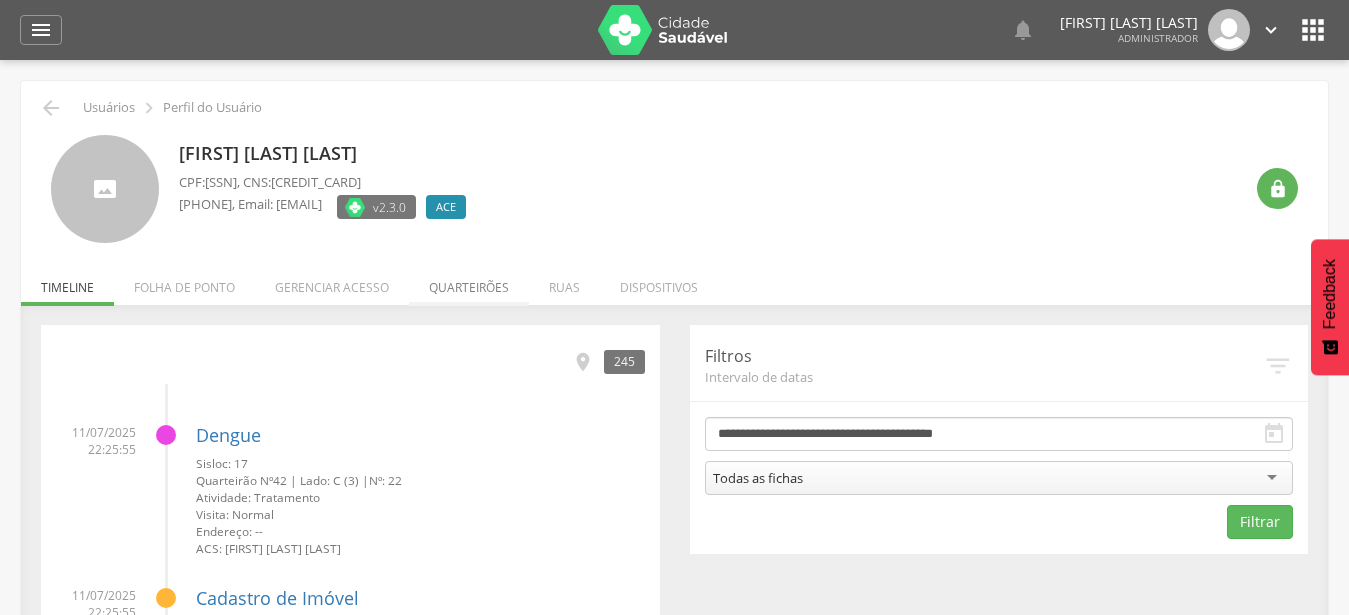 click on "Quarteirões" at bounding box center (469, 282) 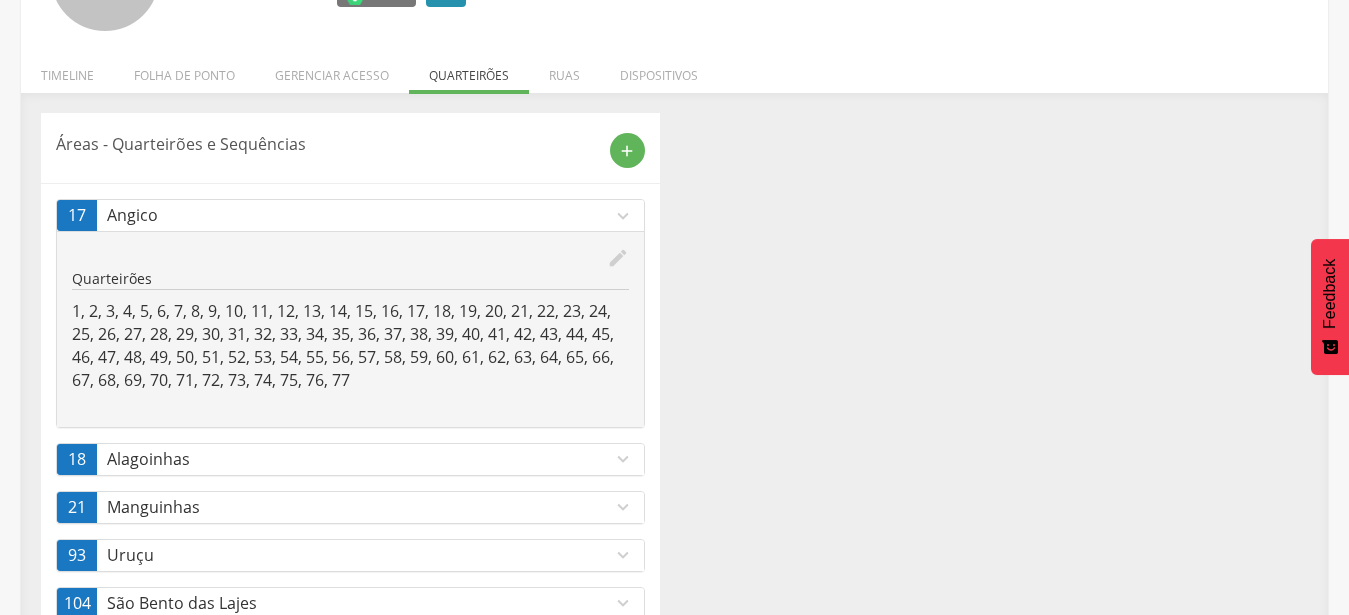 scroll, scrollTop: 306, scrollLeft: 0, axis: vertical 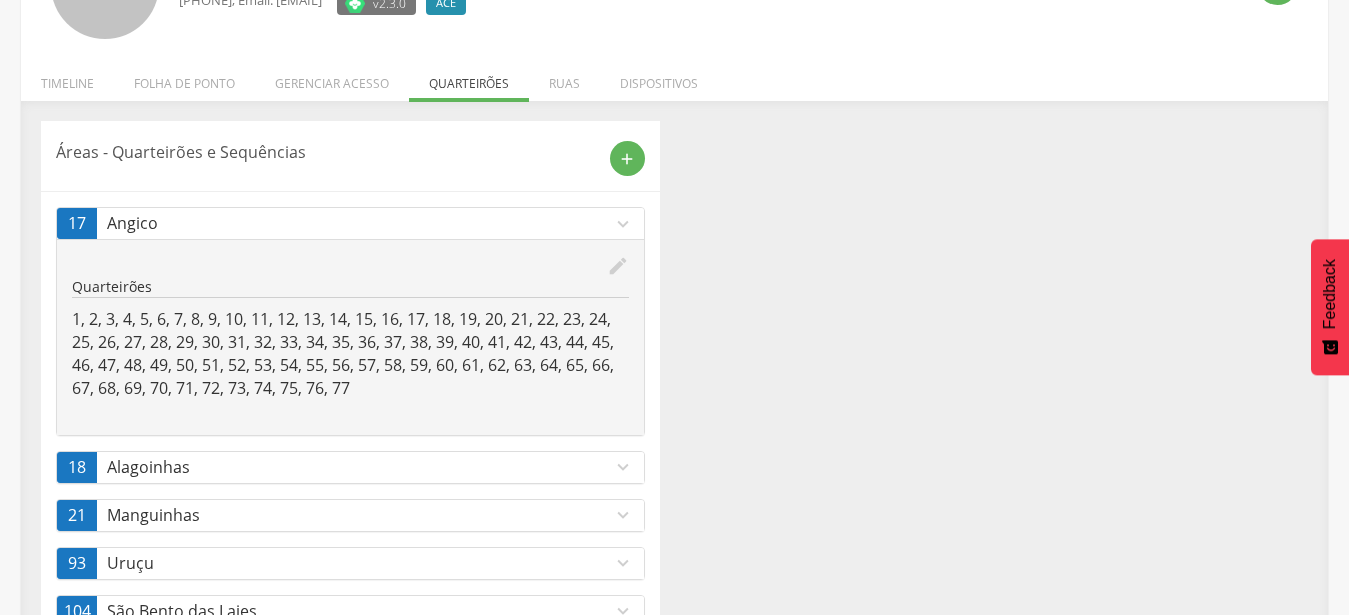click on "expand_more" at bounding box center [623, 224] 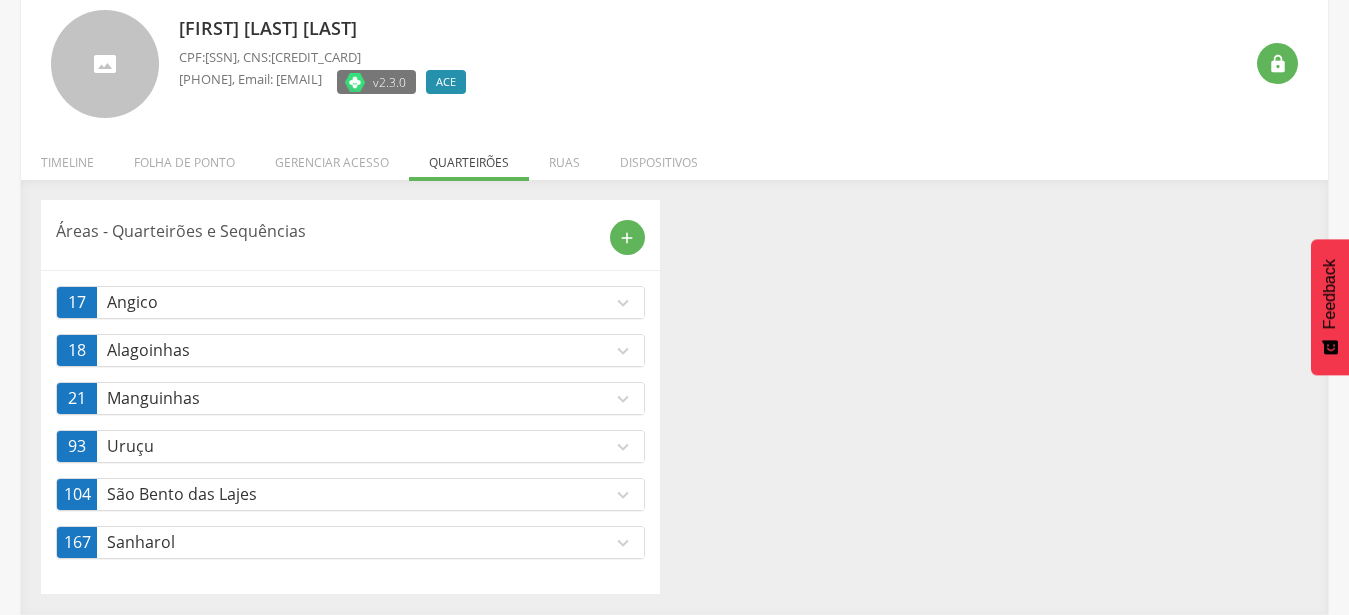scroll, scrollTop: 125, scrollLeft: 0, axis: vertical 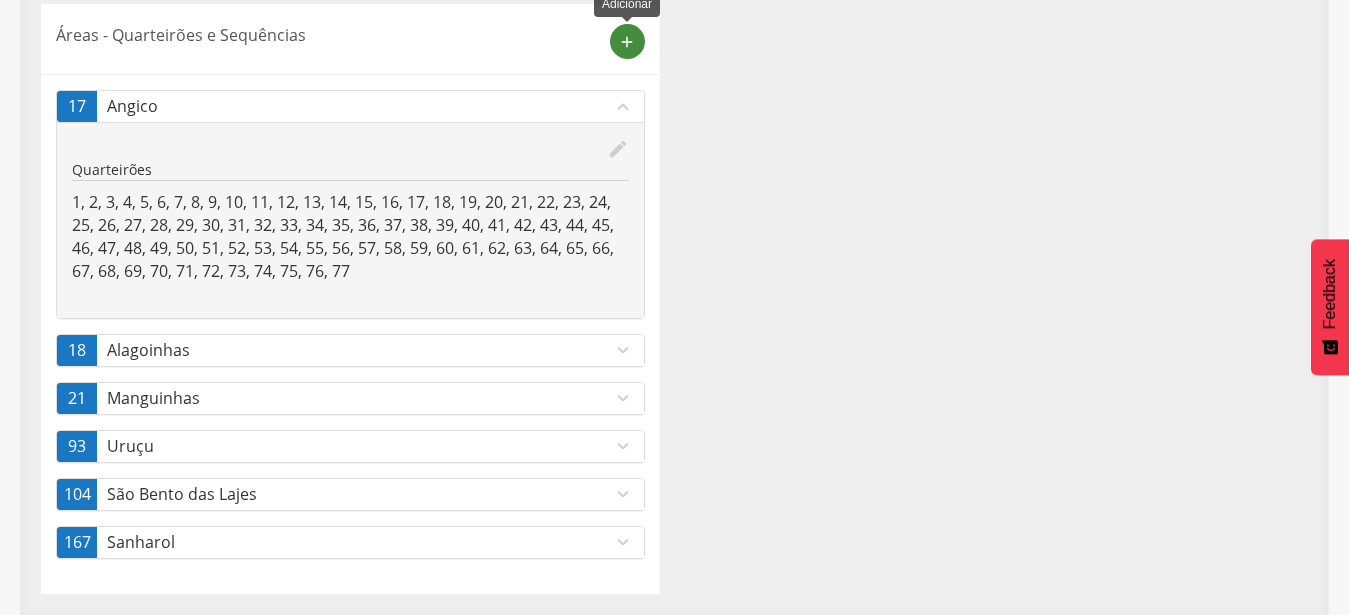 click on "add" at bounding box center [627, 41] 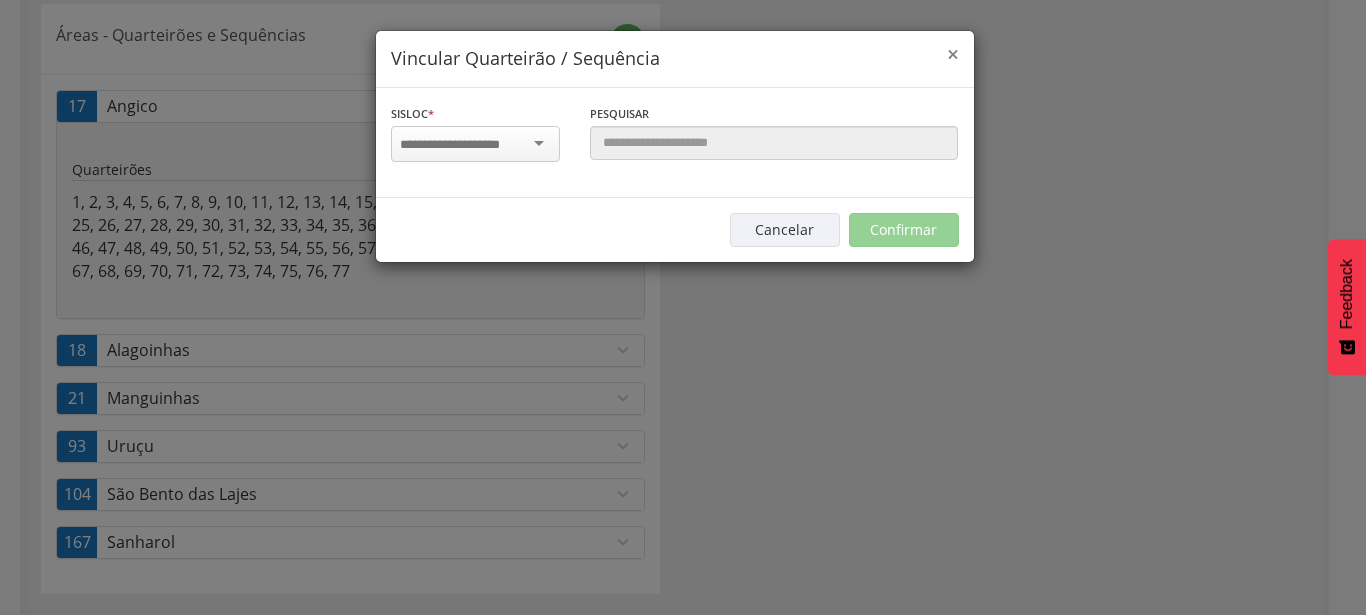 click on "×" at bounding box center [953, 54] 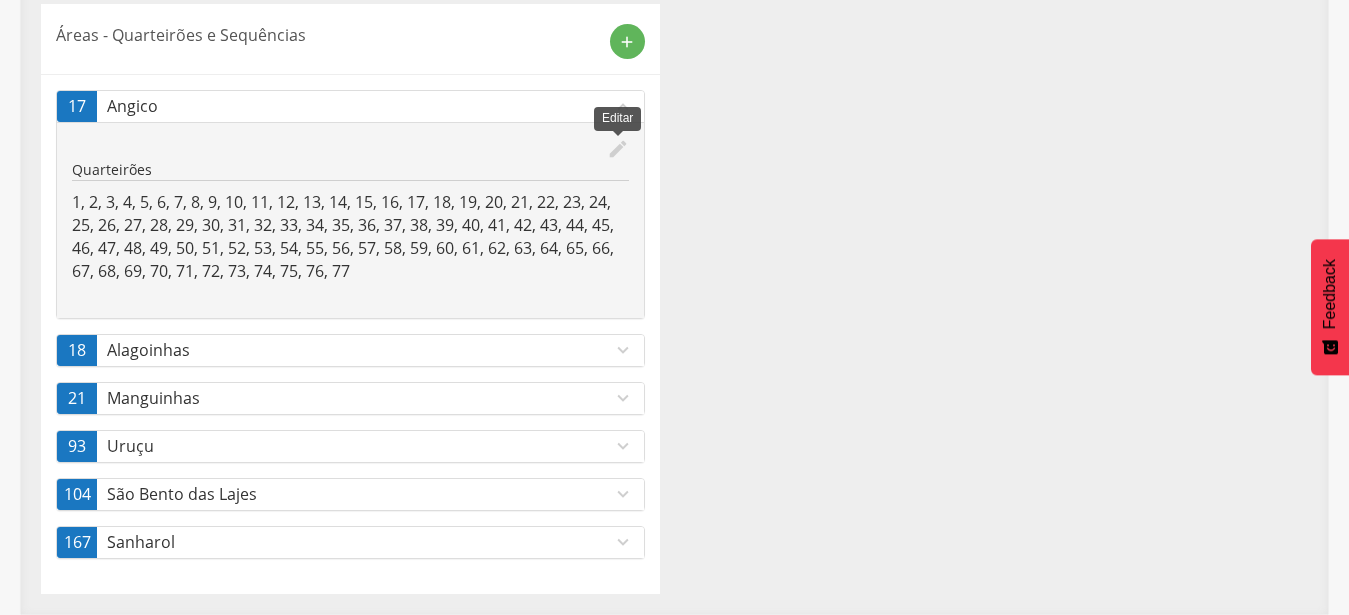 click on "edit" at bounding box center (618, 149) 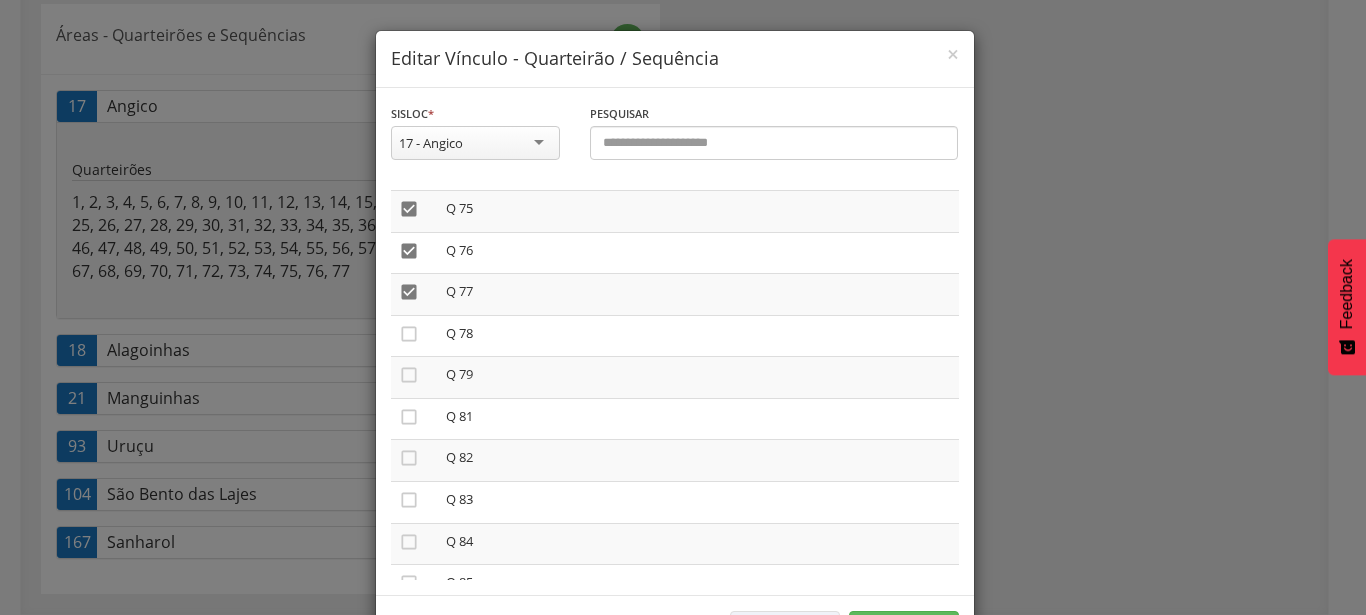 scroll, scrollTop: 3217, scrollLeft: 0, axis: vertical 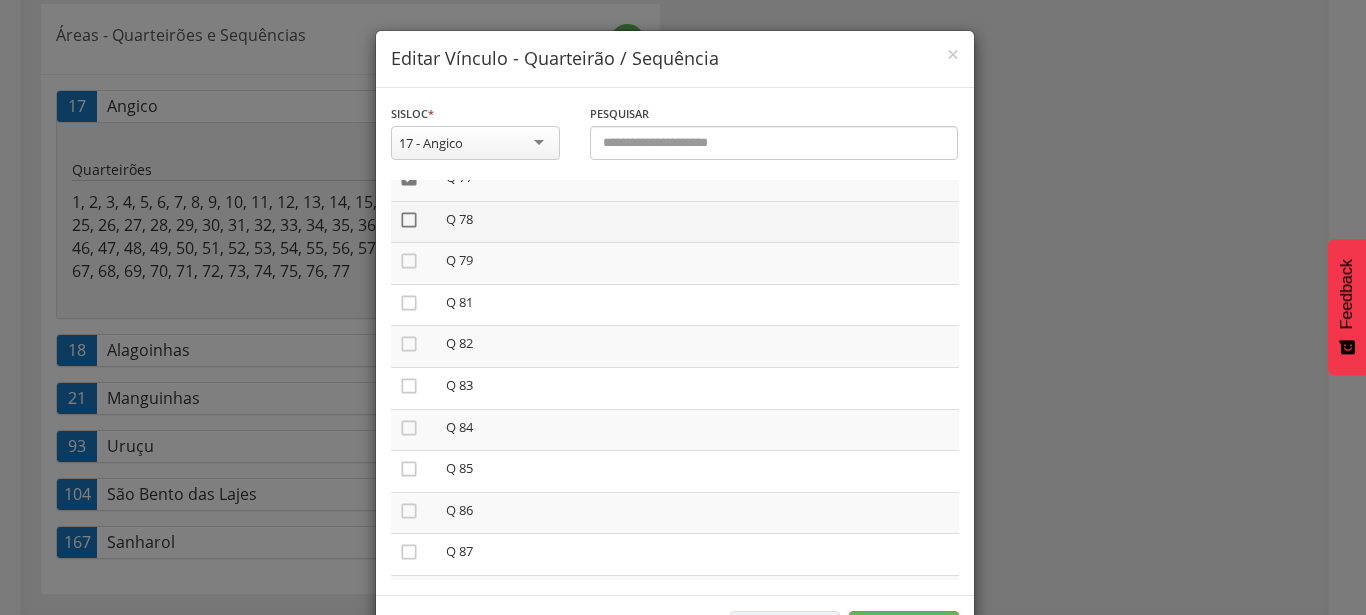 click on "" at bounding box center [409, 220] 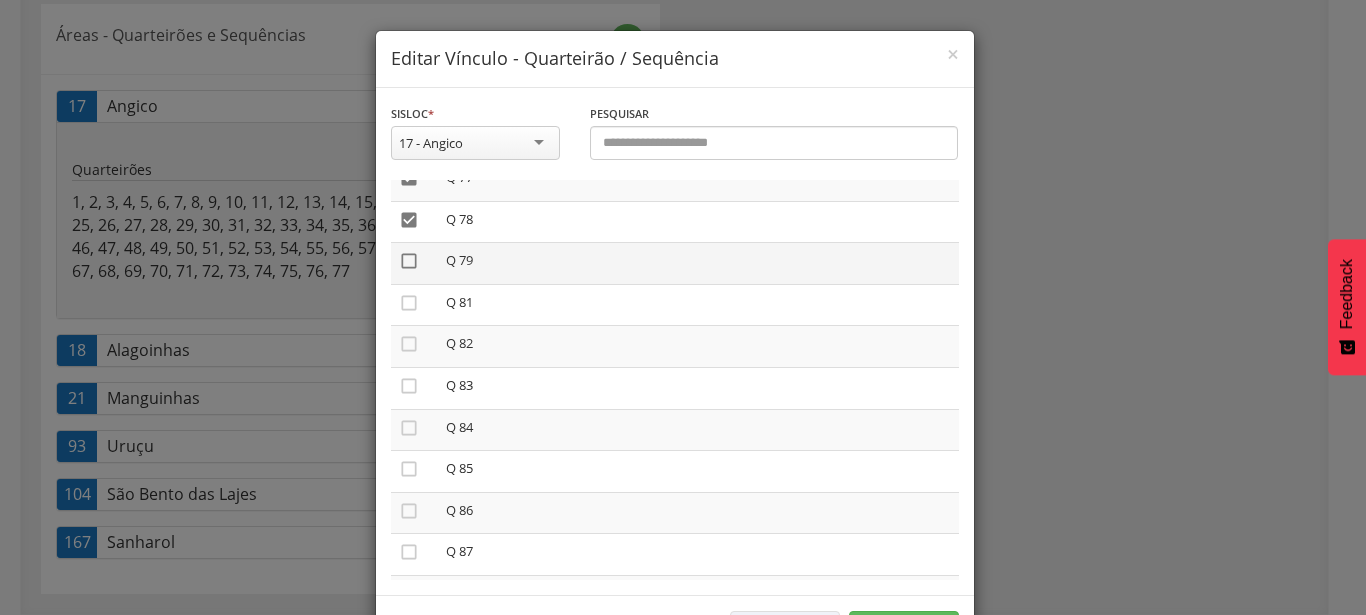 click on "" at bounding box center [409, 261] 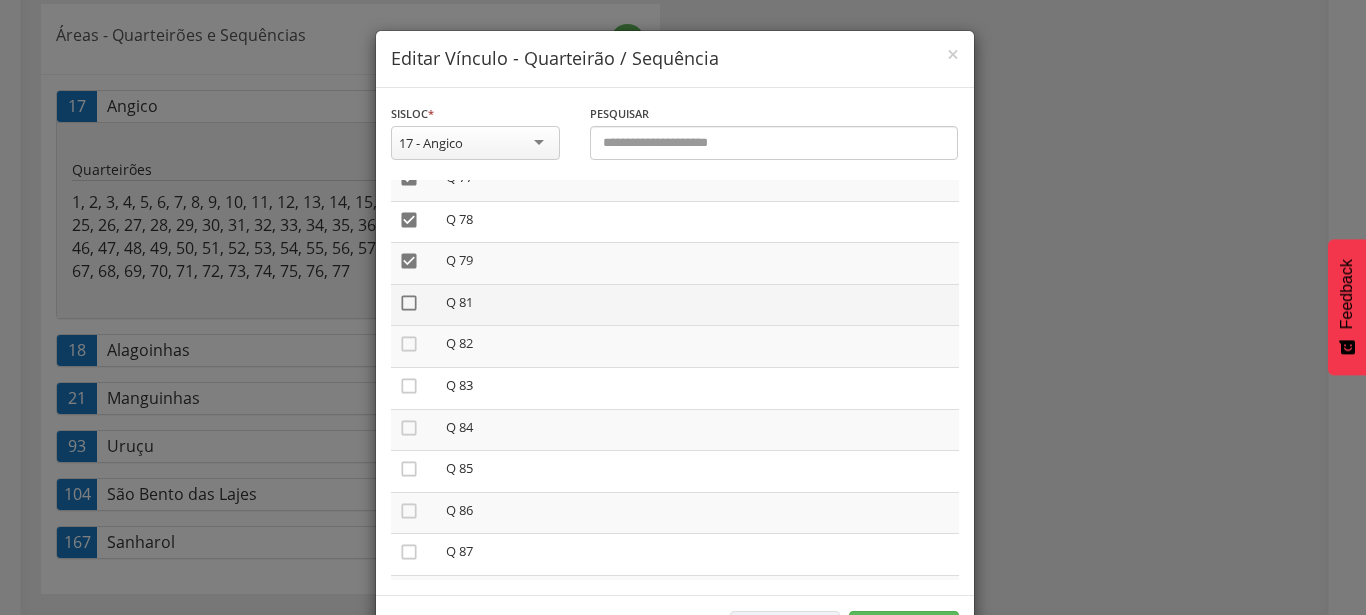 click on "" at bounding box center (409, 303) 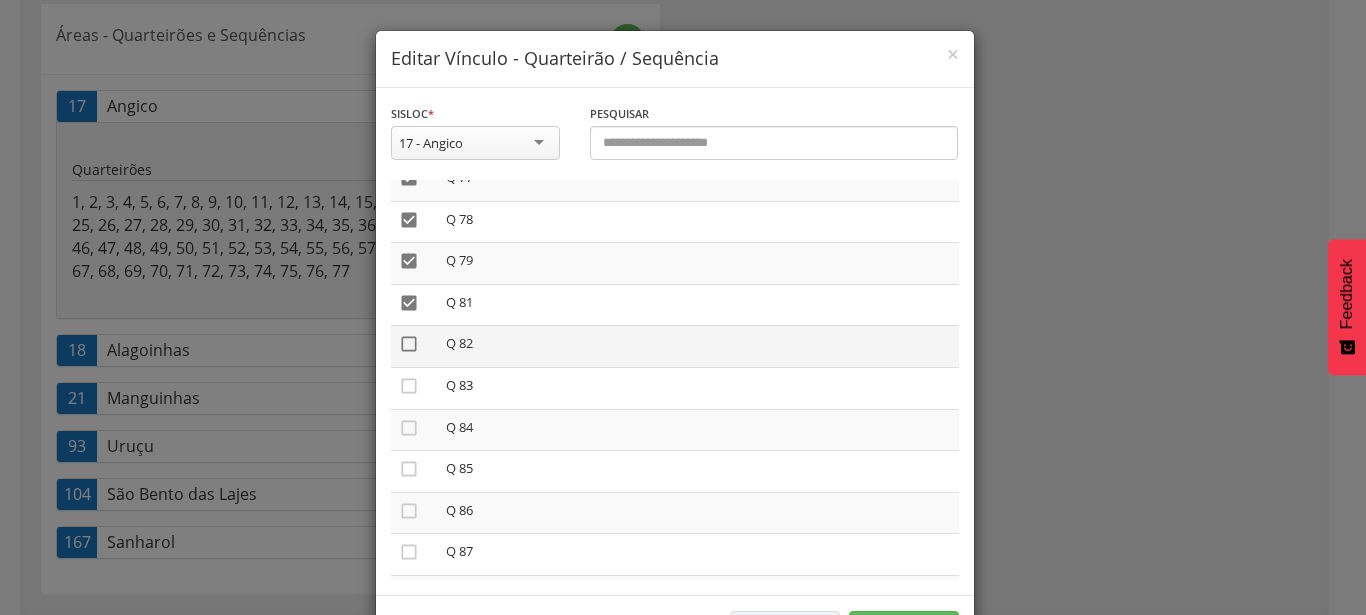 click on "" at bounding box center (409, 344) 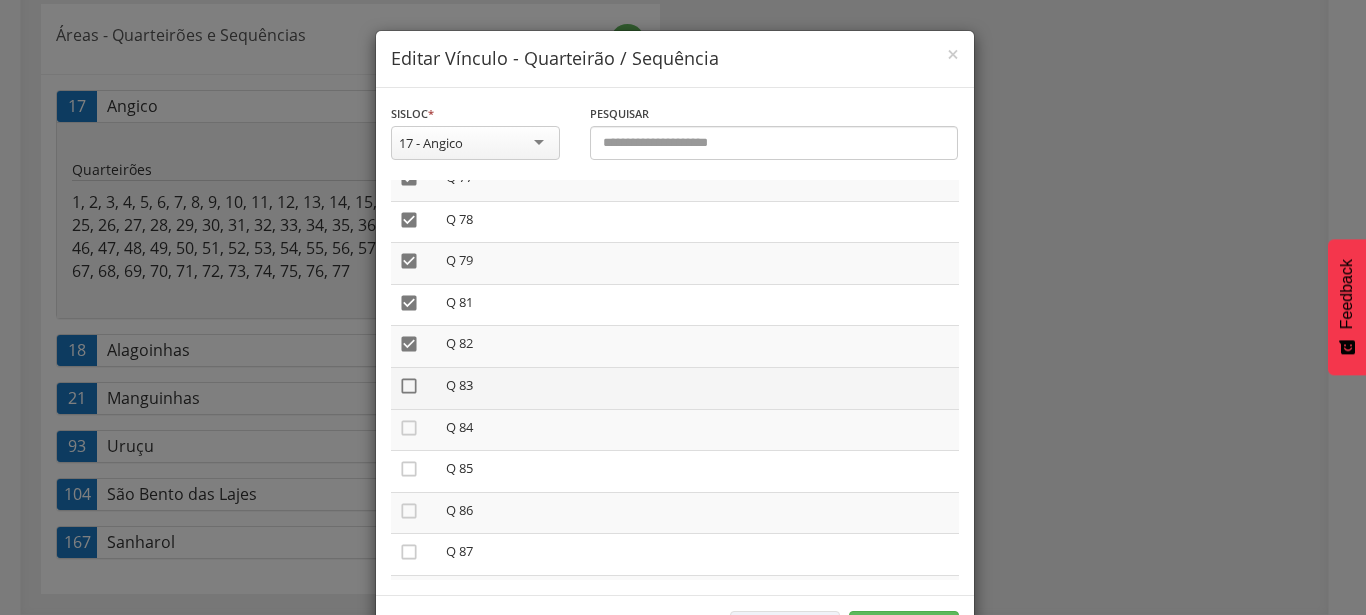 click on "" at bounding box center (409, 386) 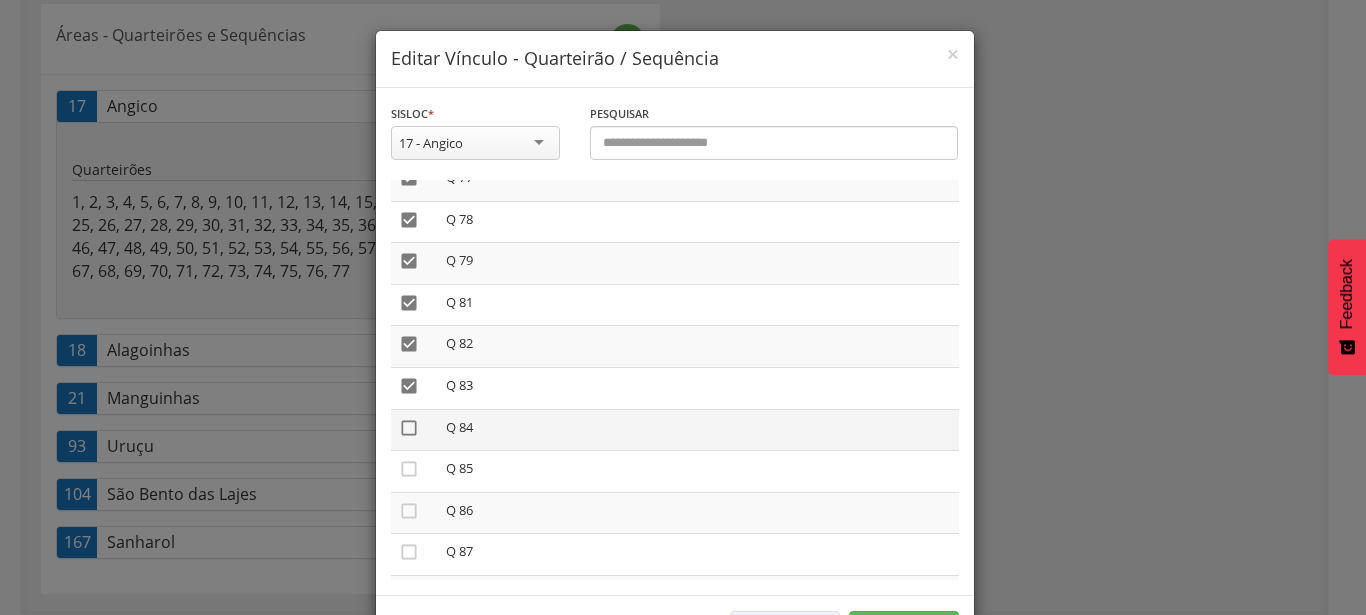 drag, startPoint x: 404, startPoint y: 400, endPoint x: 411, endPoint y: 436, distance: 36.67424 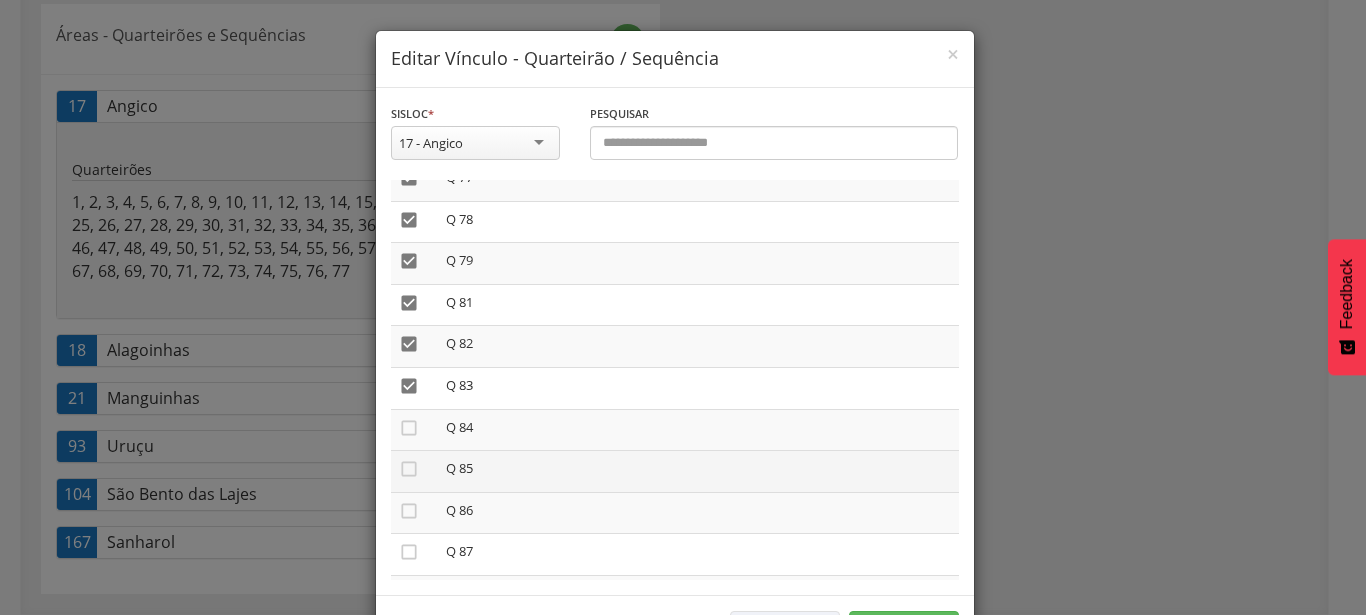 click on "" at bounding box center (409, 428) 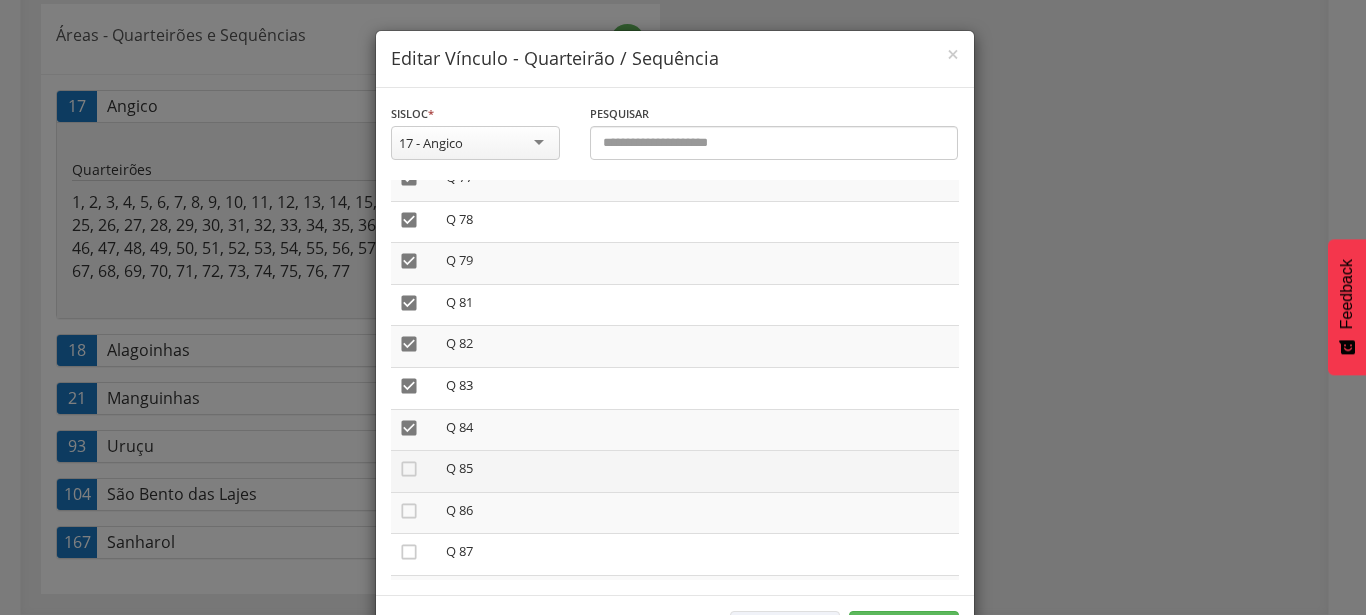drag, startPoint x: 392, startPoint y: 447, endPoint x: 413, endPoint y: 445, distance: 21.095022 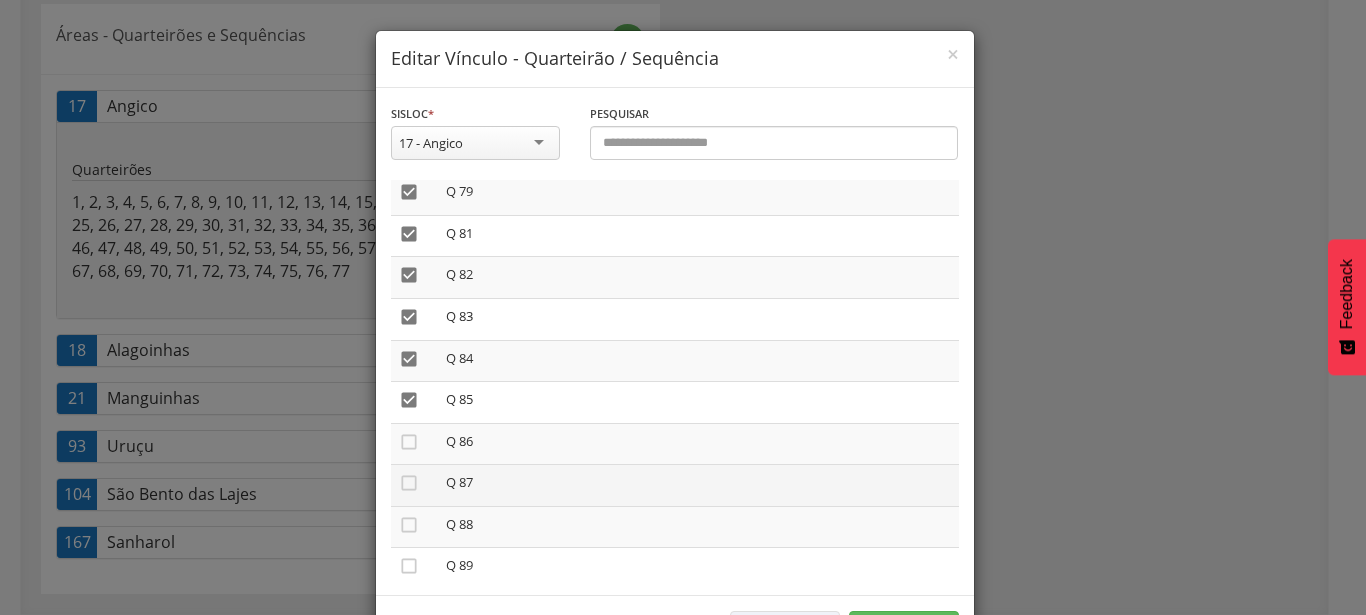 scroll, scrollTop: 3331, scrollLeft: 0, axis: vertical 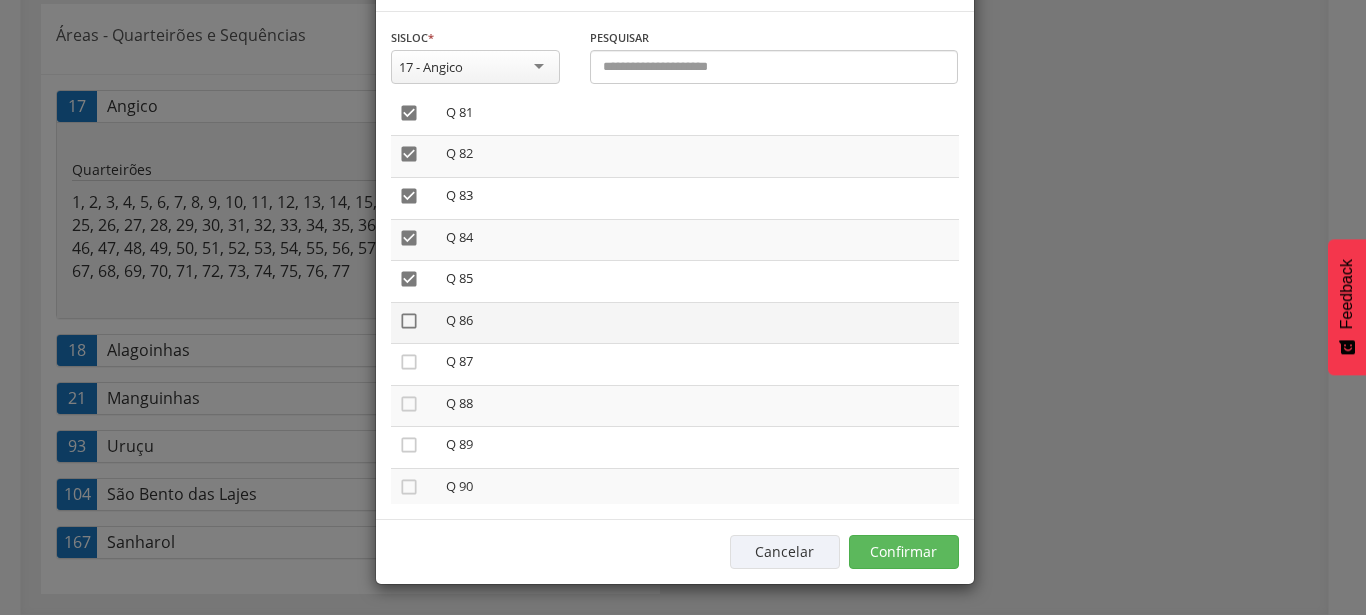 click on "" at bounding box center (409, 321) 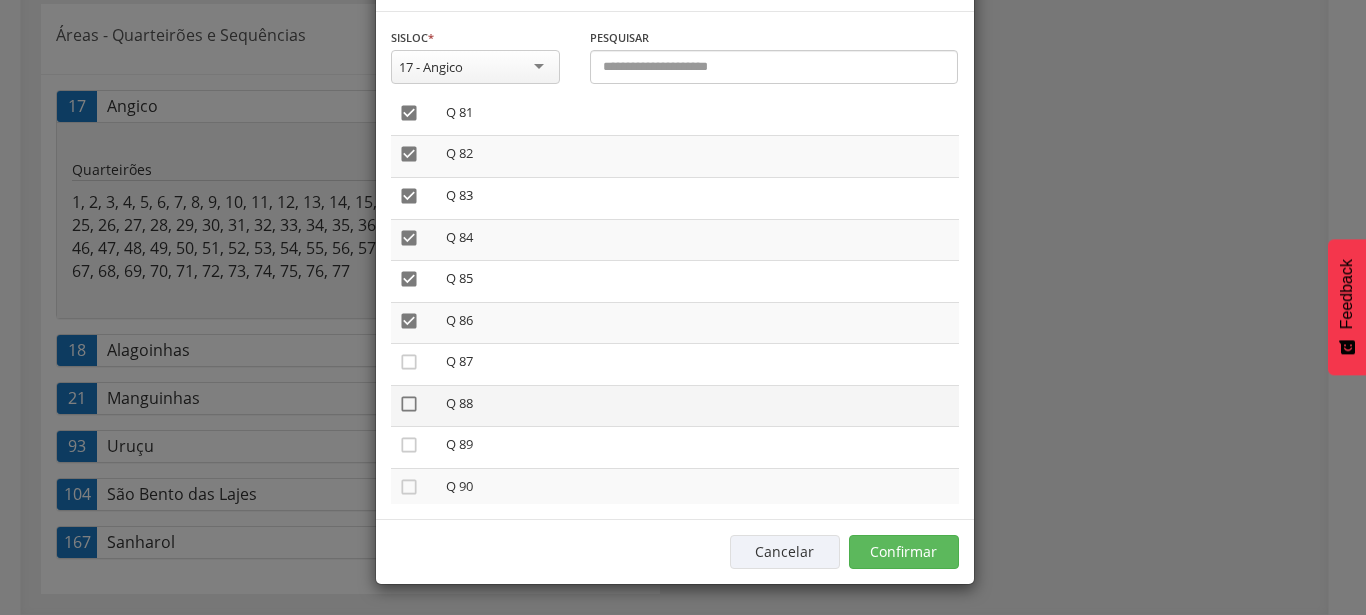 drag, startPoint x: 404, startPoint y: 338, endPoint x: 403, endPoint y: 372, distance: 34.0147 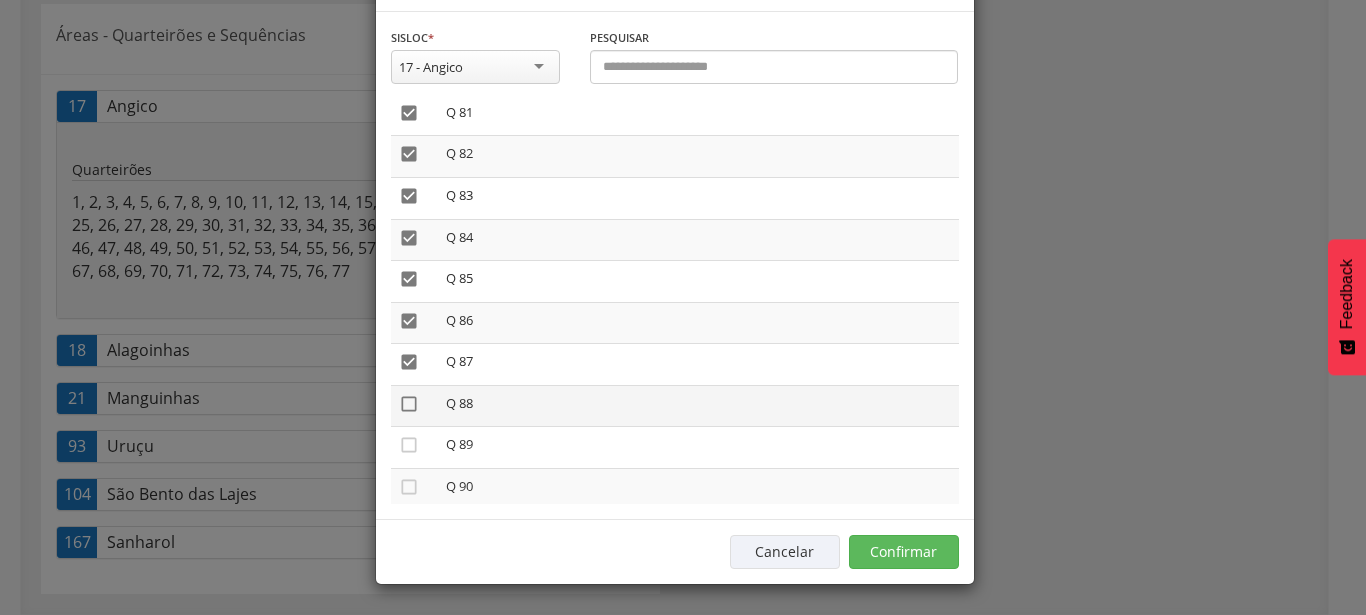 click on "" at bounding box center (409, 404) 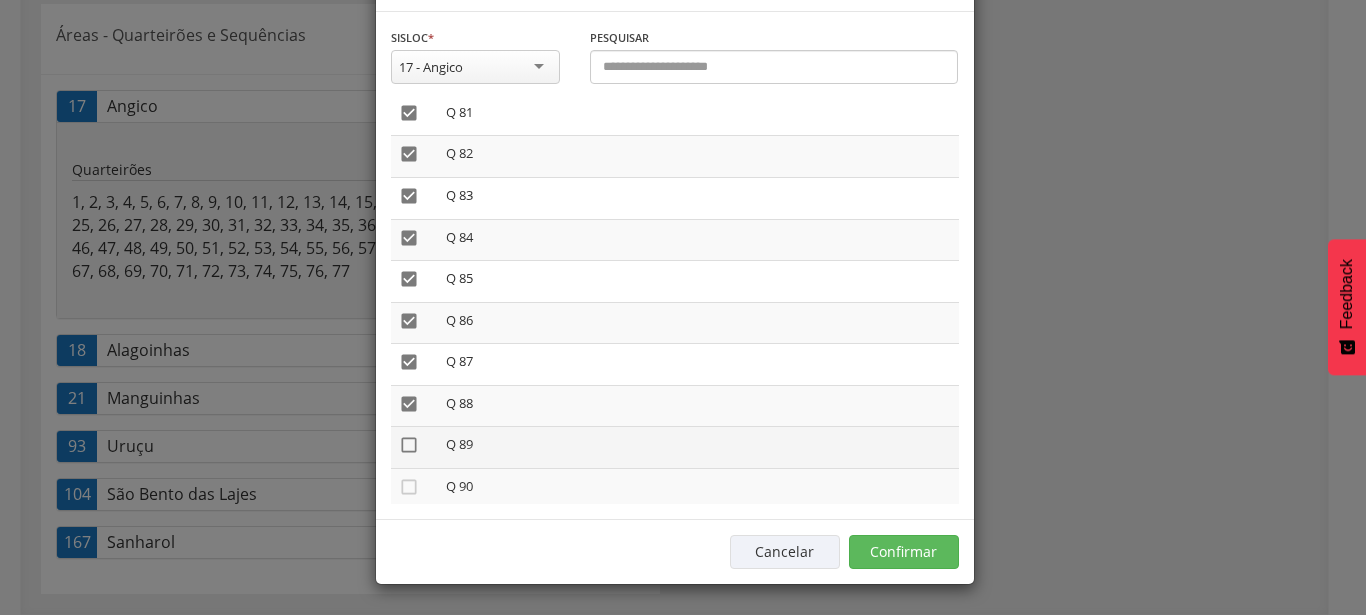 click on "" at bounding box center (409, 445) 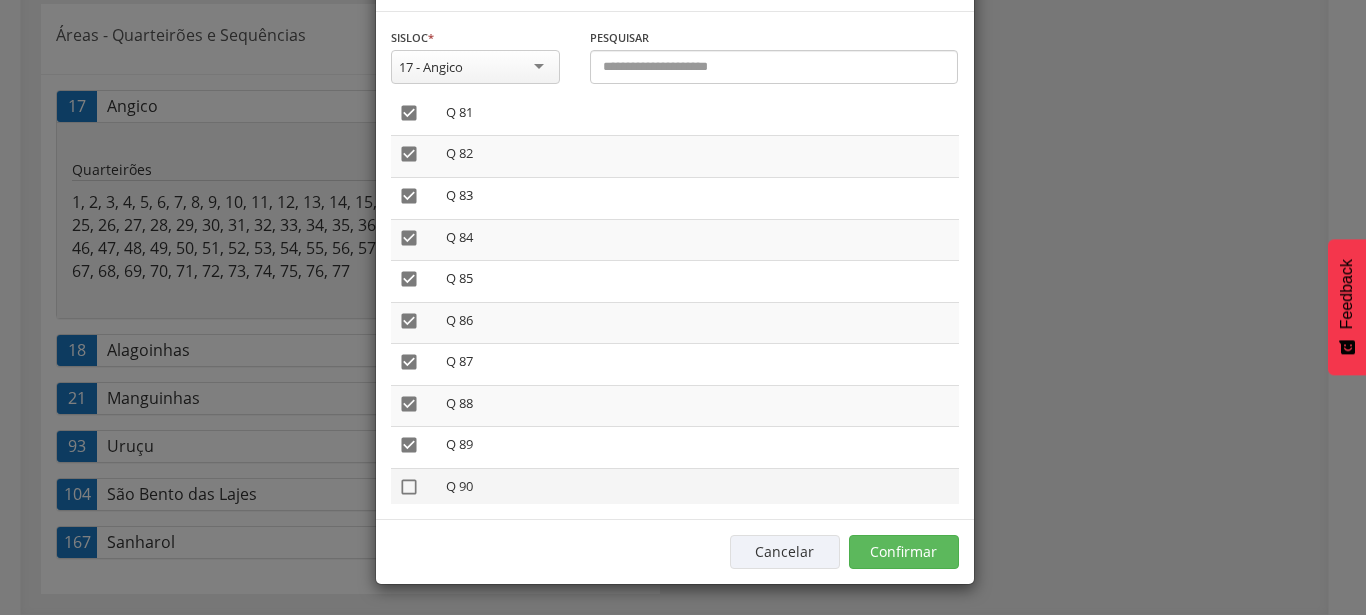 click on "" at bounding box center (409, 487) 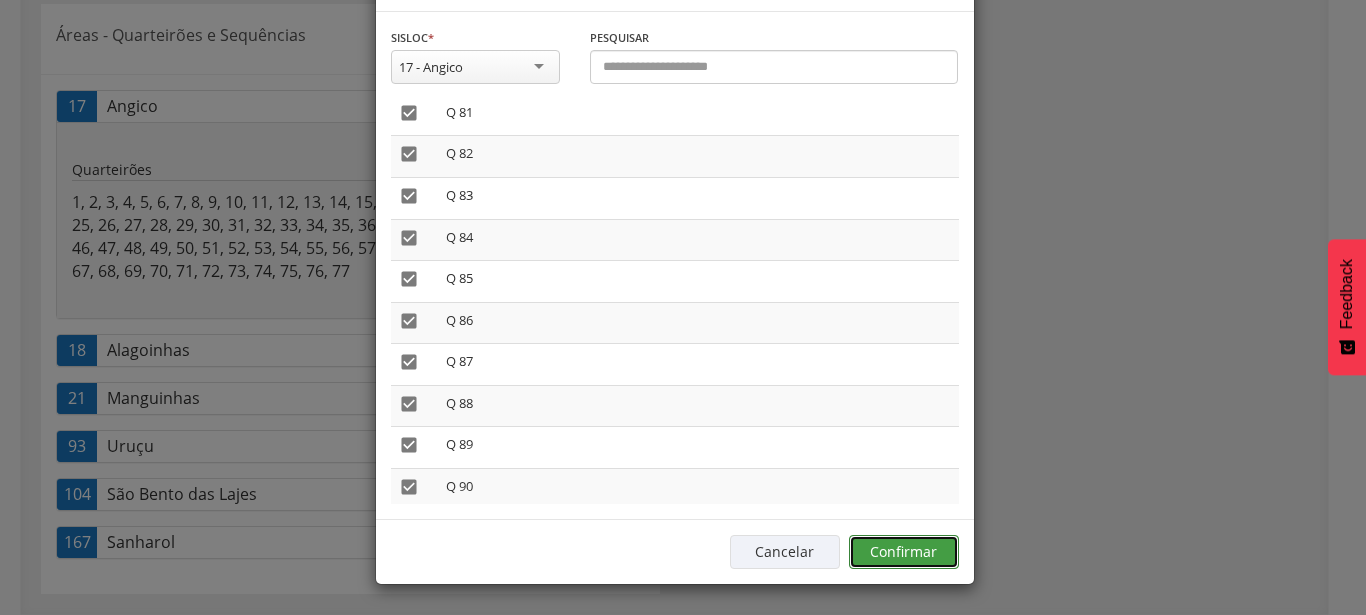 click on "Confirmar" at bounding box center (904, 552) 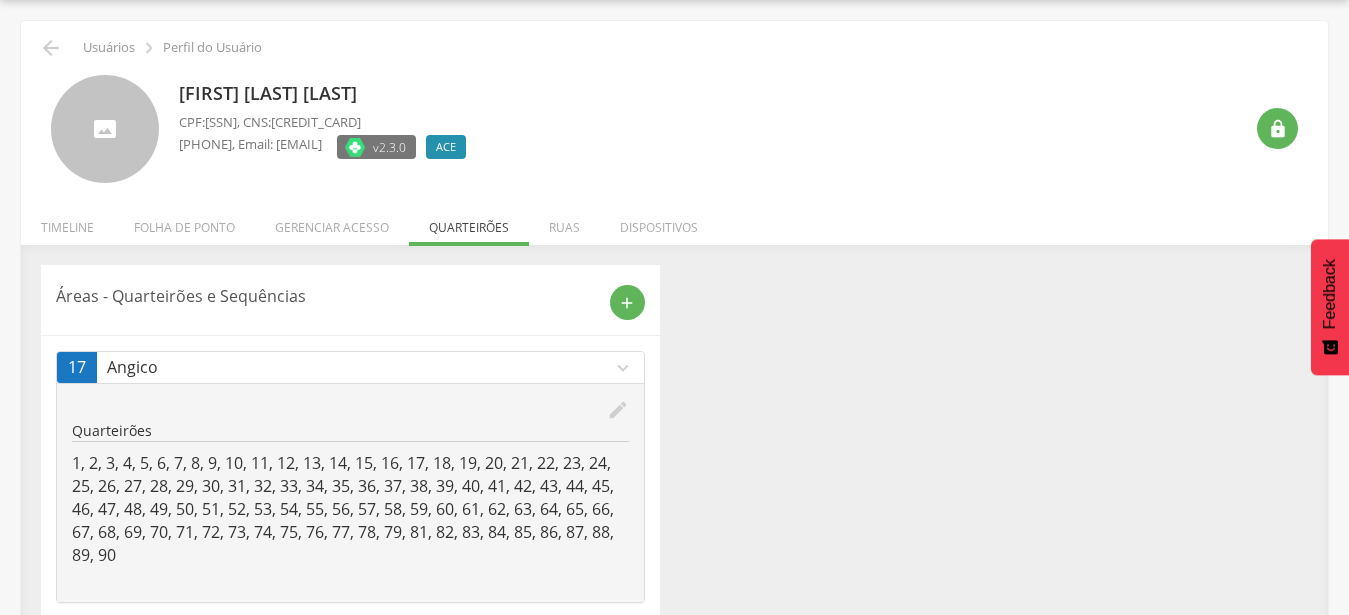 scroll, scrollTop: 264, scrollLeft: 0, axis: vertical 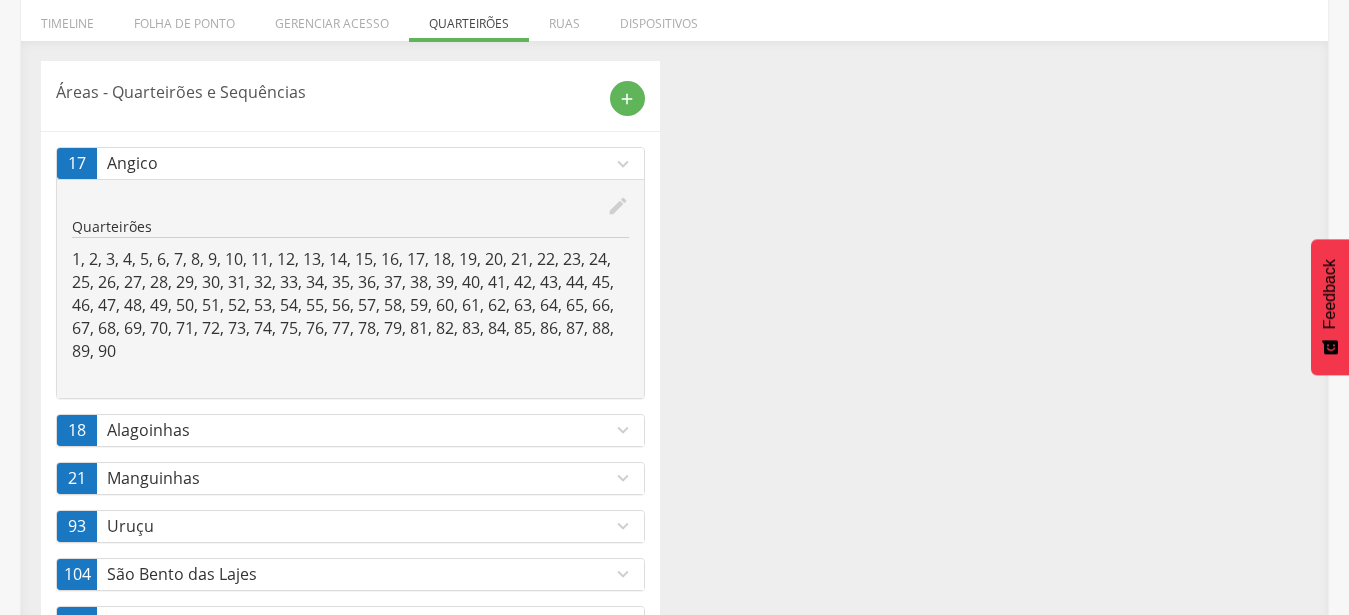 click on "expand_more" at bounding box center (623, 164) 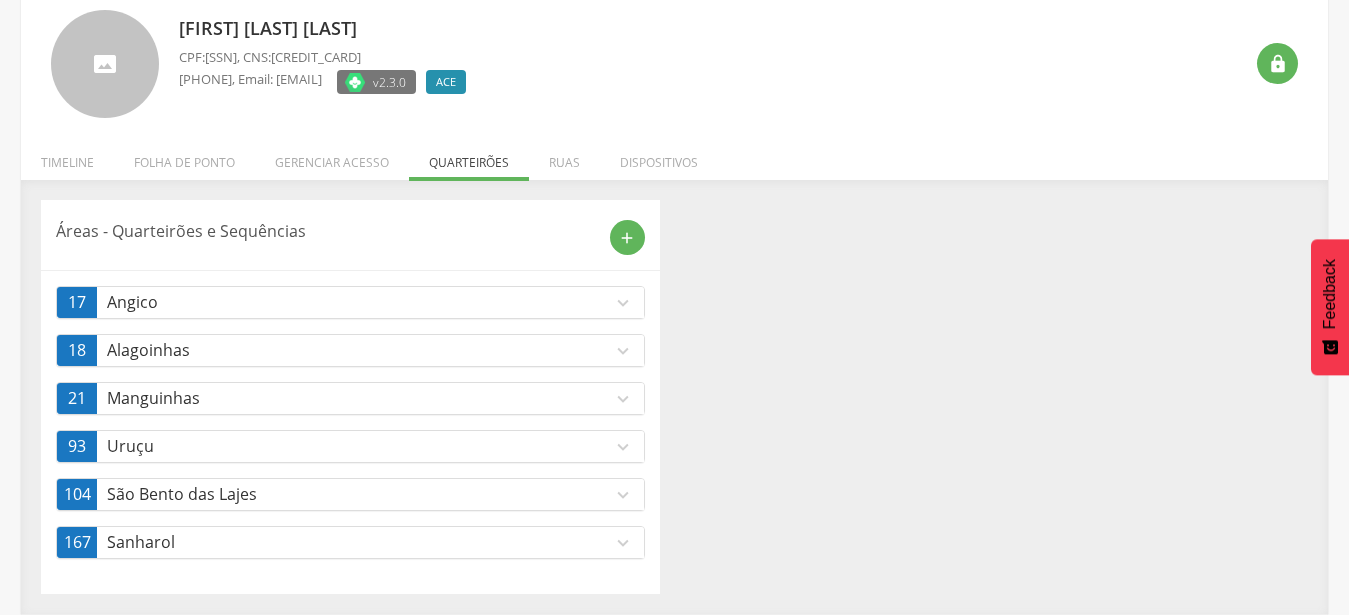 scroll, scrollTop: 125, scrollLeft: 0, axis: vertical 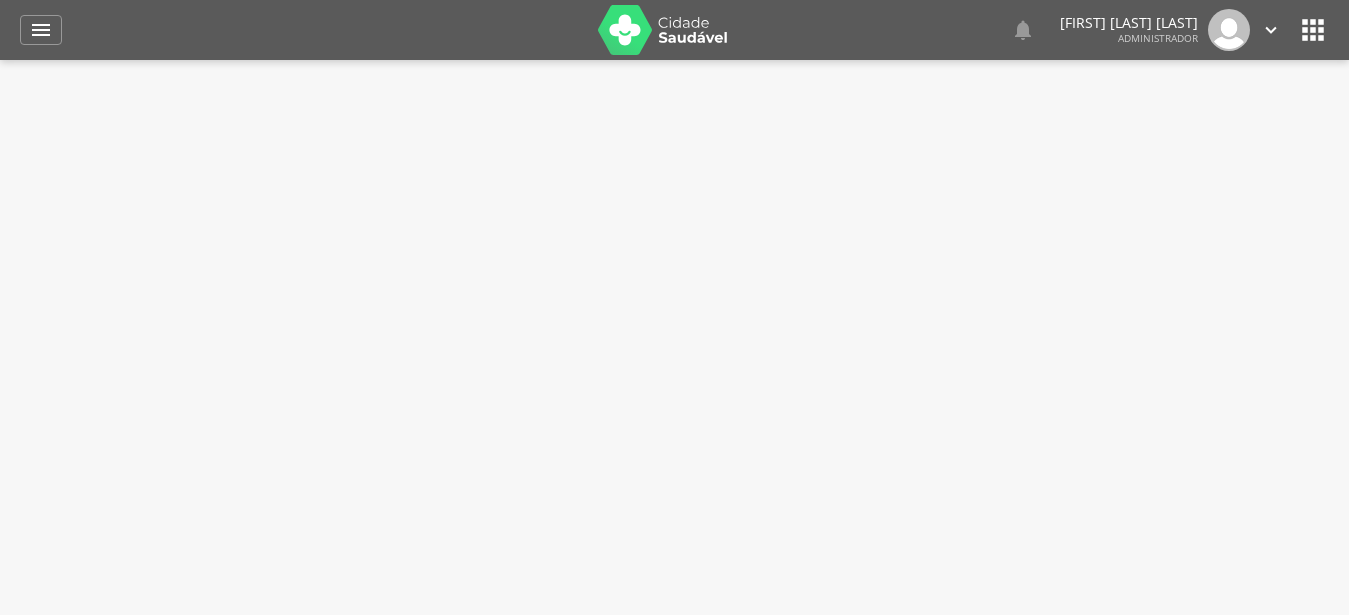 type on "**********" 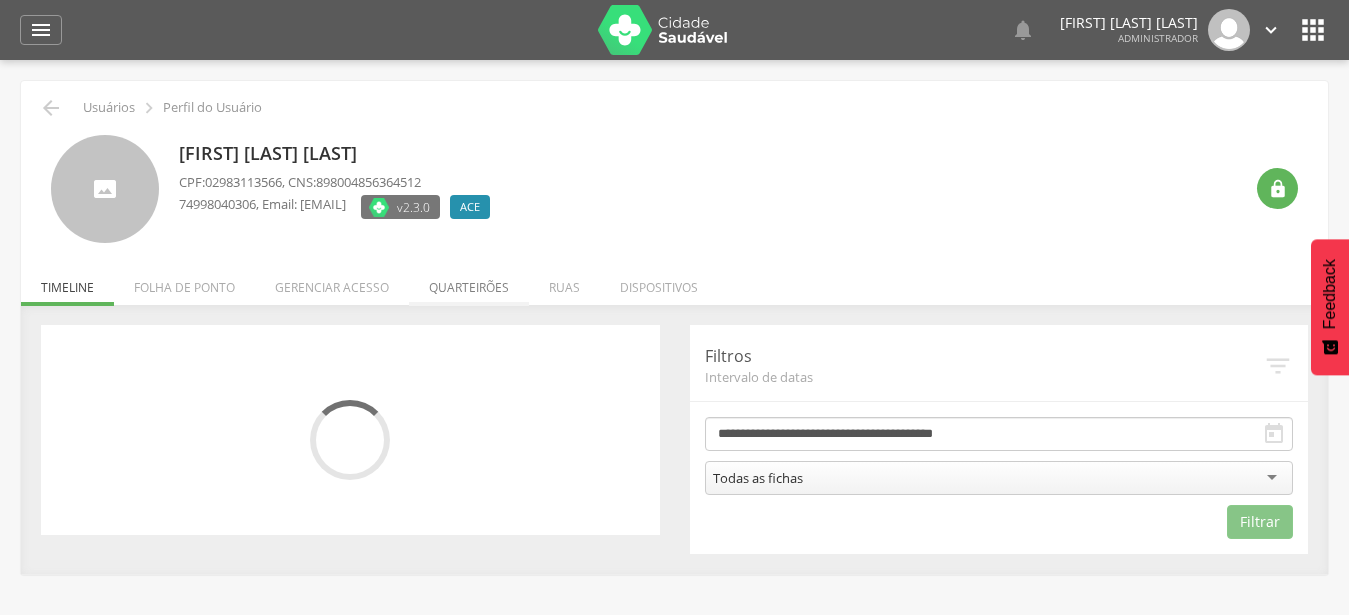click on "Quarteirões" at bounding box center [469, 282] 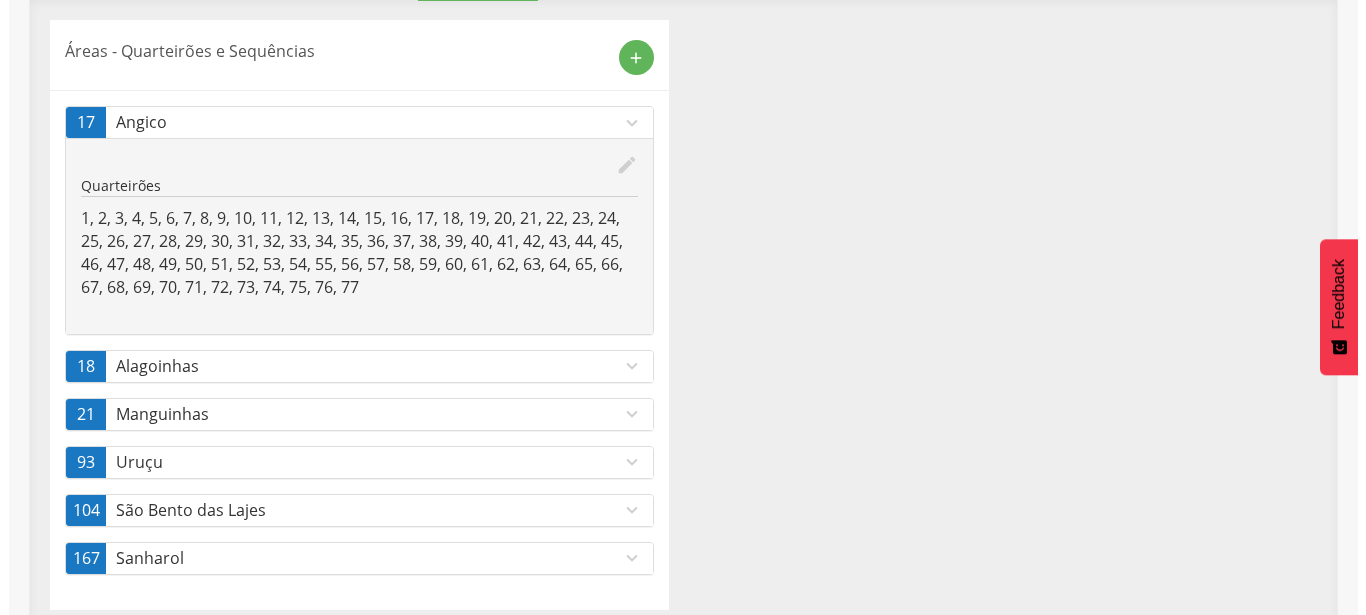 scroll, scrollTop: 321, scrollLeft: 0, axis: vertical 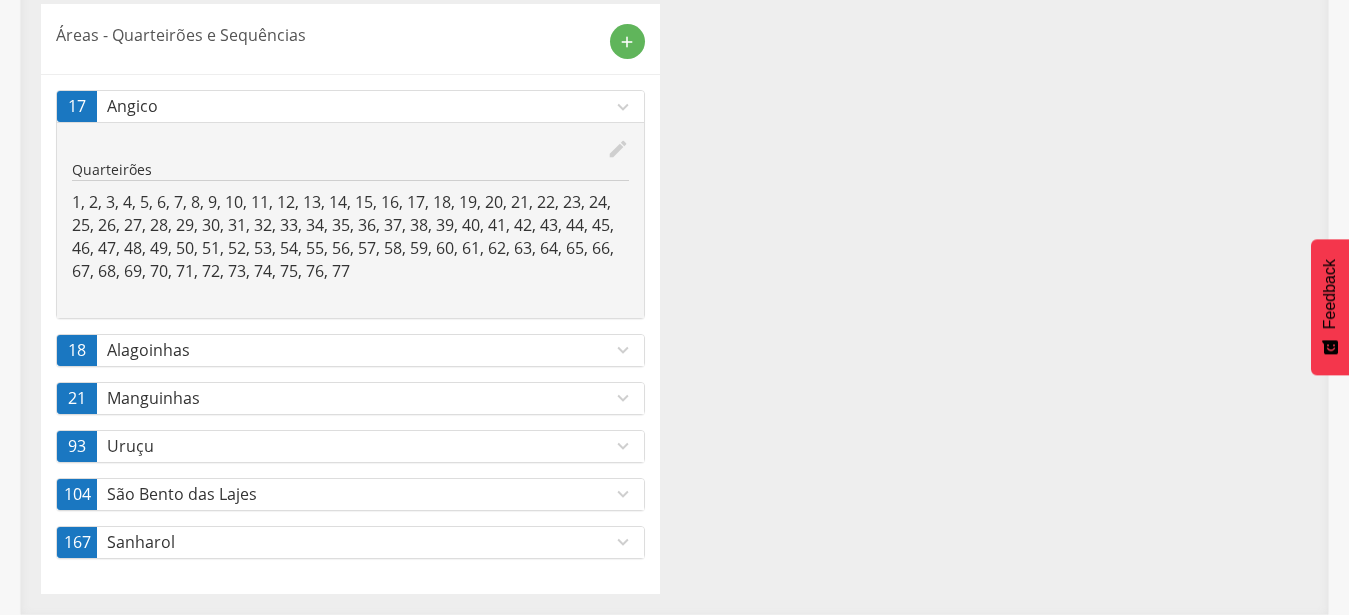 click on "edit" at bounding box center [618, 149] 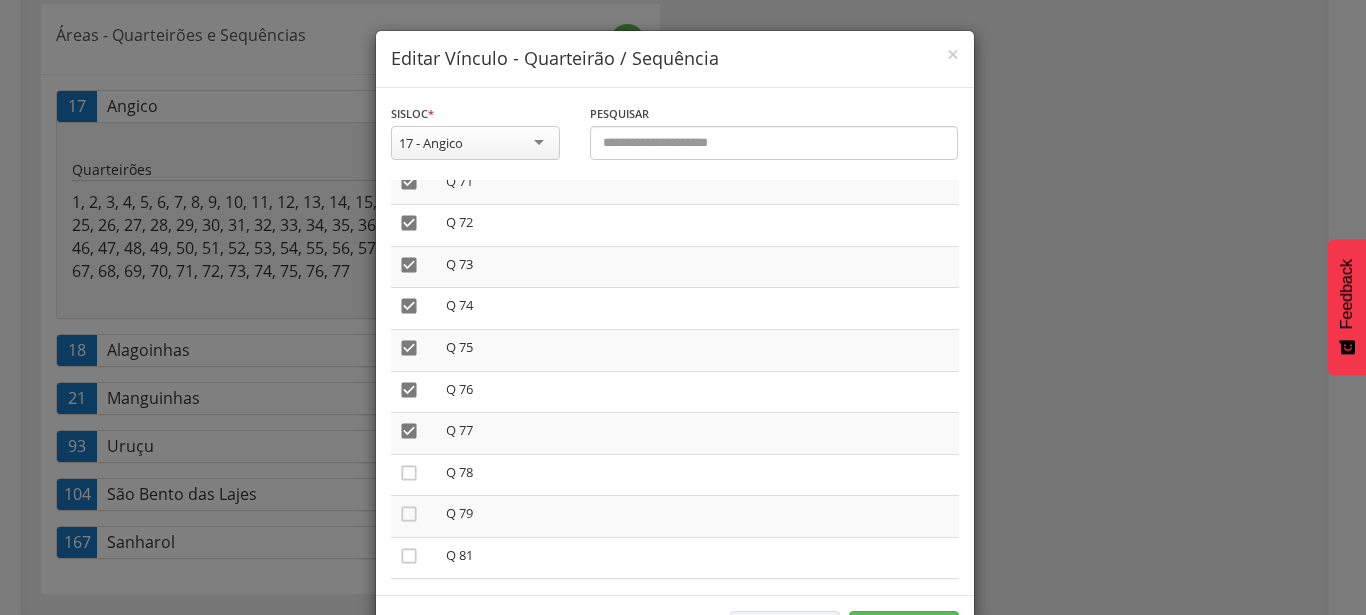 scroll, scrollTop: 3192, scrollLeft: 0, axis: vertical 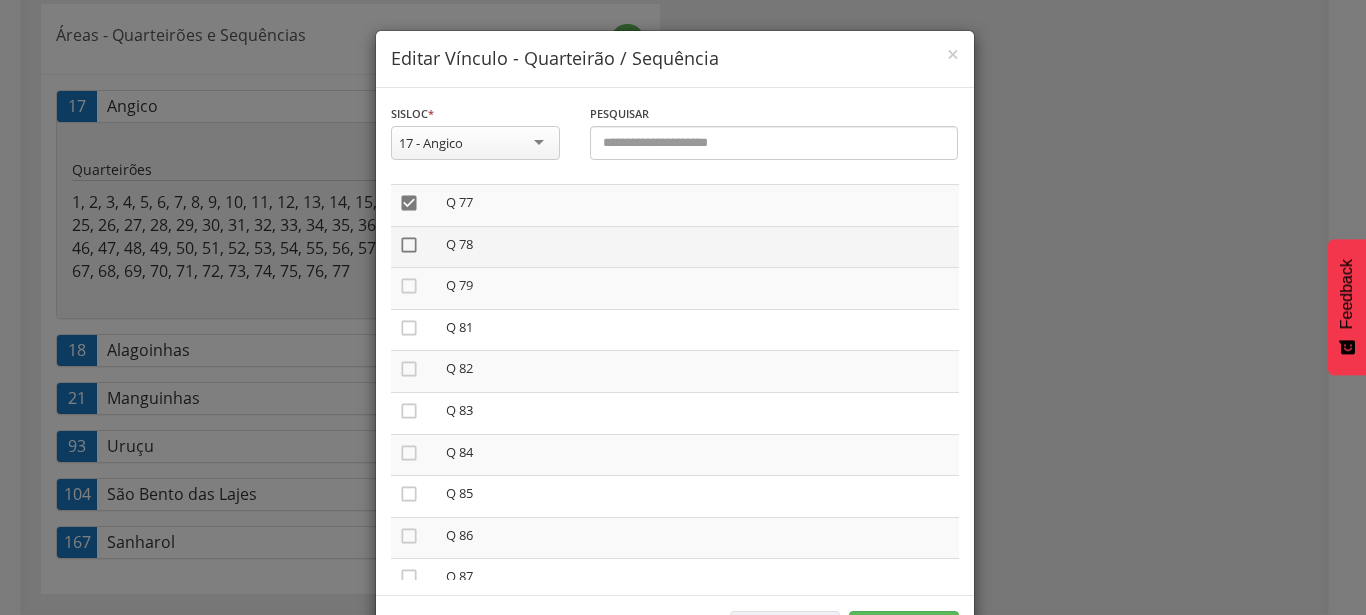 drag, startPoint x: 406, startPoint y: 223, endPoint x: 400, endPoint y: 261, distance: 38.470768 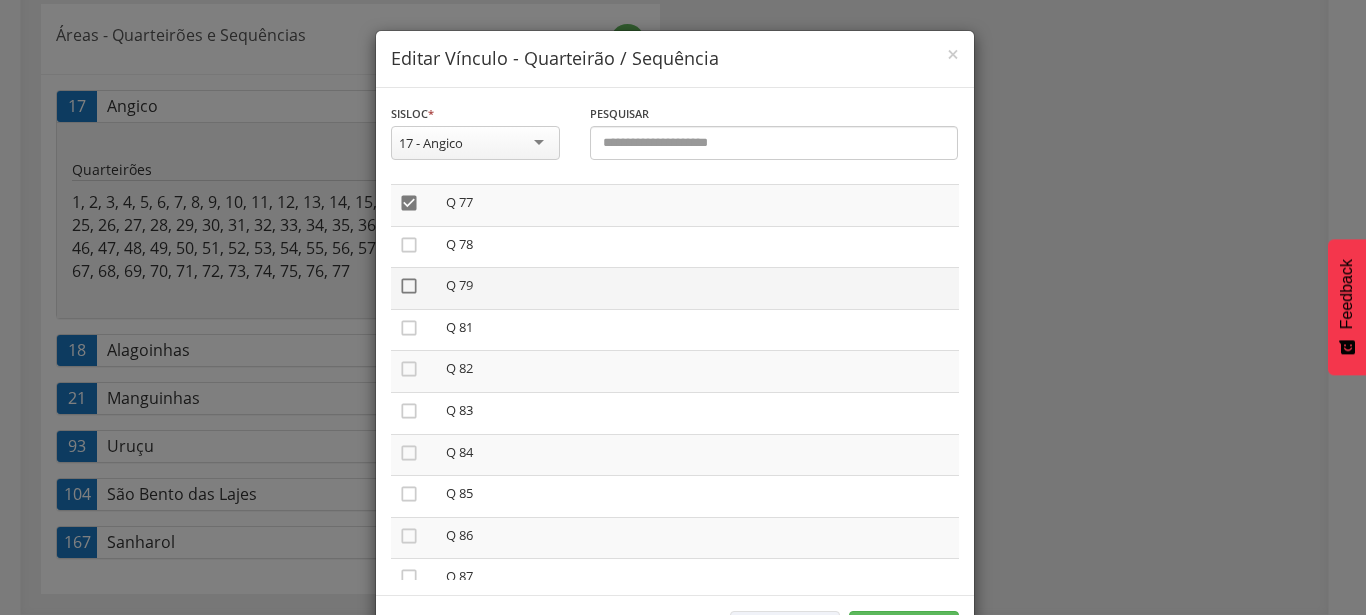 click on "" at bounding box center [409, 245] 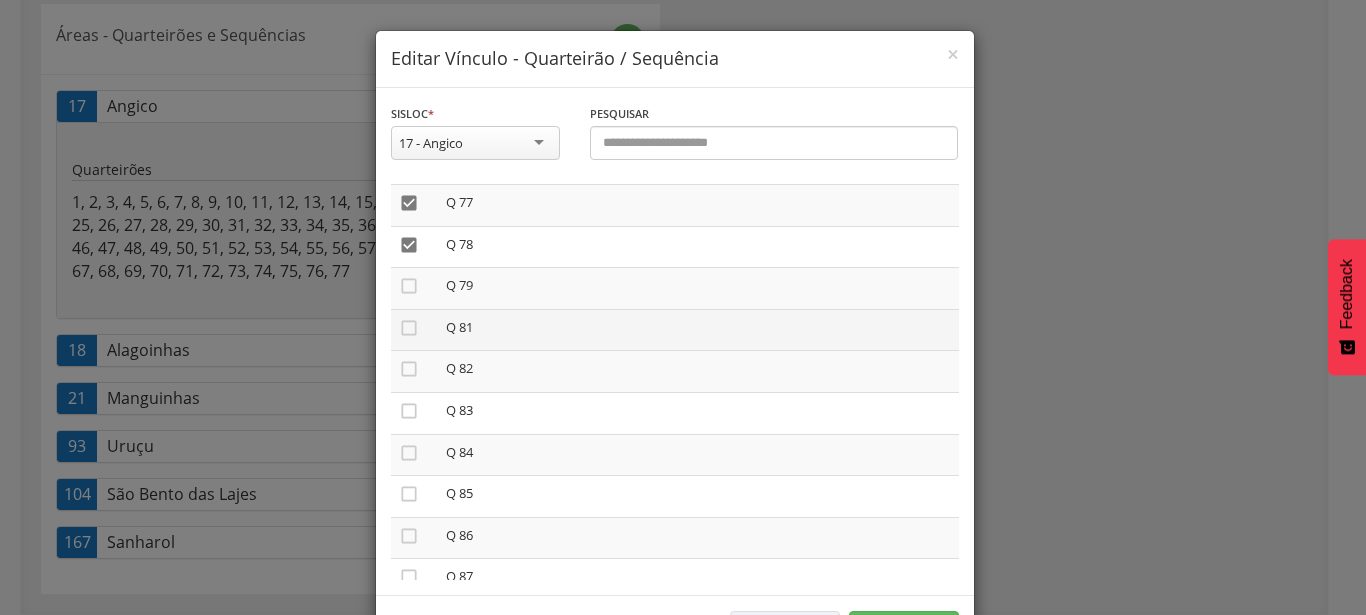 drag, startPoint x: 400, startPoint y: 261, endPoint x: 399, endPoint y: 288, distance: 27.018513 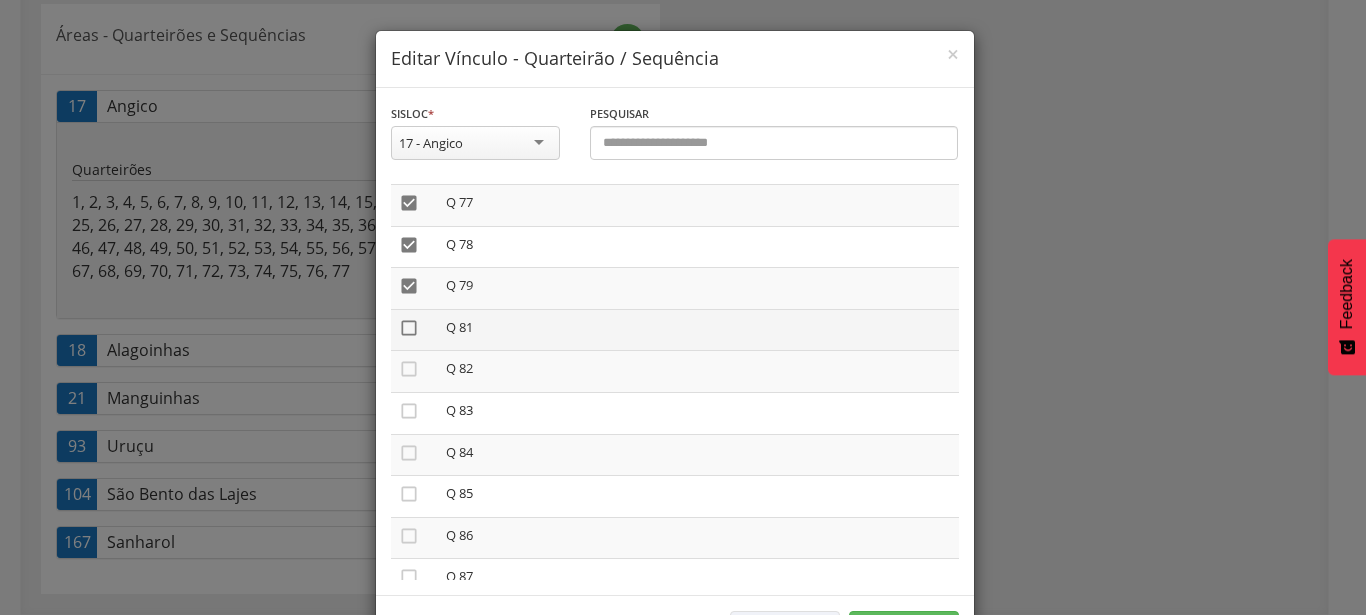 click on "" at bounding box center (414, 330) 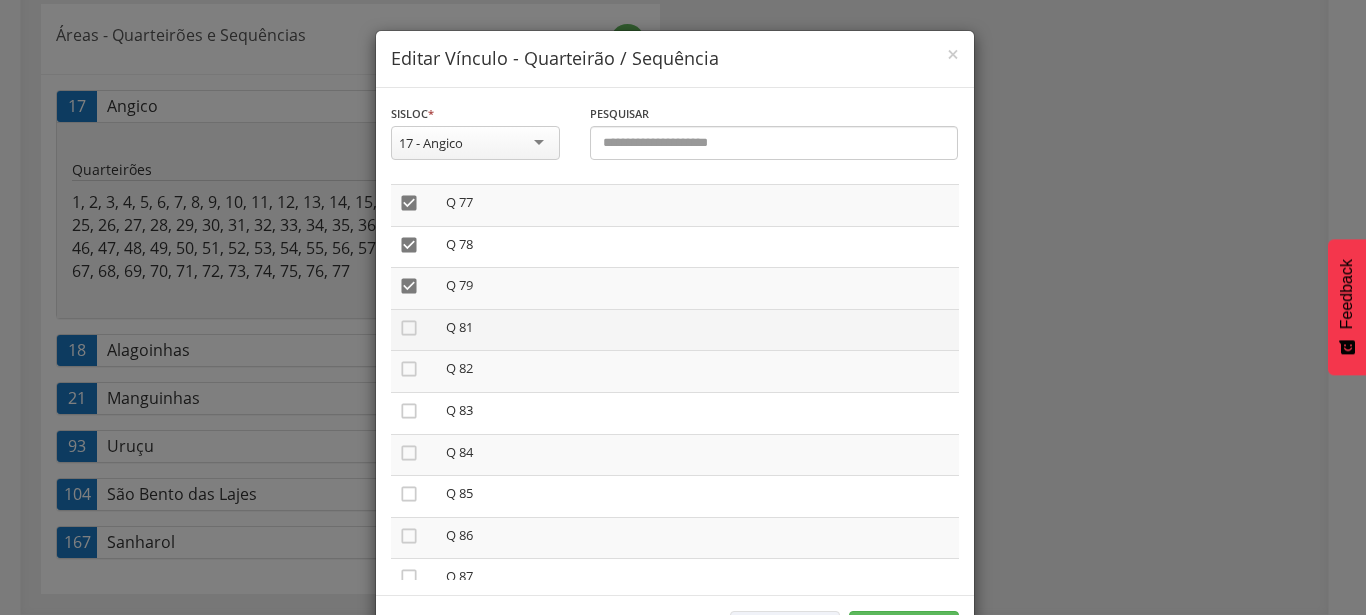 click on "" at bounding box center (414, 330) 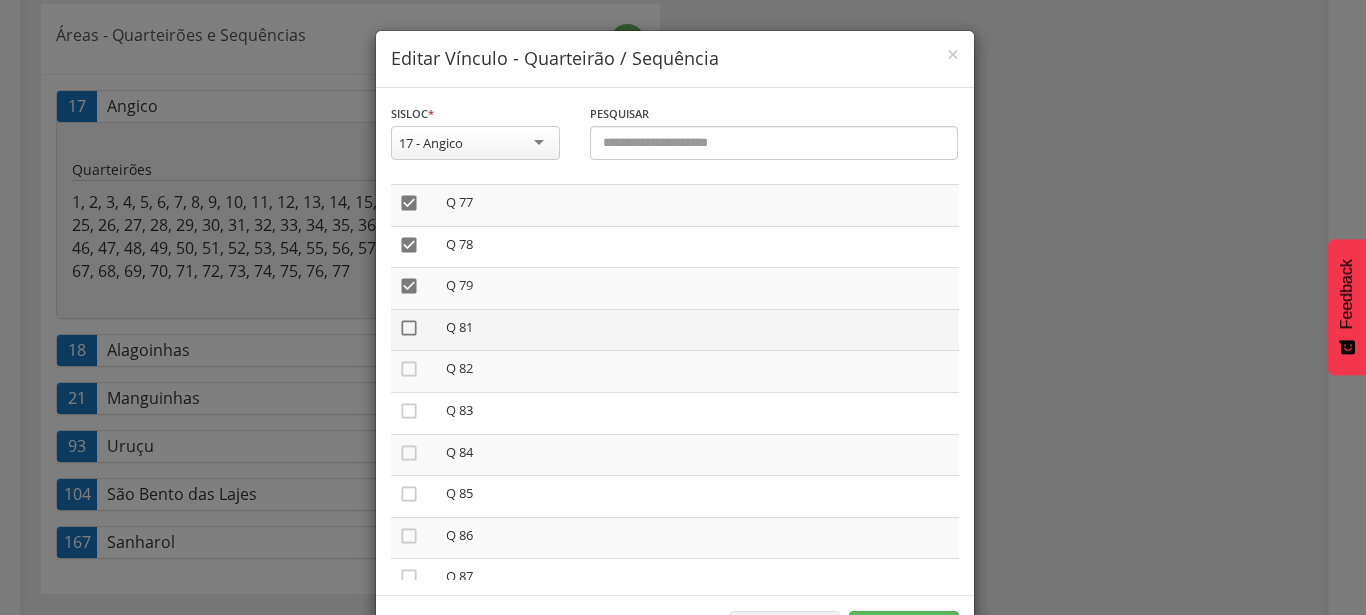click on "" at bounding box center (409, 328) 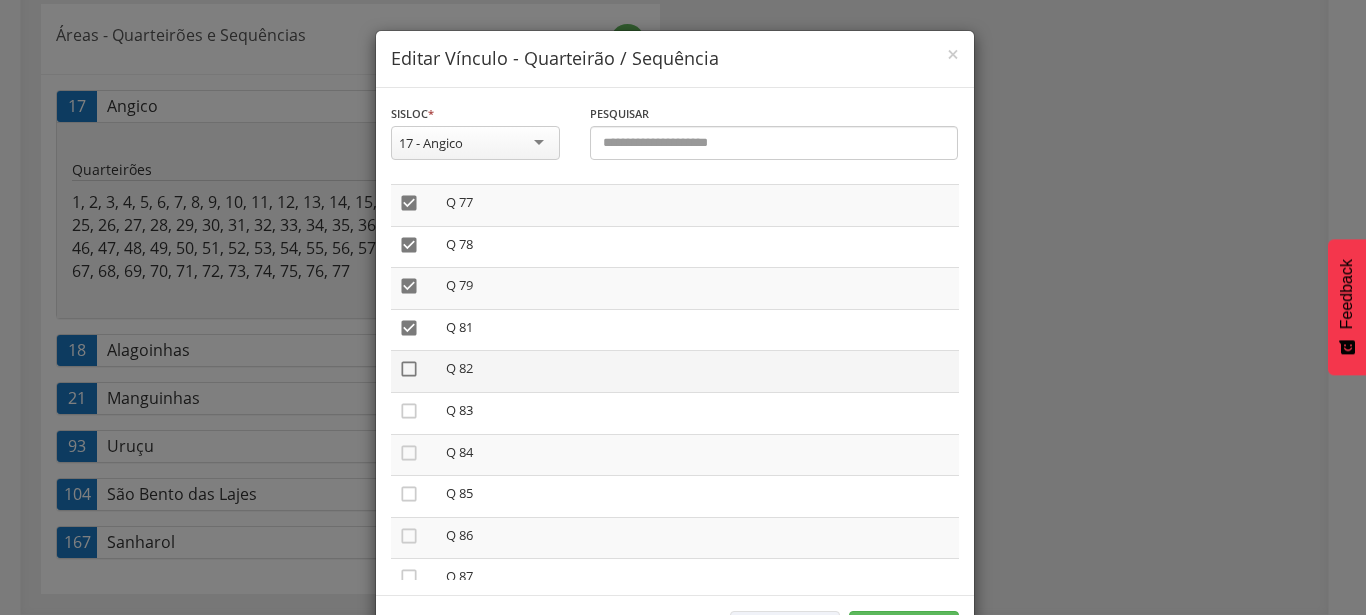 click on "" at bounding box center [409, 369] 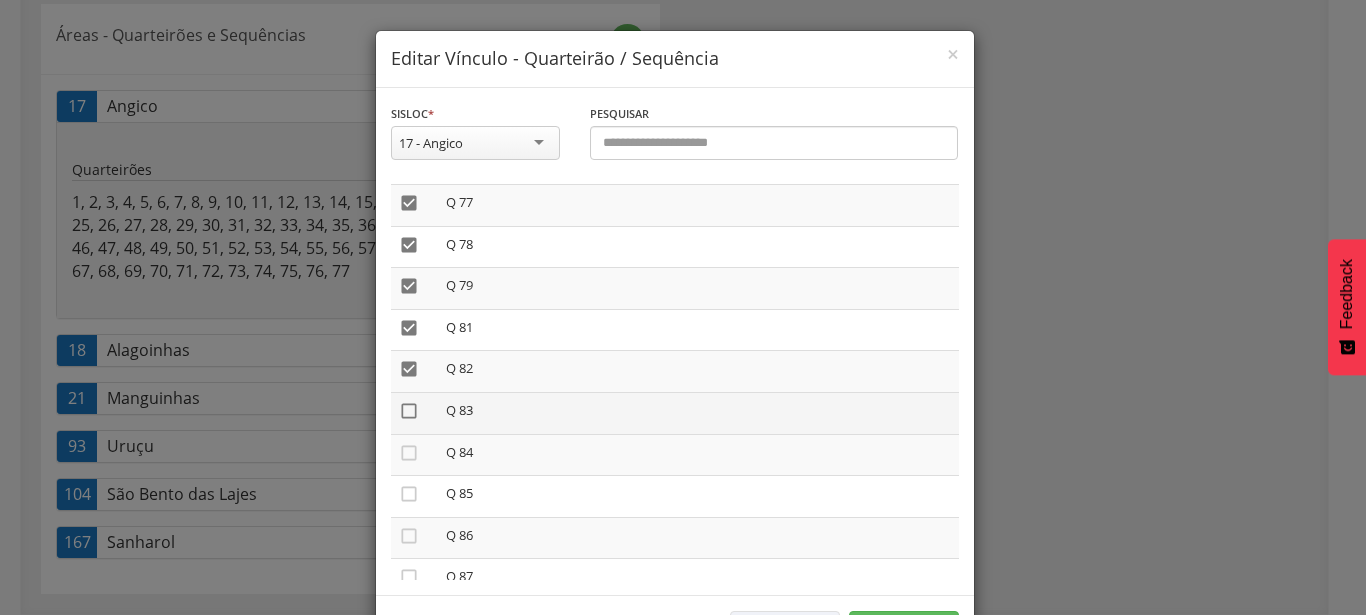 click on "" at bounding box center (409, 411) 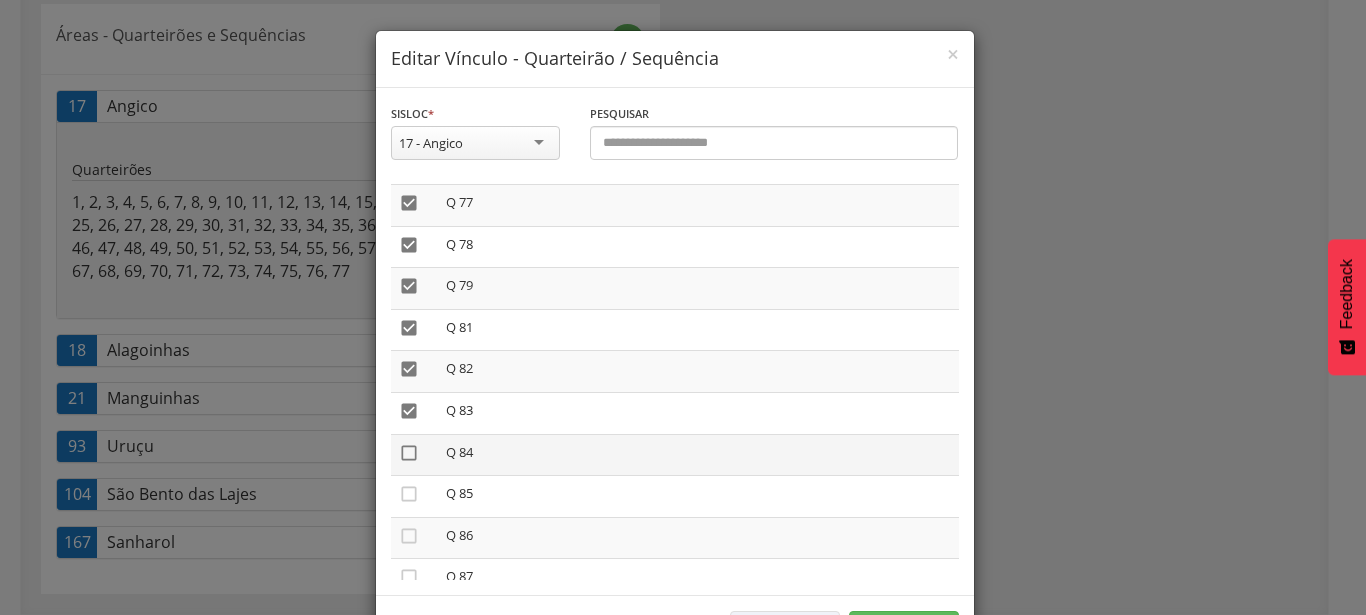 click on "" at bounding box center (409, 453) 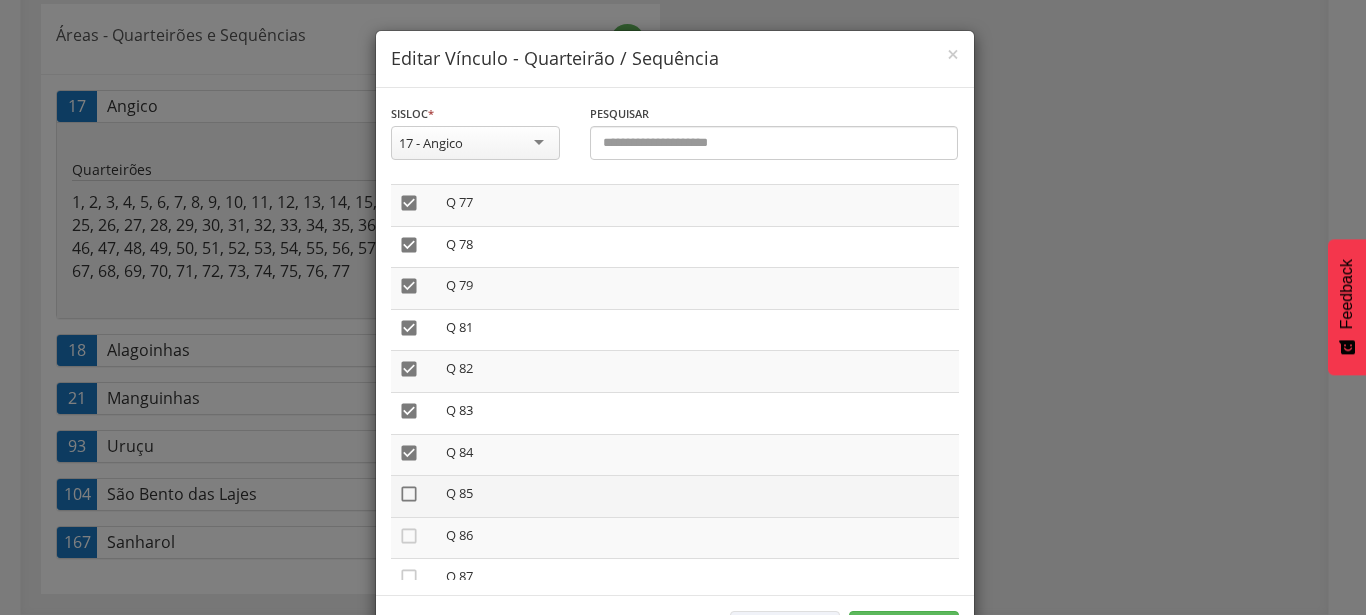 click on "" at bounding box center (409, 494) 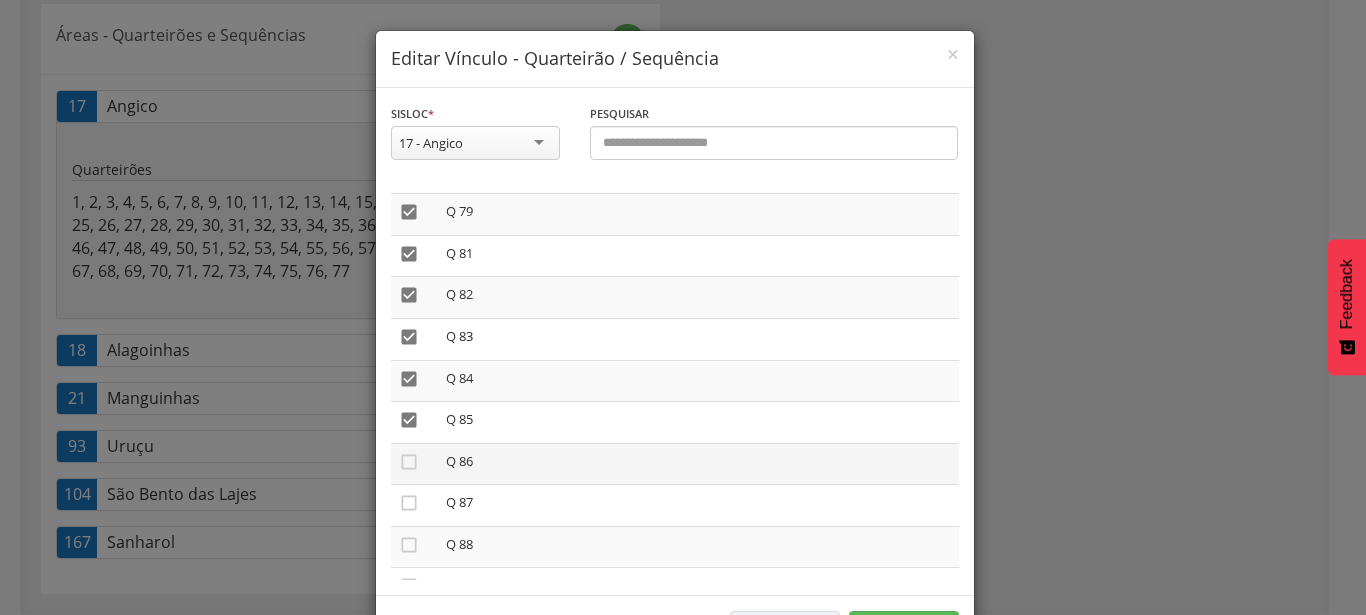 scroll, scrollTop: 3331, scrollLeft: 0, axis: vertical 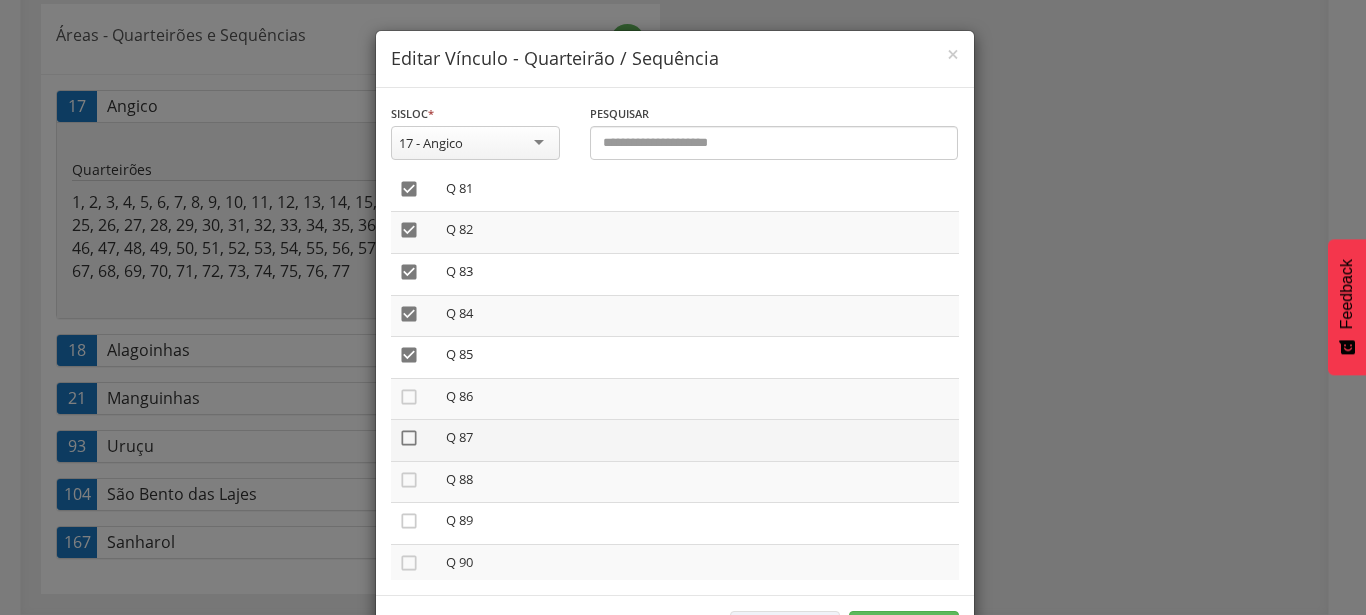 drag, startPoint x: 395, startPoint y: 377, endPoint x: 394, endPoint y: 415, distance: 38.013157 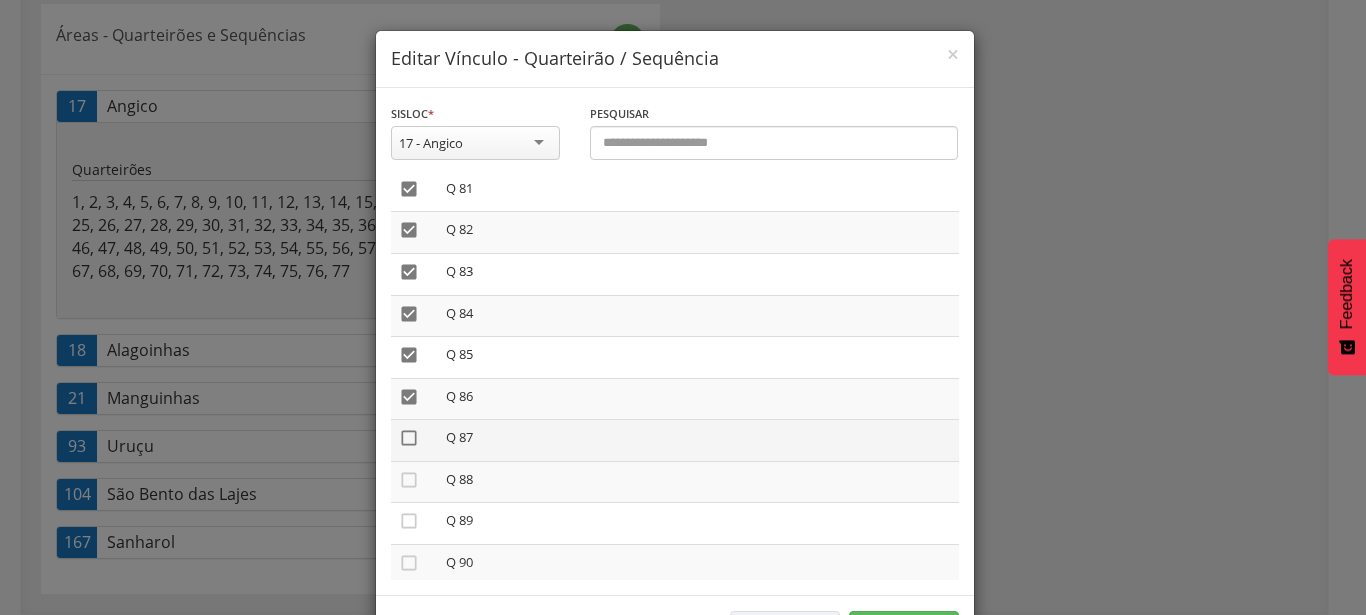click on "" at bounding box center (409, 438) 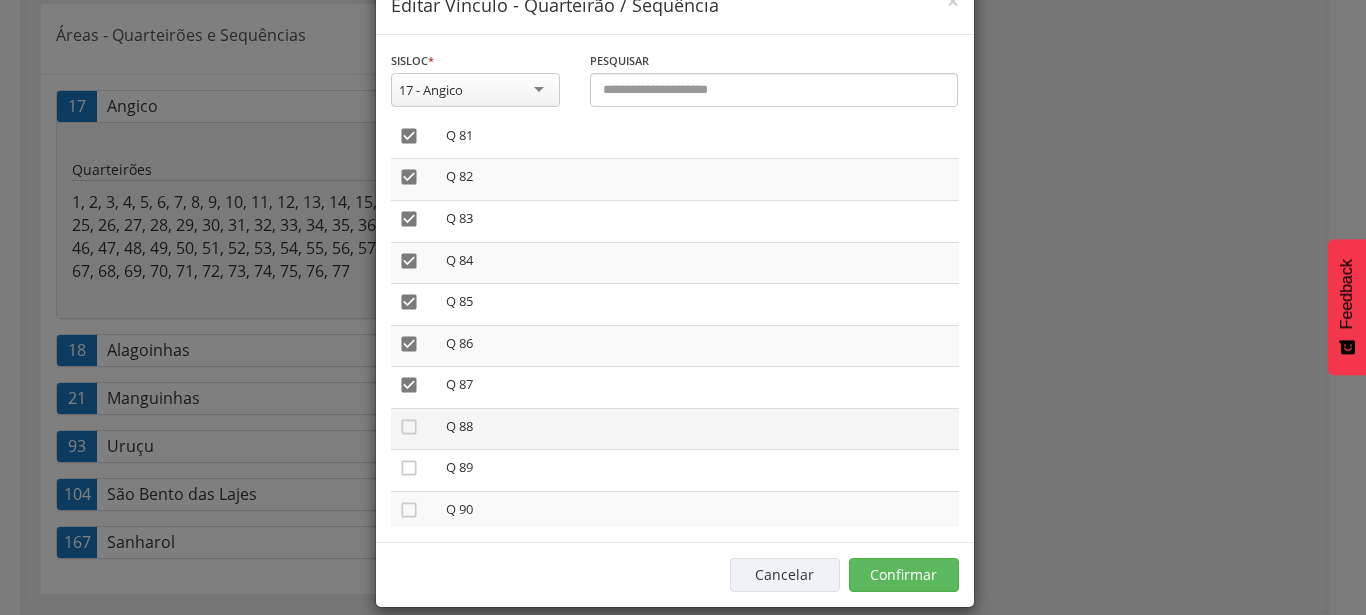 scroll, scrollTop: 76, scrollLeft: 0, axis: vertical 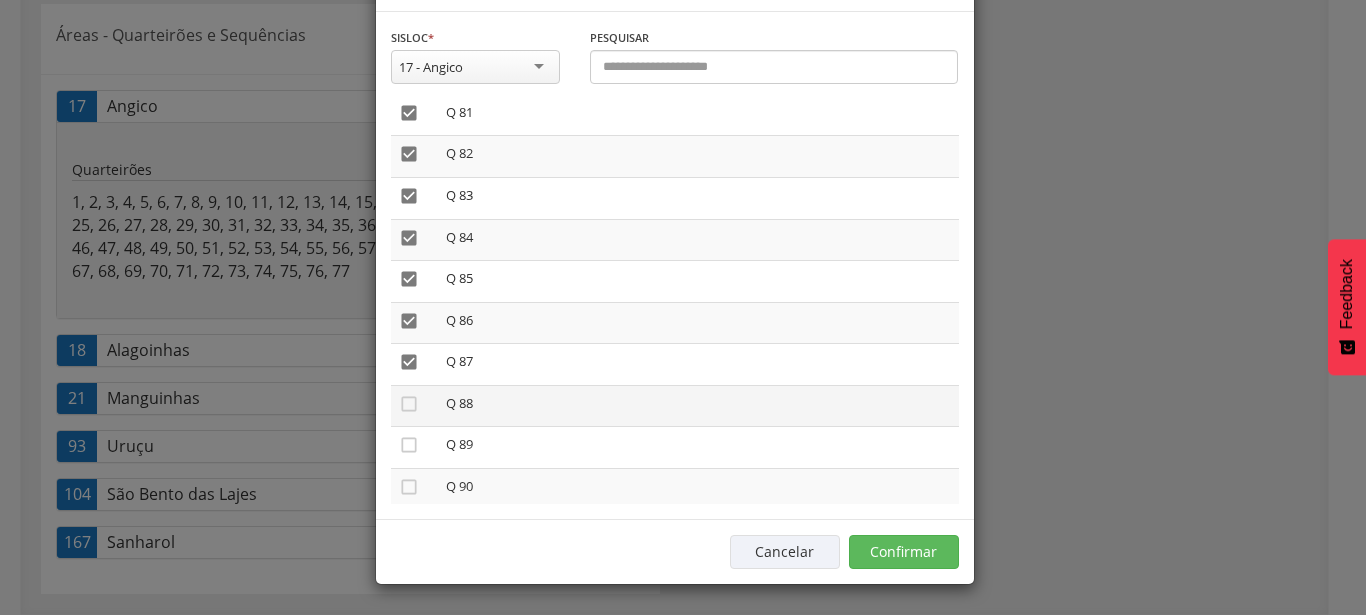 drag, startPoint x: 395, startPoint y: 381, endPoint x: 396, endPoint y: 399, distance: 18.027756 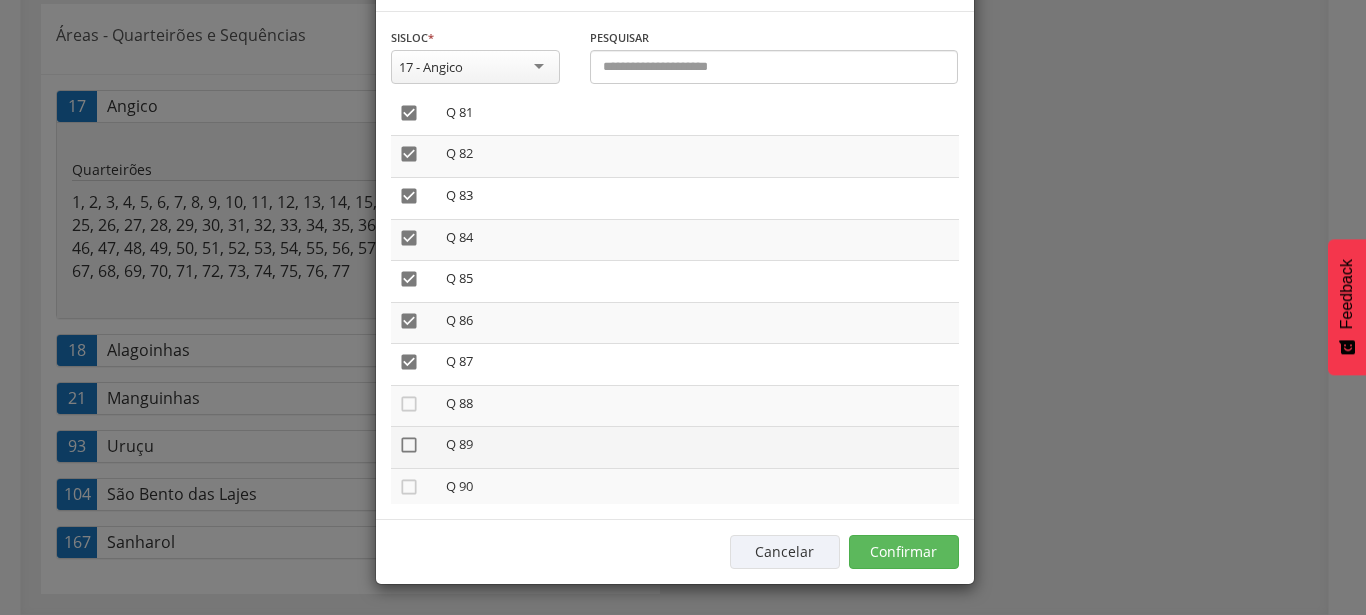 click on "" at bounding box center (409, 445) 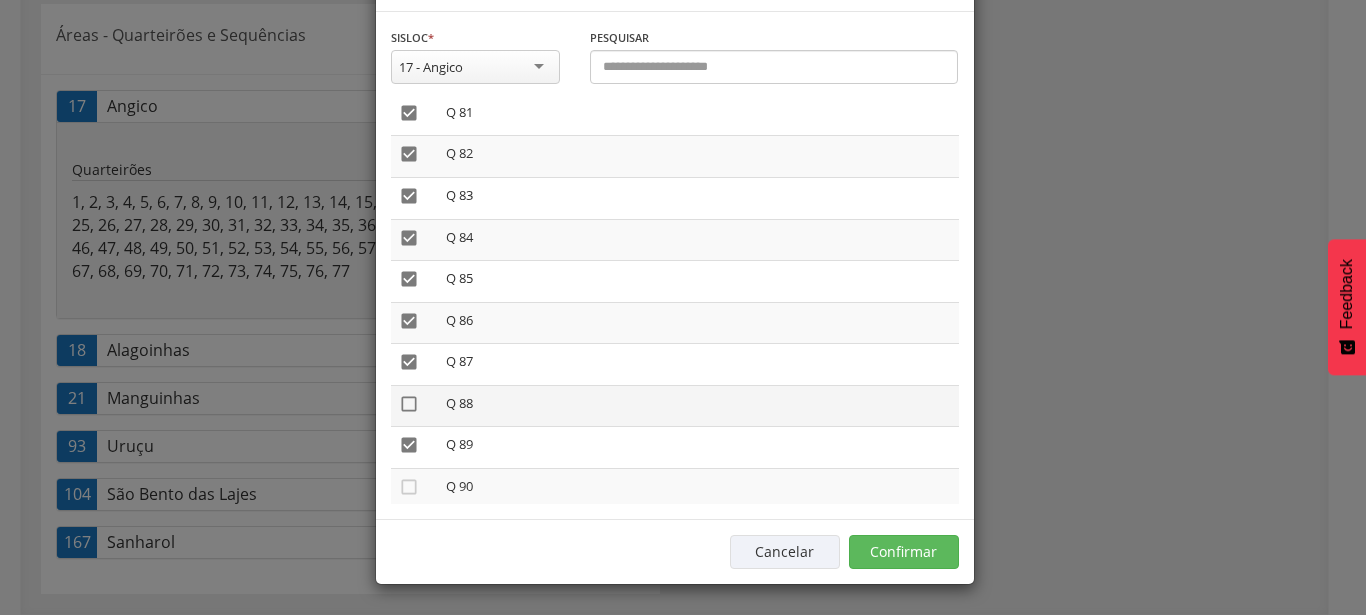 click on "" at bounding box center (409, 404) 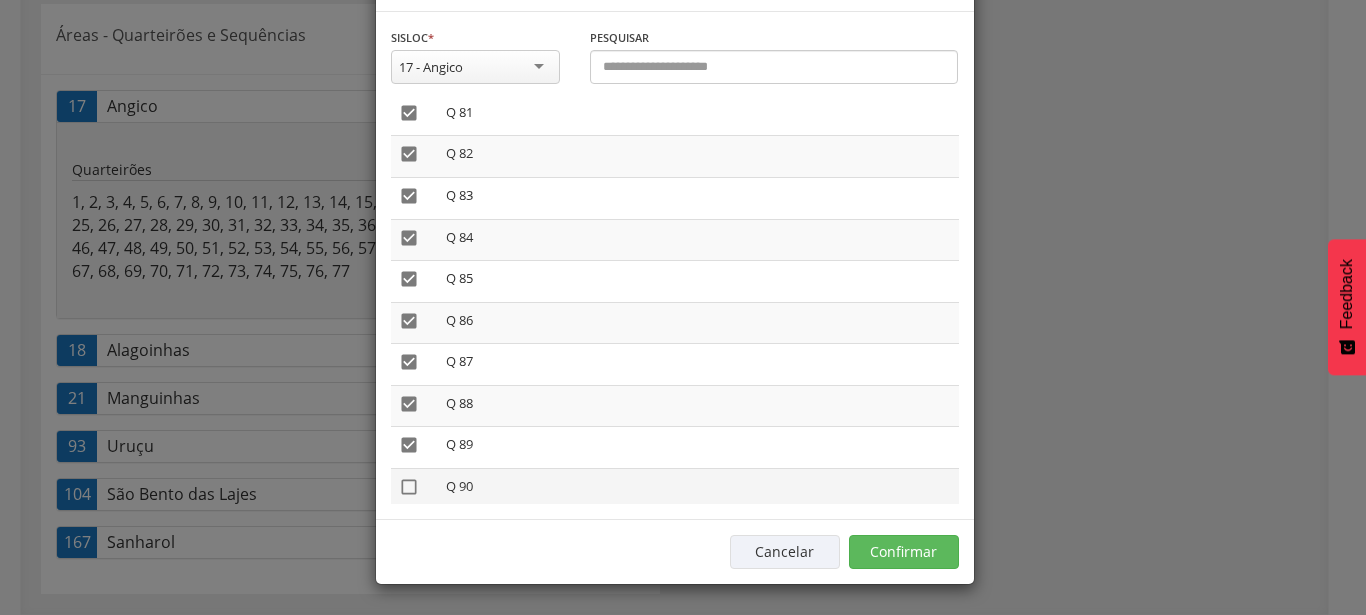 click on "" at bounding box center [409, 487] 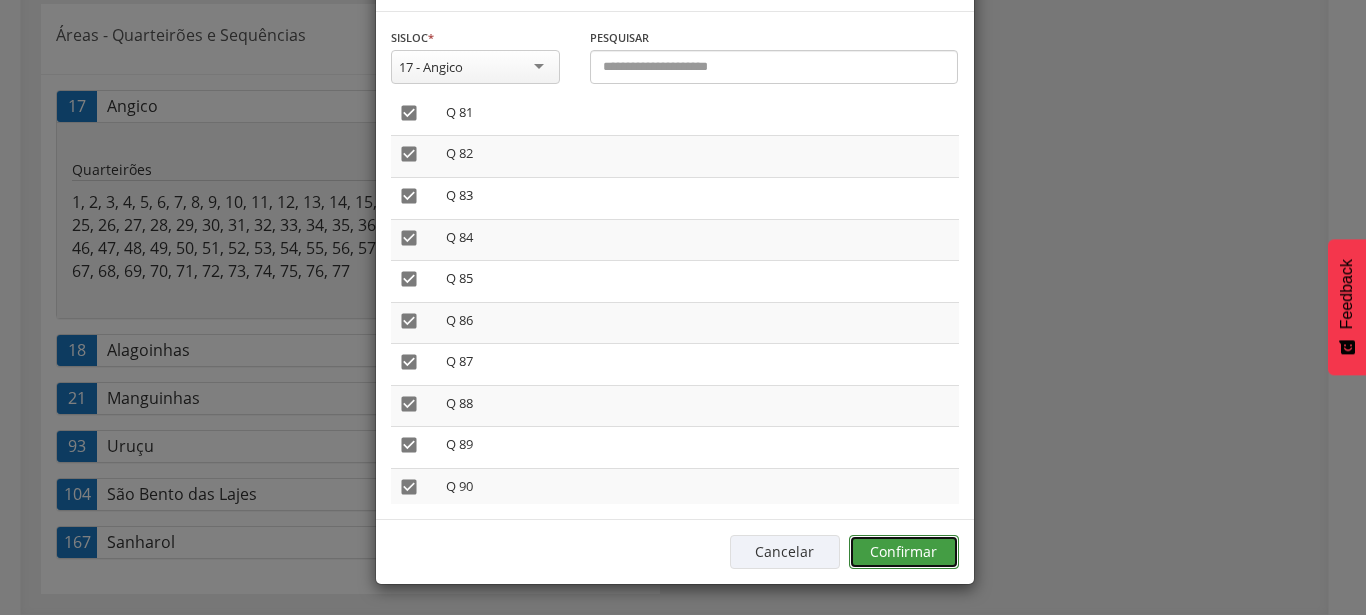 click on "Confirmar" at bounding box center [904, 552] 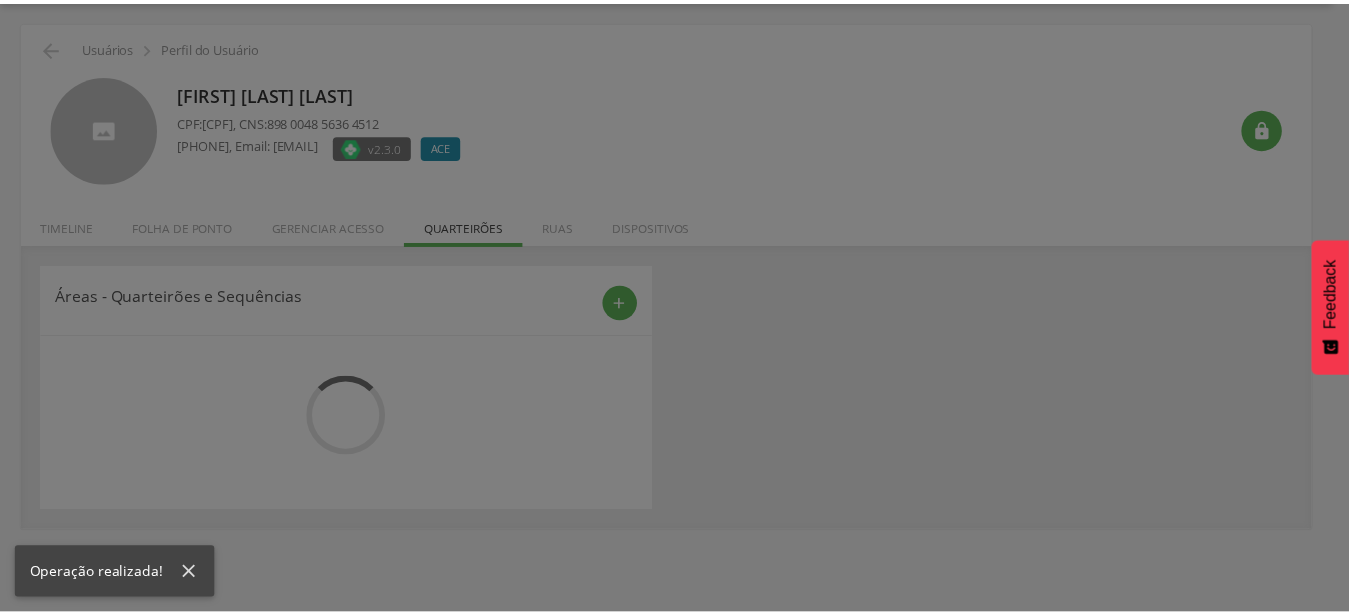 scroll, scrollTop: 60, scrollLeft: 0, axis: vertical 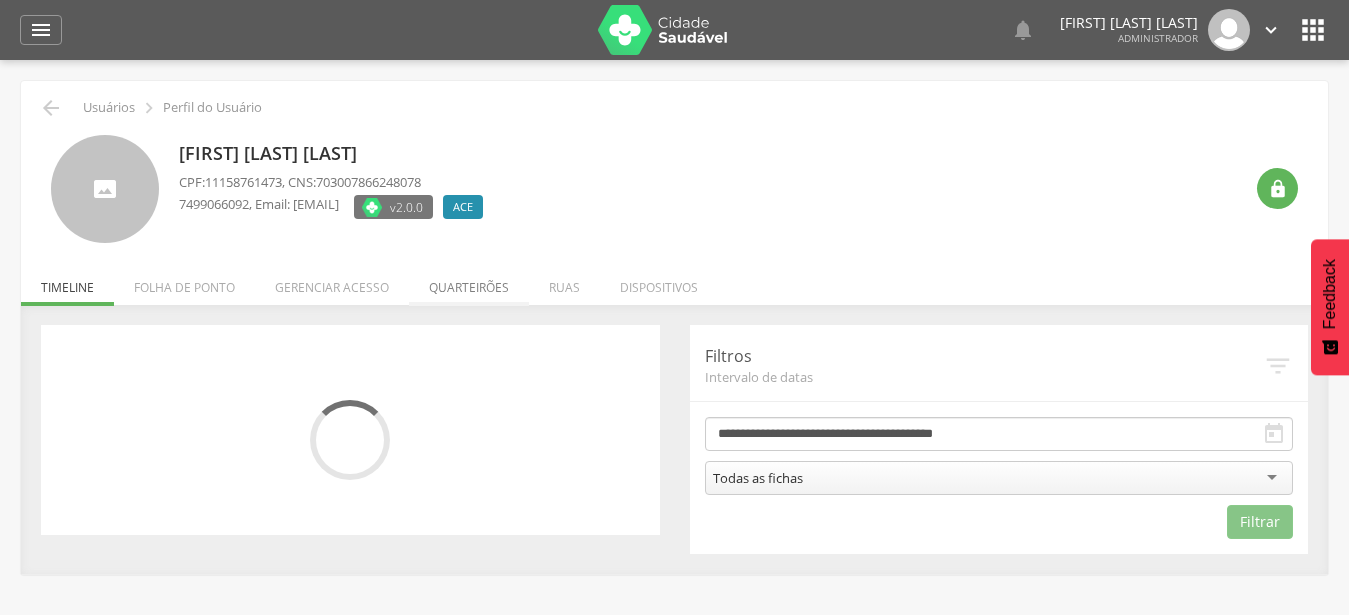 click on "Quarteirões" at bounding box center [469, 282] 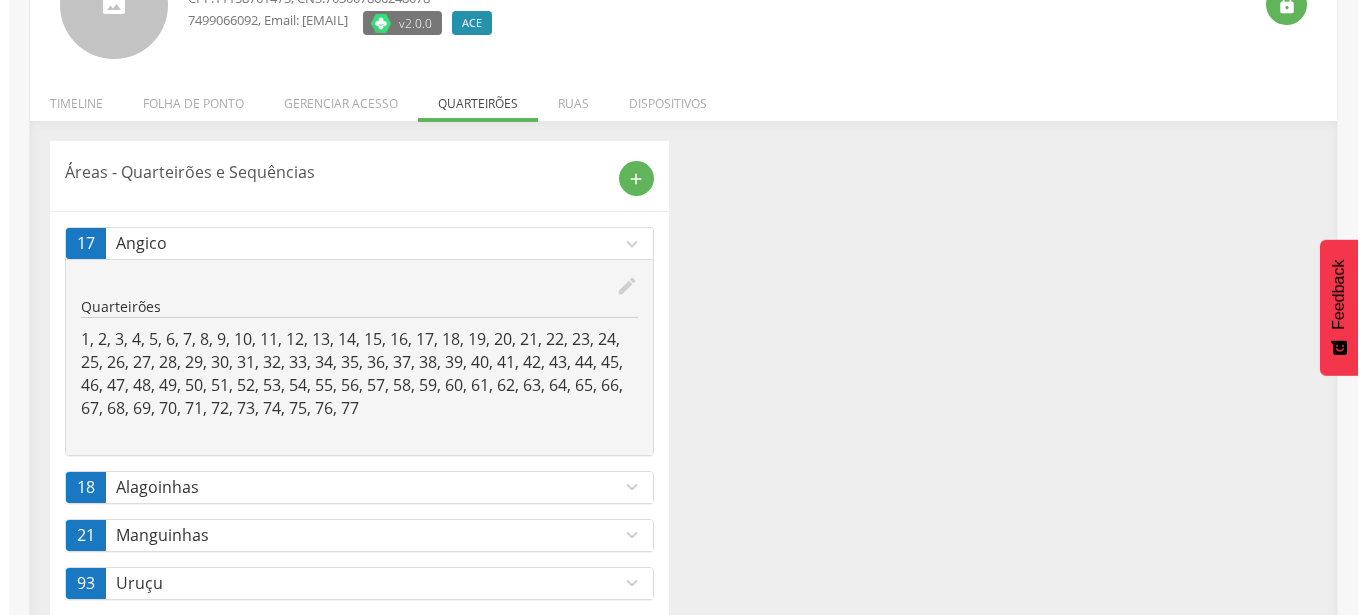 scroll, scrollTop: 306, scrollLeft: 0, axis: vertical 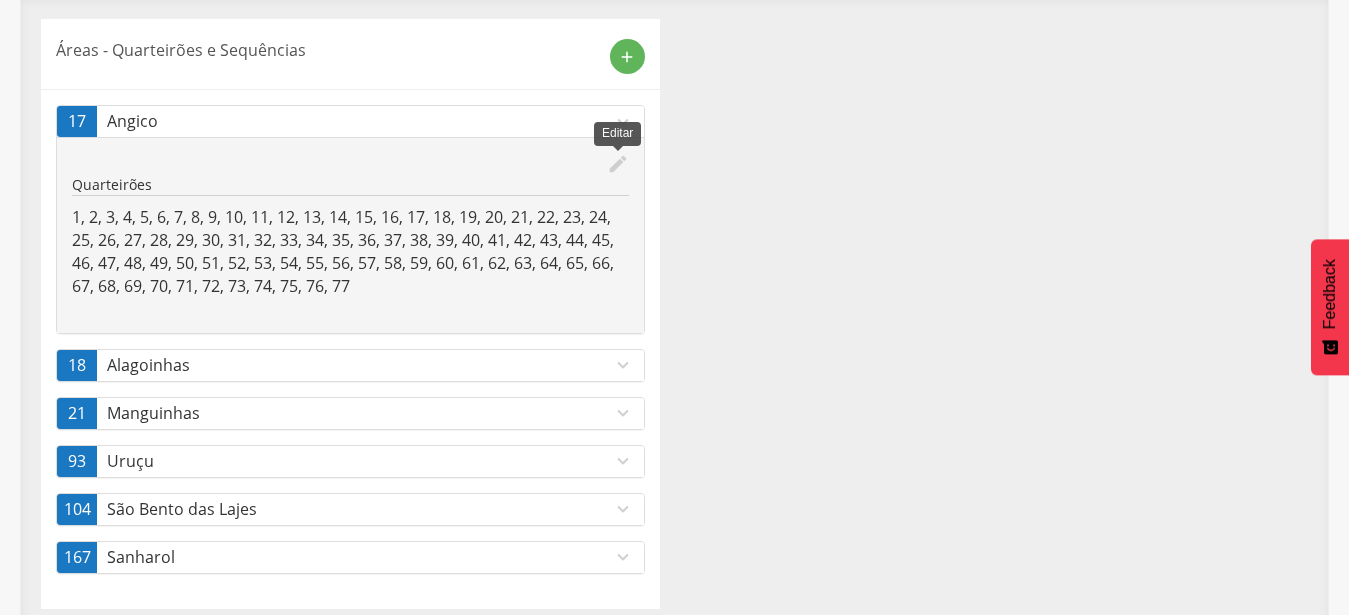 click on "edit" at bounding box center (618, 164) 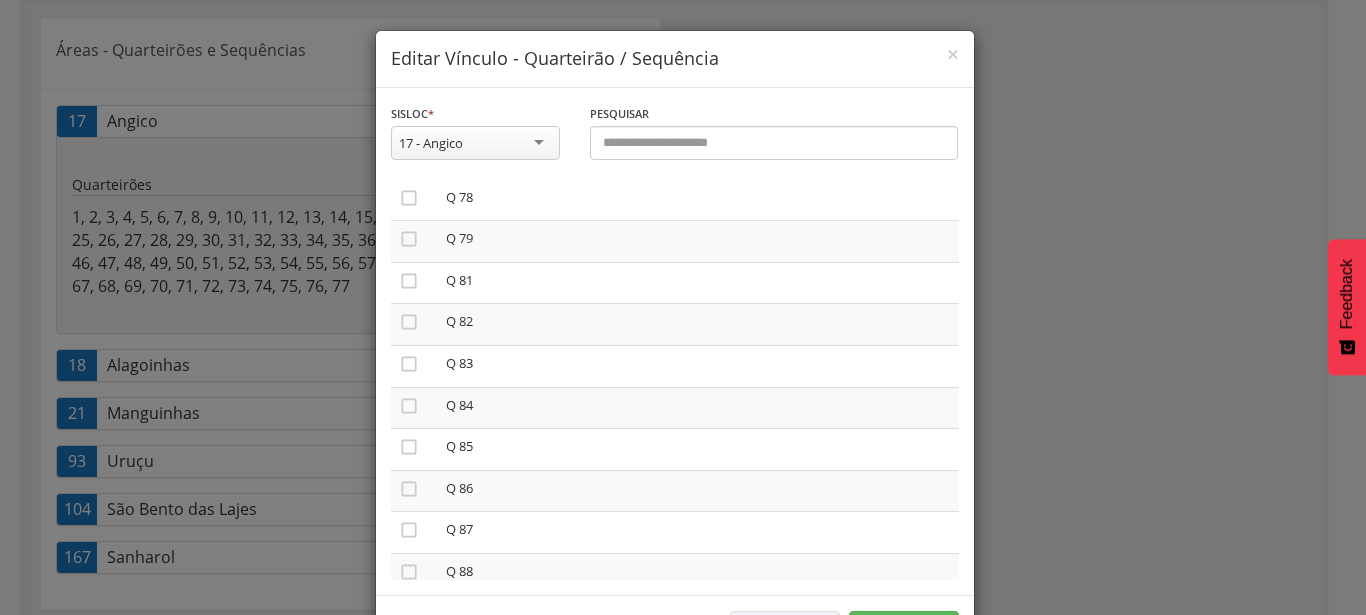 scroll, scrollTop: 3192, scrollLeft: 0, axis: vertical 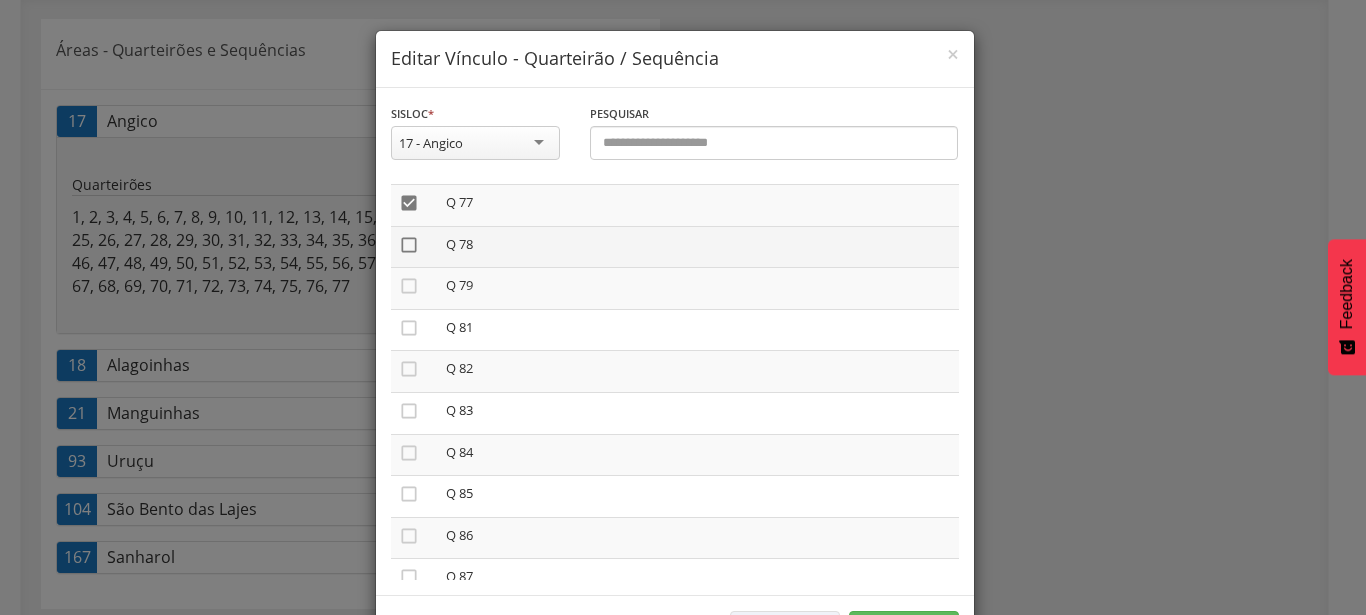 click on "" at bounding box center [409, 245] 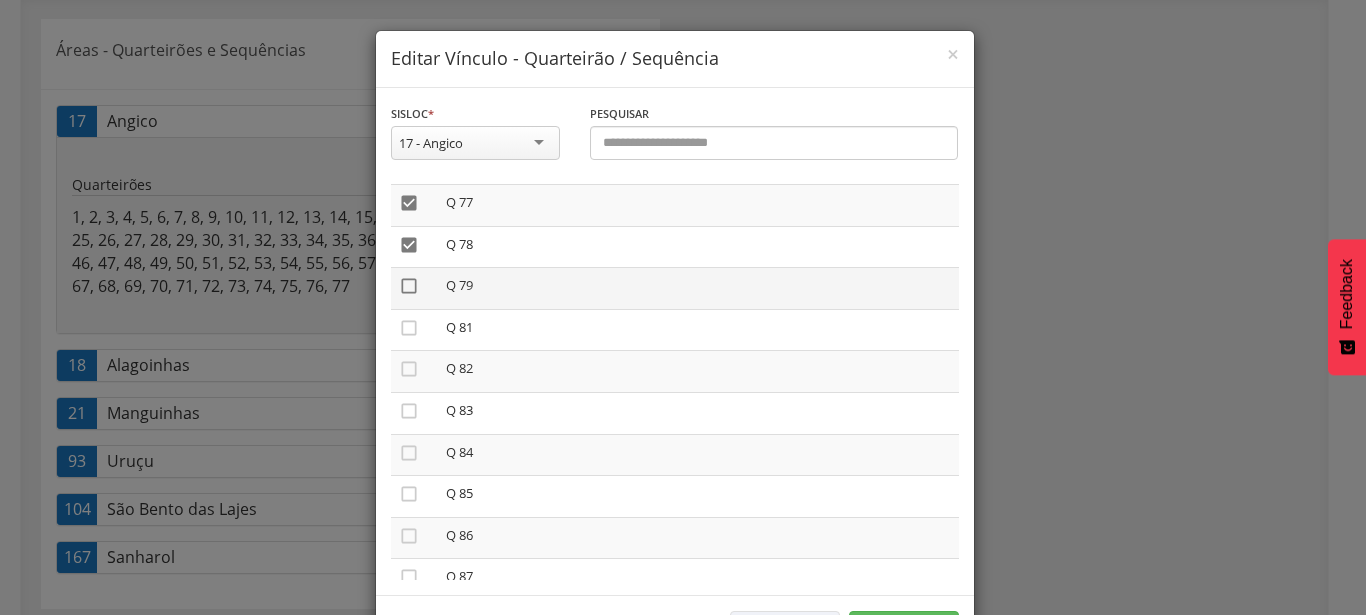 click on "" at bounding box center [409, 286] 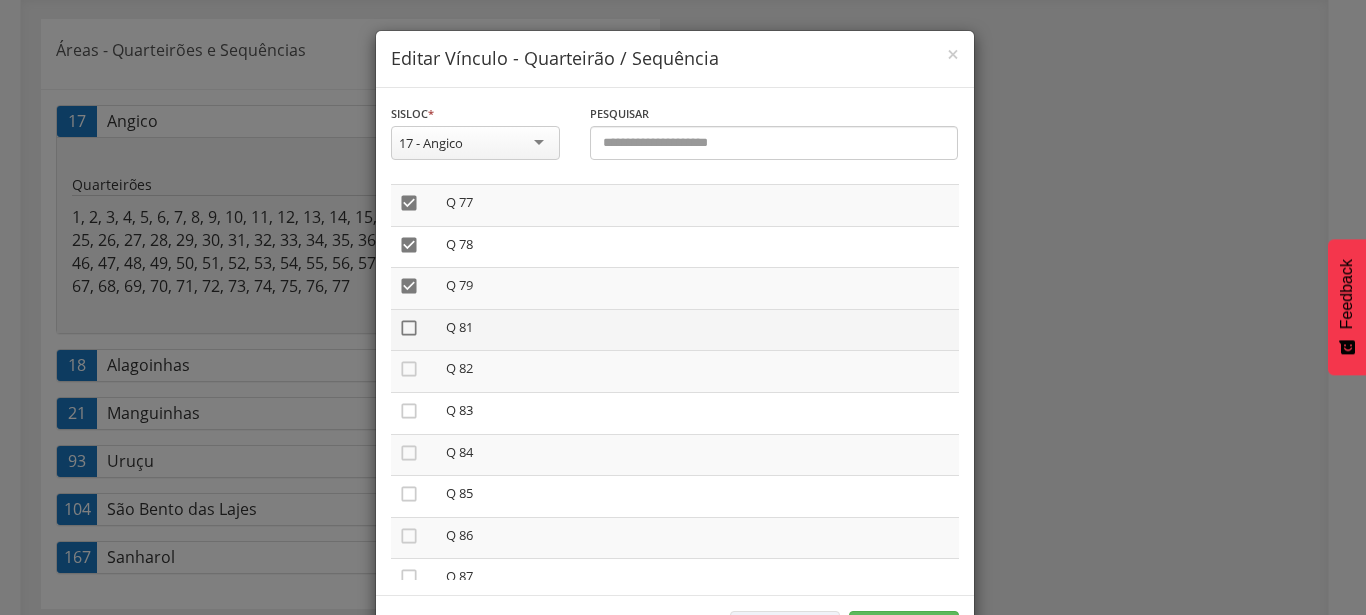 click on "" at bounding box center (409, 328) 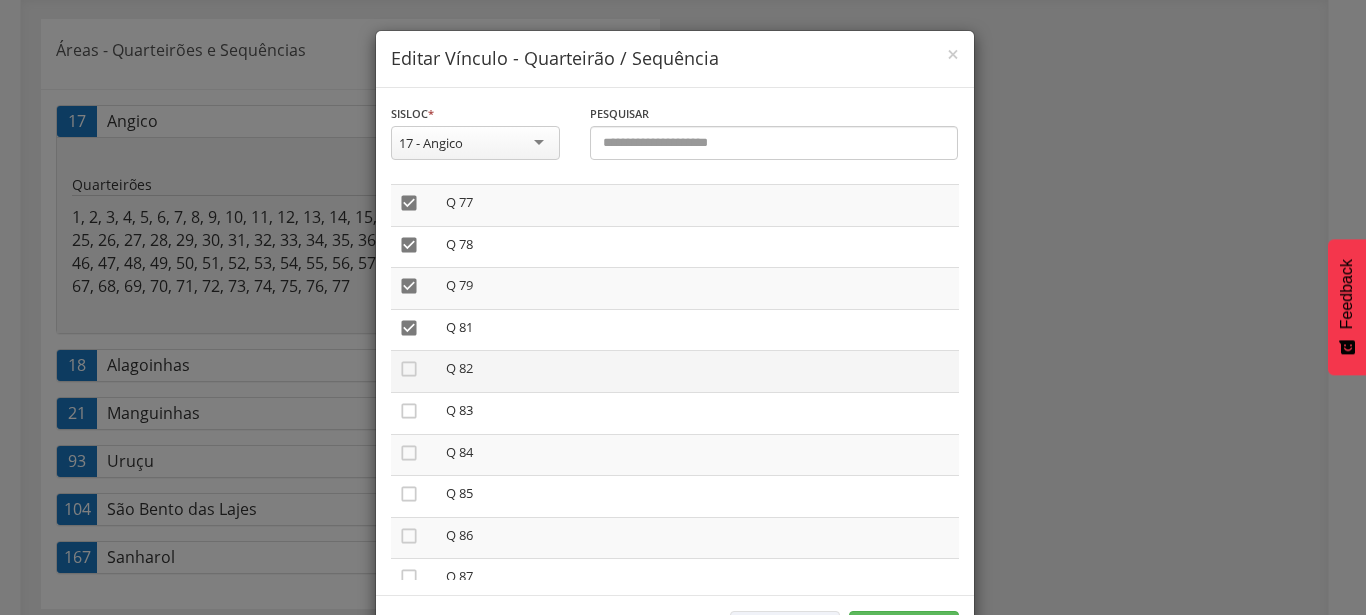 drag, startPoint x: 397, startPoint y: 339, endPoint x: 400, endPoint y: 358, distance: 19.235384 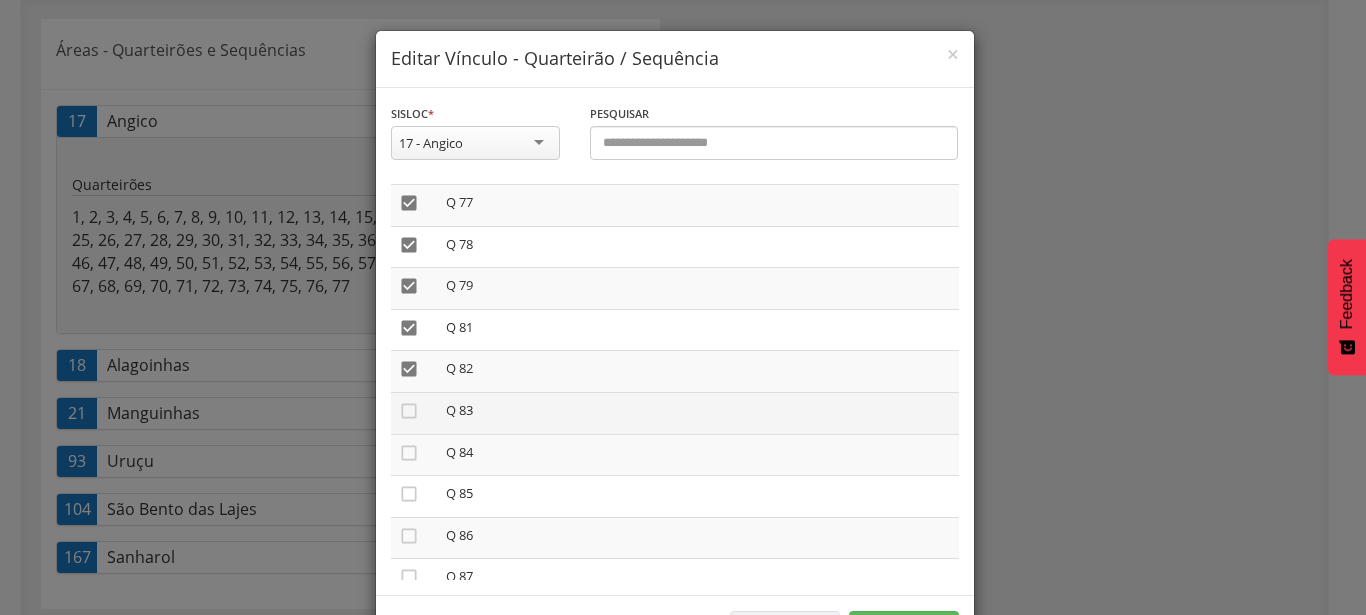 drag, startPoint x: 400, startPoint y: 384, endPoint x: 400, endPoint y: 403, distance: 19 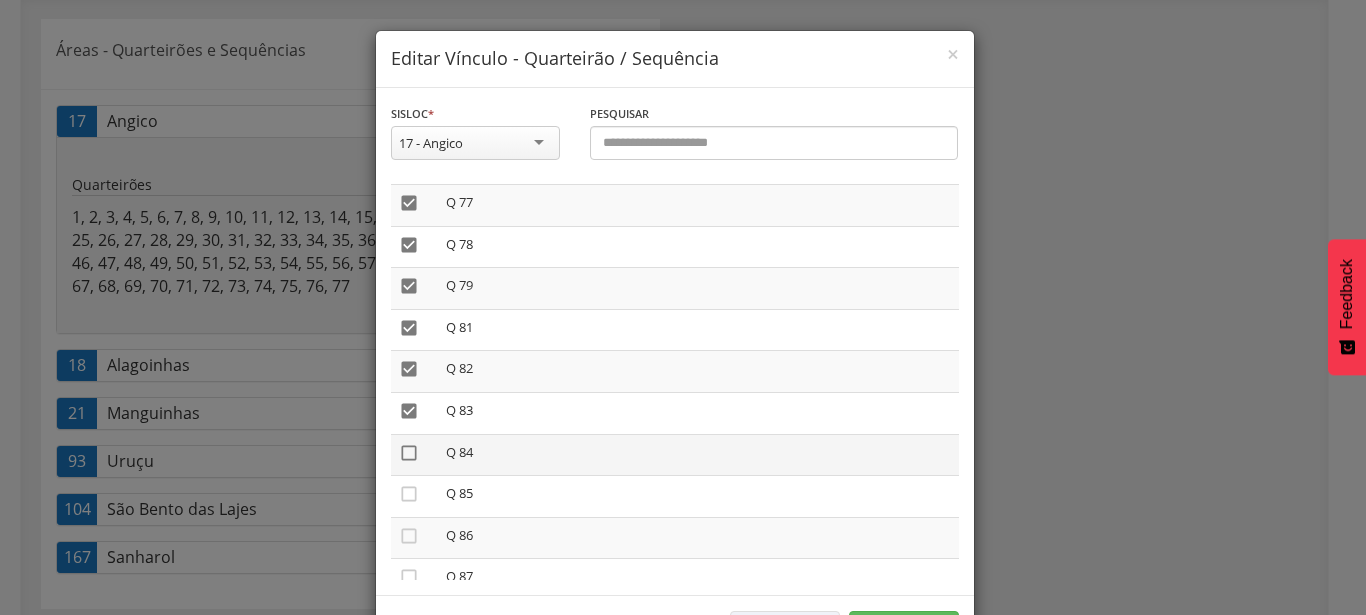 click on "" at bounding box center (409, 453) 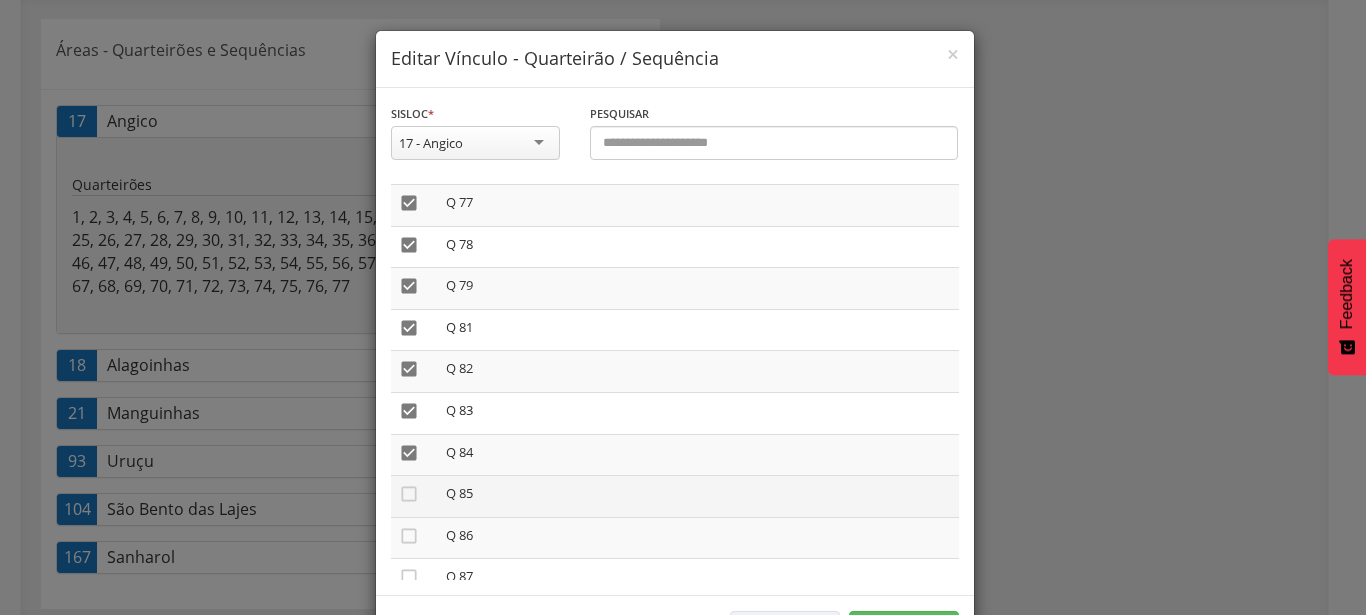click on "" at bounding box center (414, 497) 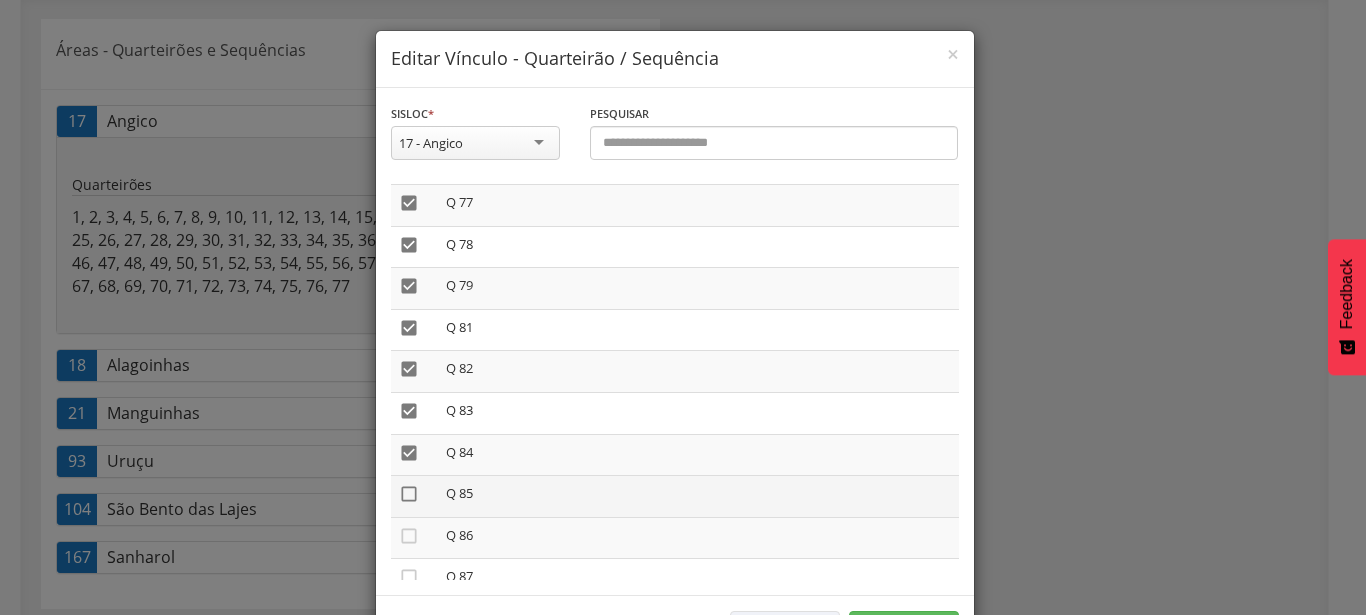 click on "" at bounding box center [409, 494] 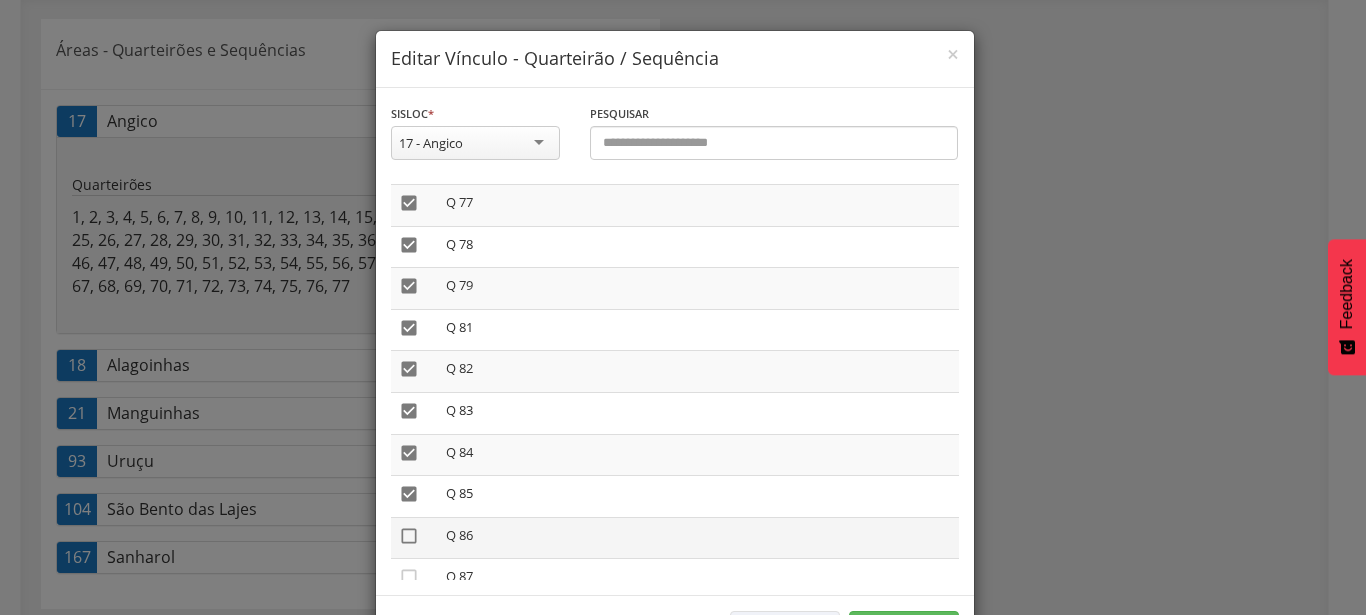 click on "" at bounding box center (409, 536) 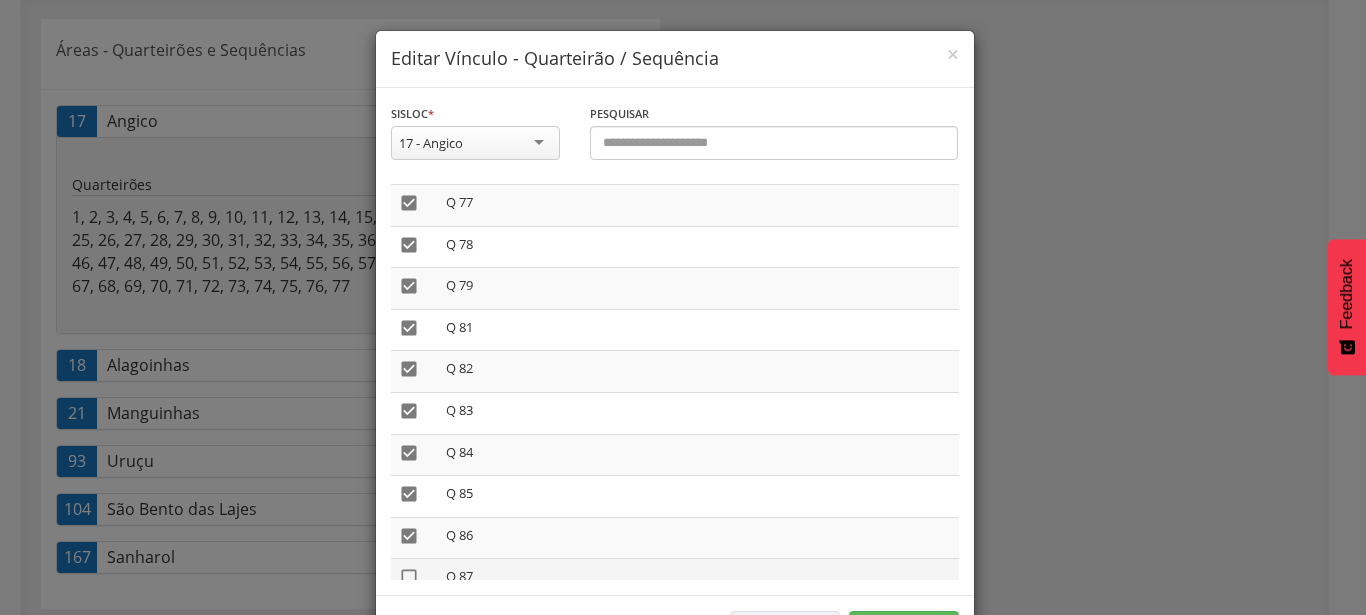 click on "" at bounding box center (409, 577) 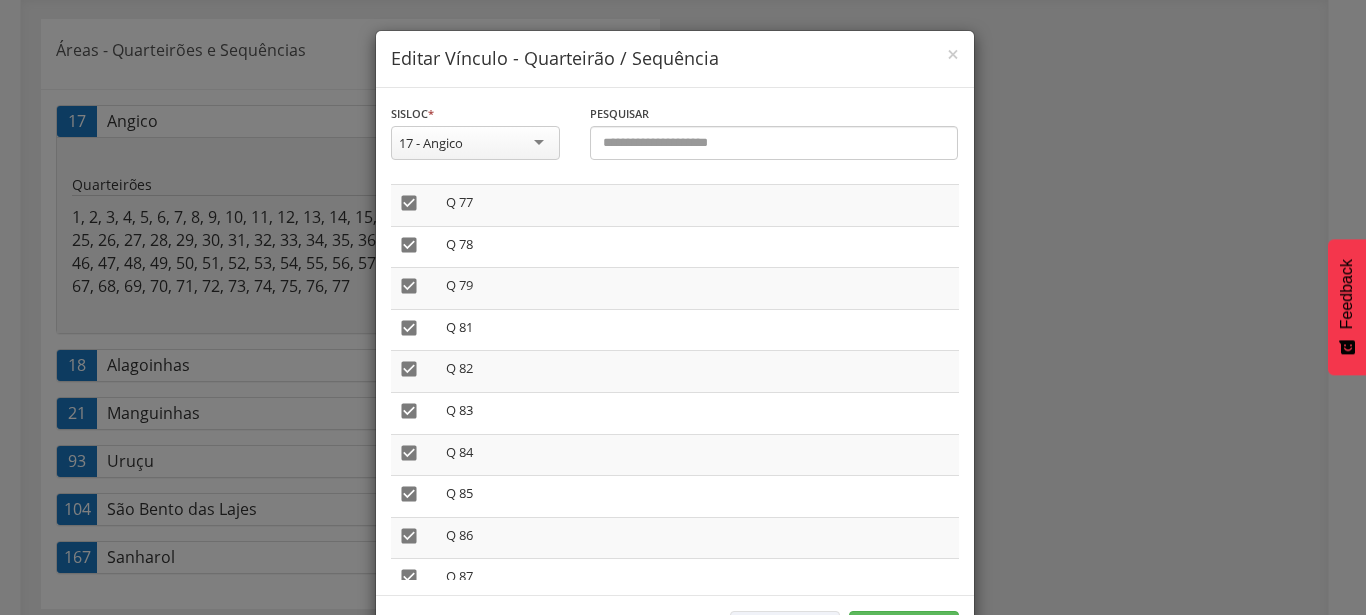 scroll, scrollTop: 3331, scrollLeft: 0, axis: vertical 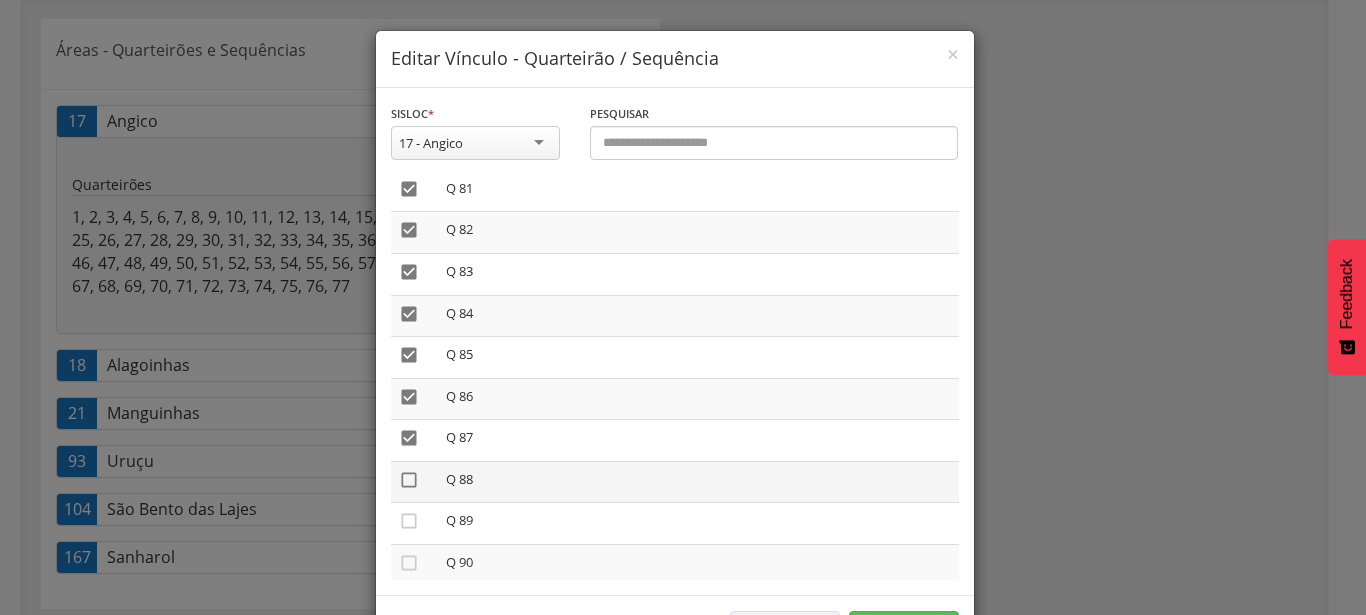 click on "" at bounding box center (409, 480) 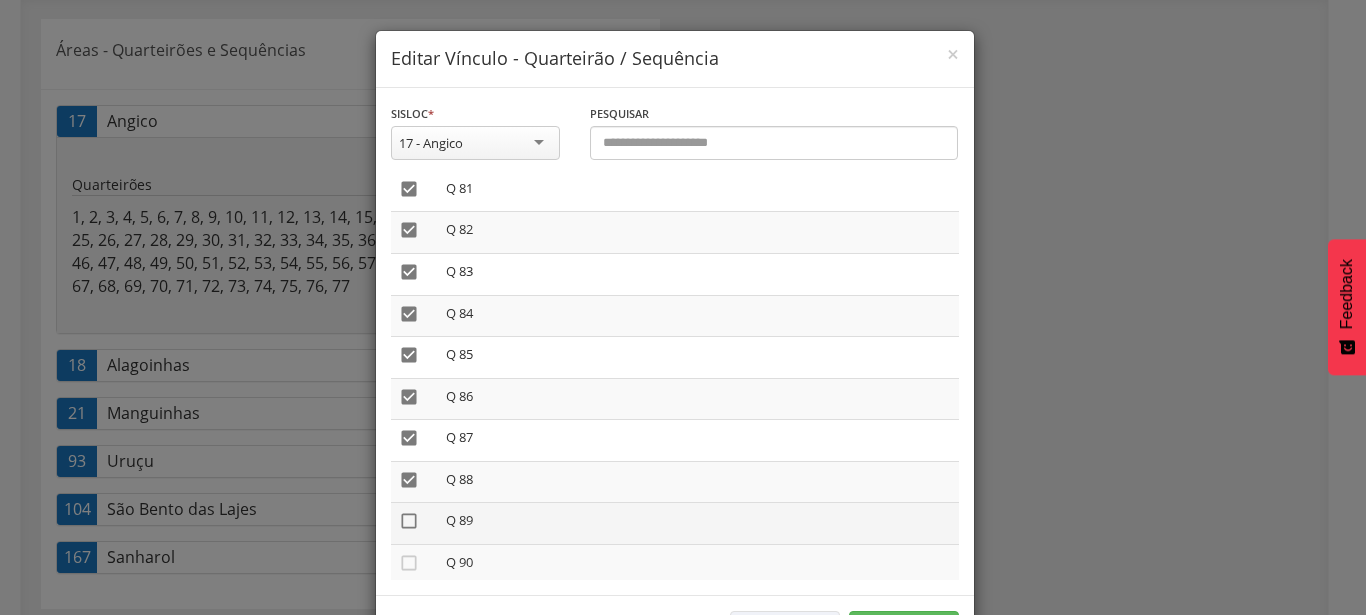click on "" at bounding box center (409, 521) 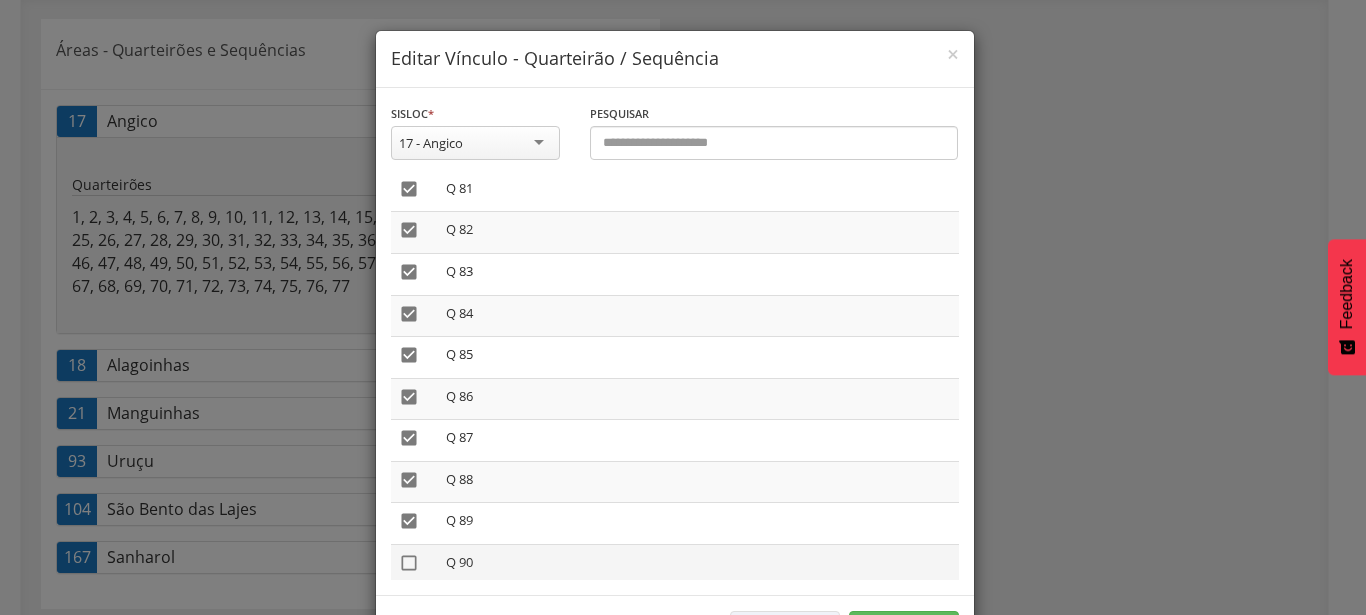 click on "" at bounding box center (409, 563) 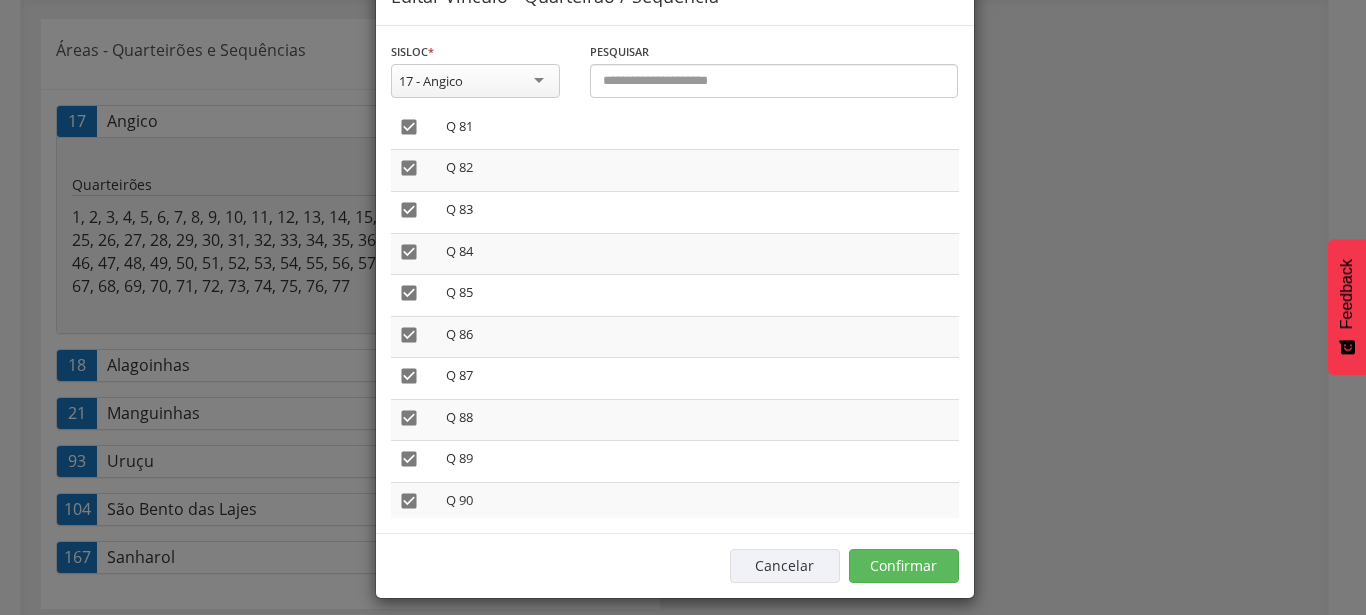 scroll, scrollTop: 76, scrollLeft: 0, axis: vertical 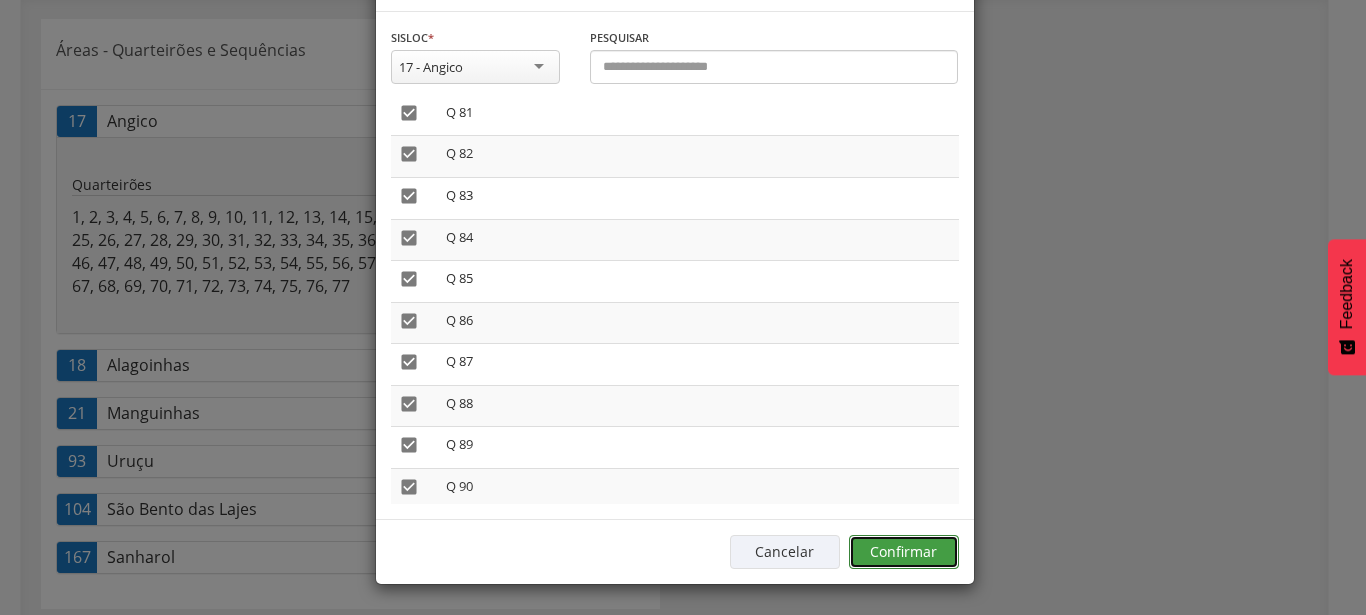 click on "Confirmar" at bounding box center [904, 552] 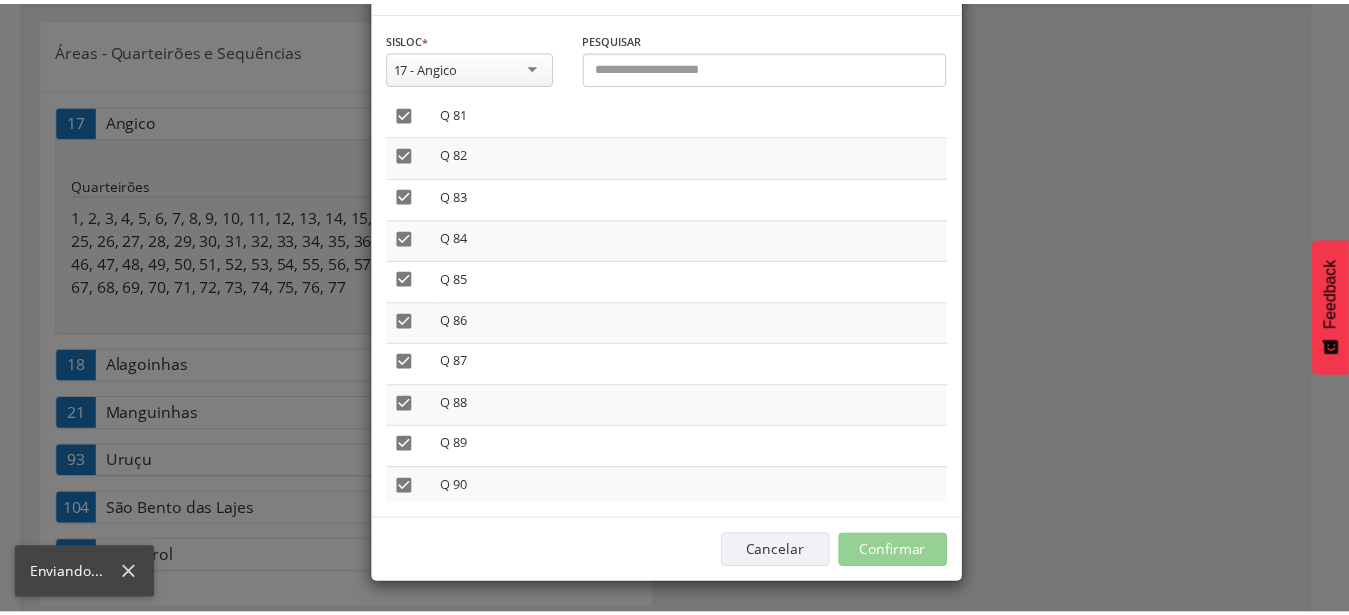 scroll, scrollTop: 60, scrollLeft: 0, axis: vertical 